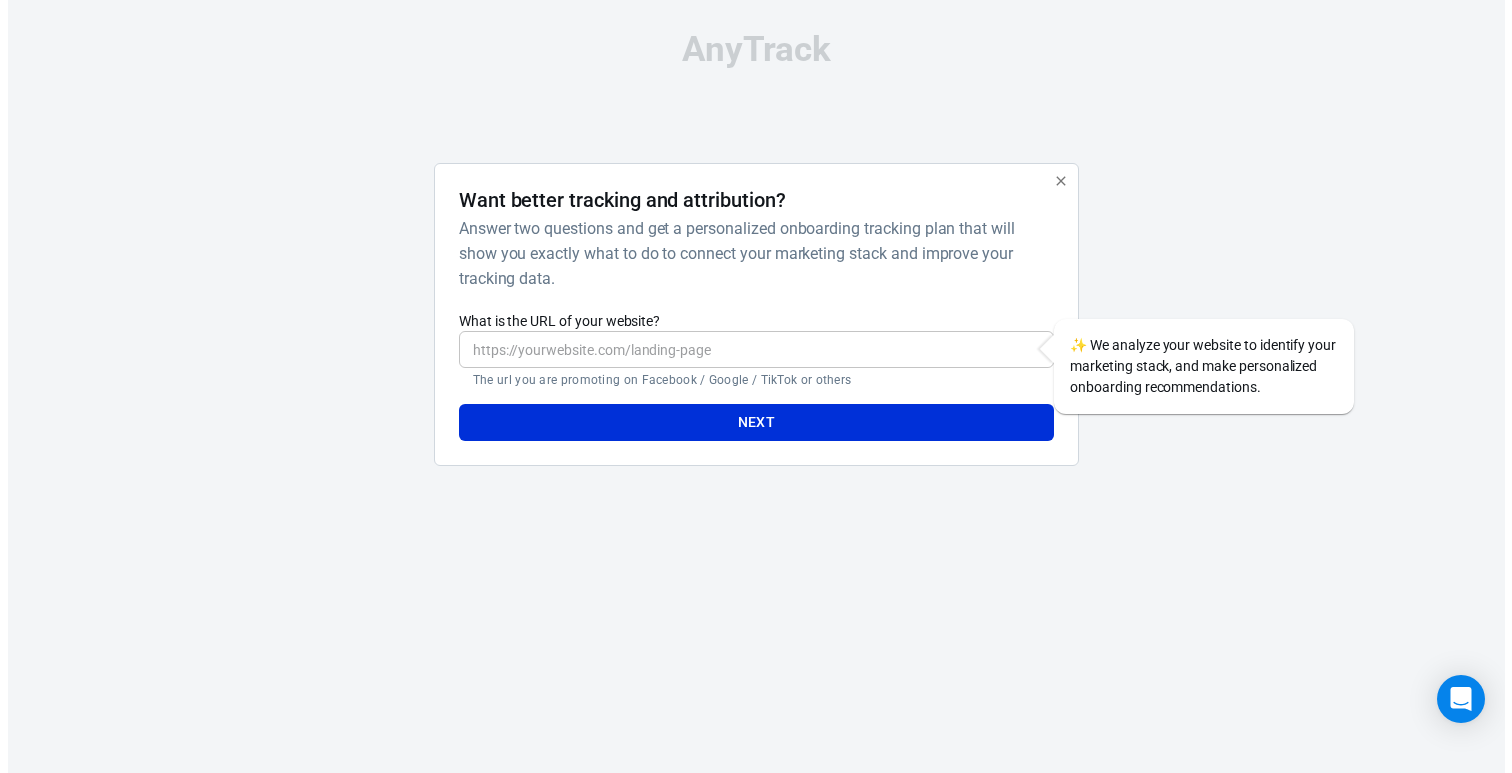 scroll, scrollTop: 0, scrollLeft: 0, axis: both 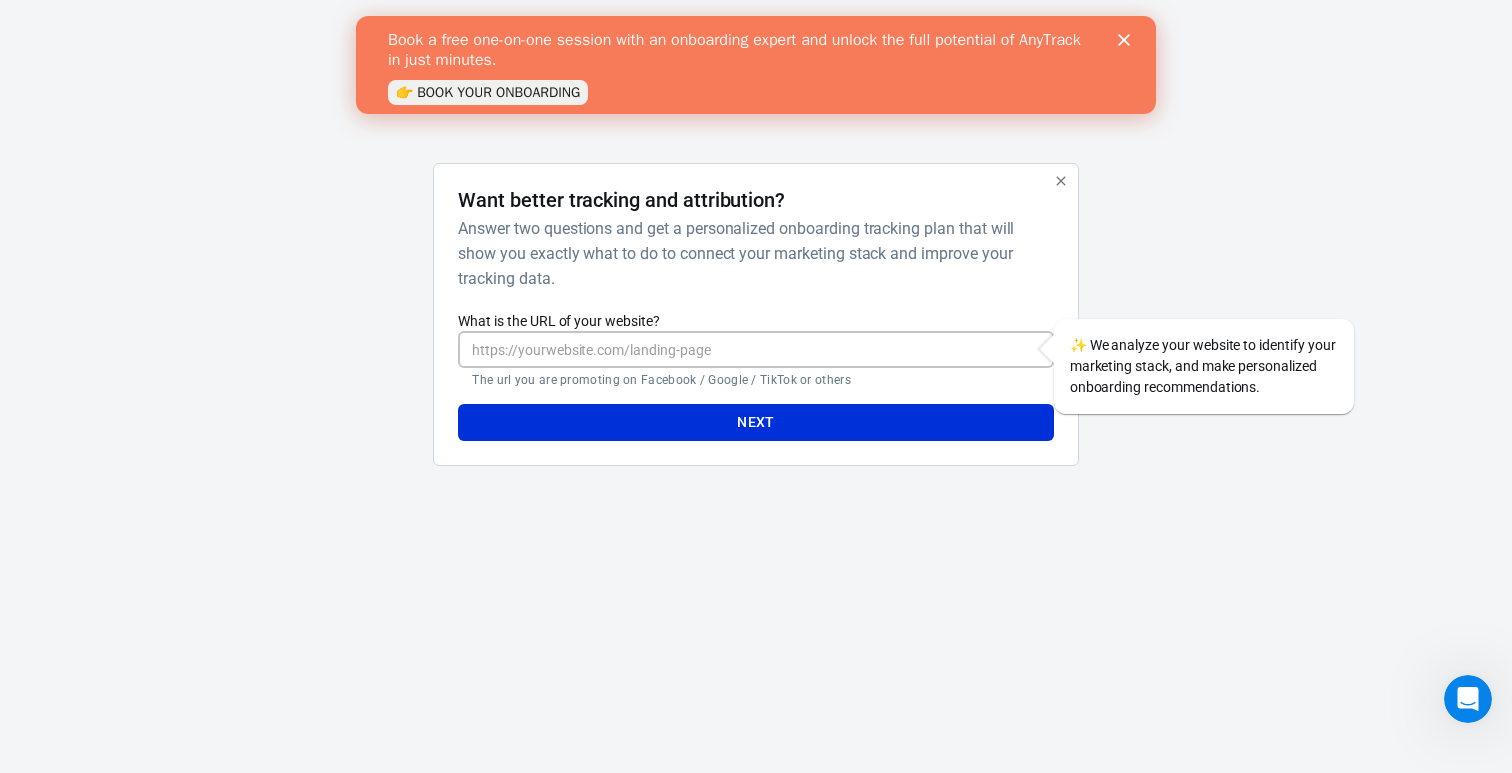 click on "What is the URL of your website?" at bounding box center [755, 349] 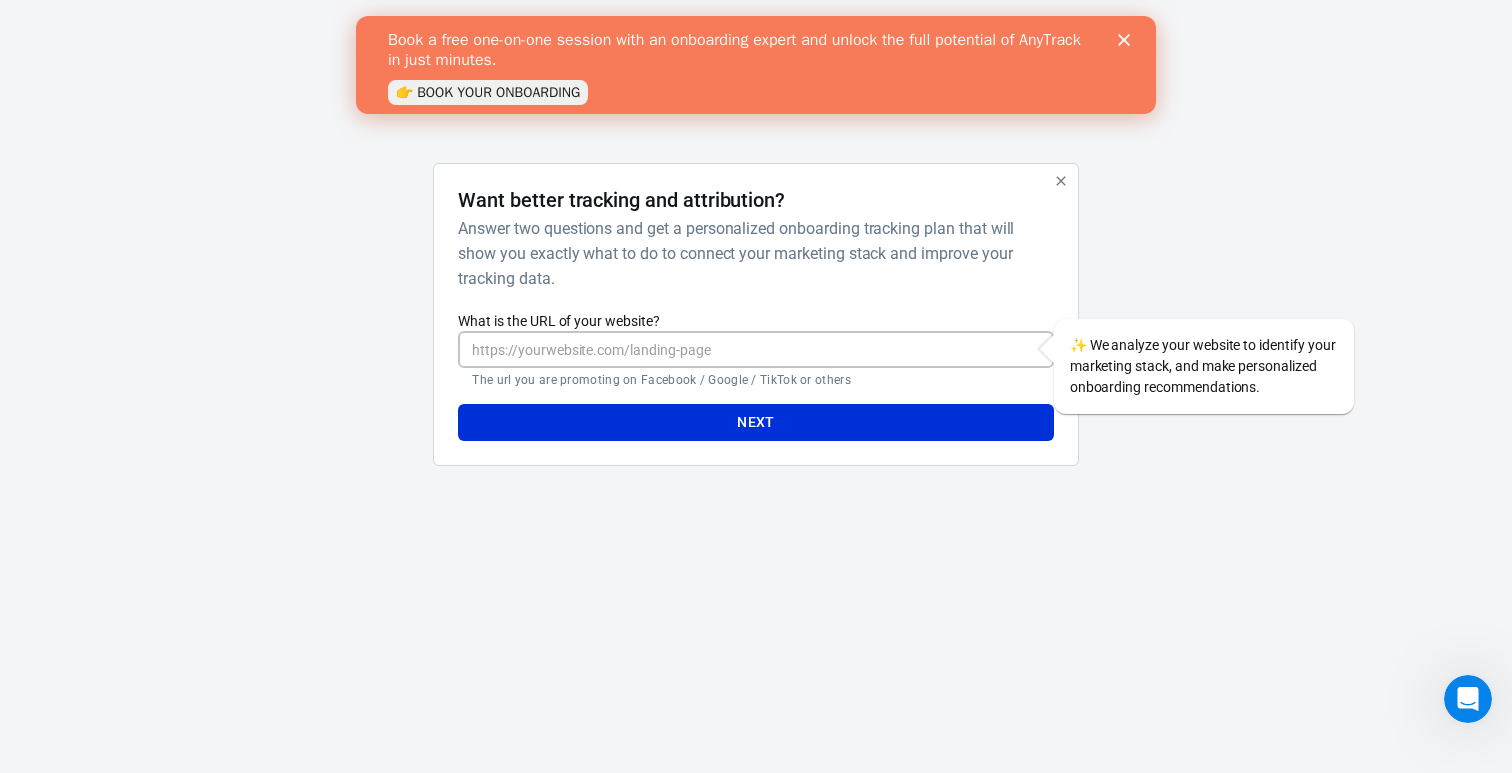 click on "What is the URL of your website?" at bounding box center (755, 349) 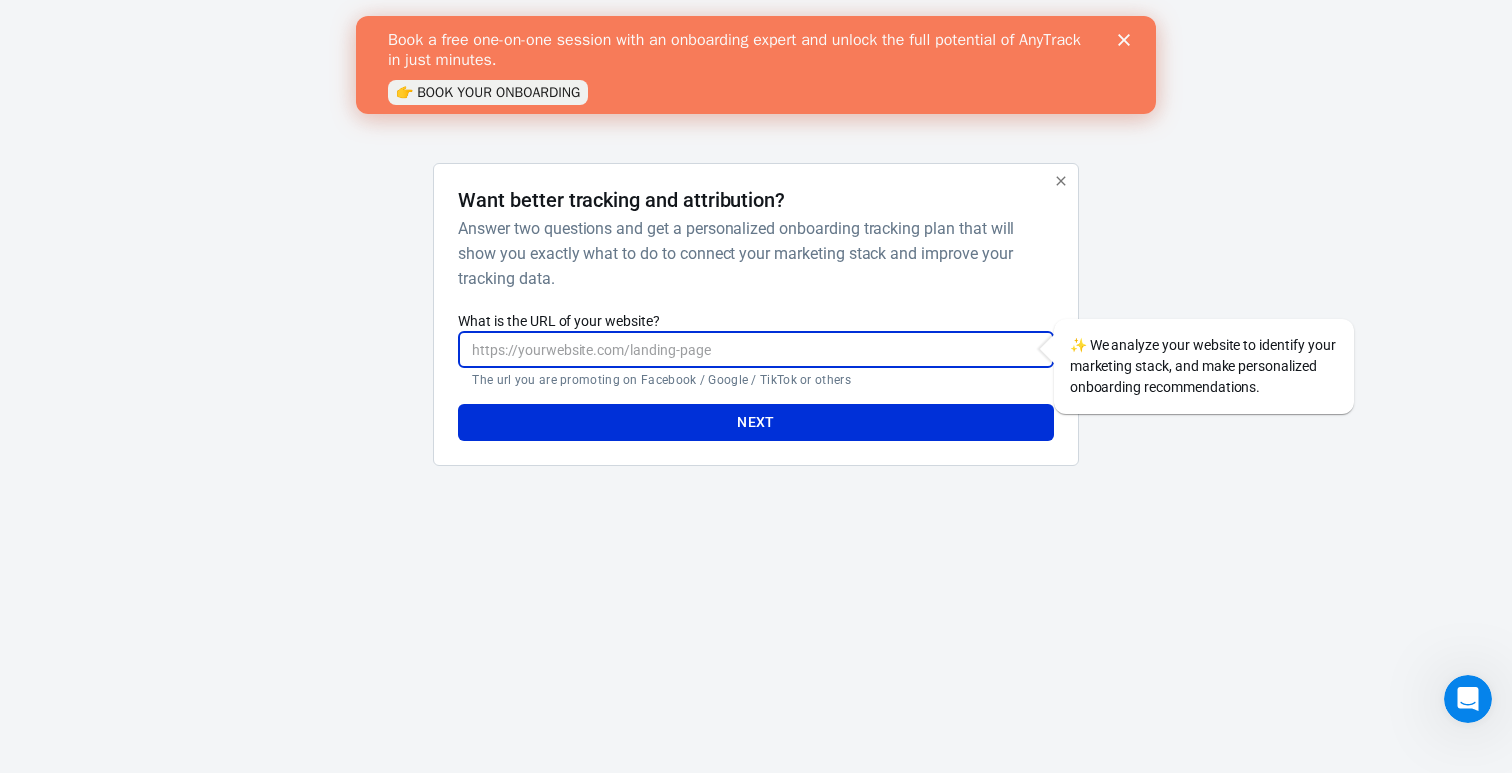click on "Answer two questions and get a personalized onboarding tracking plan that will show you exactly what to do
to connect your marketing stack and improve your tracking data." at bounding box center (751, 253) 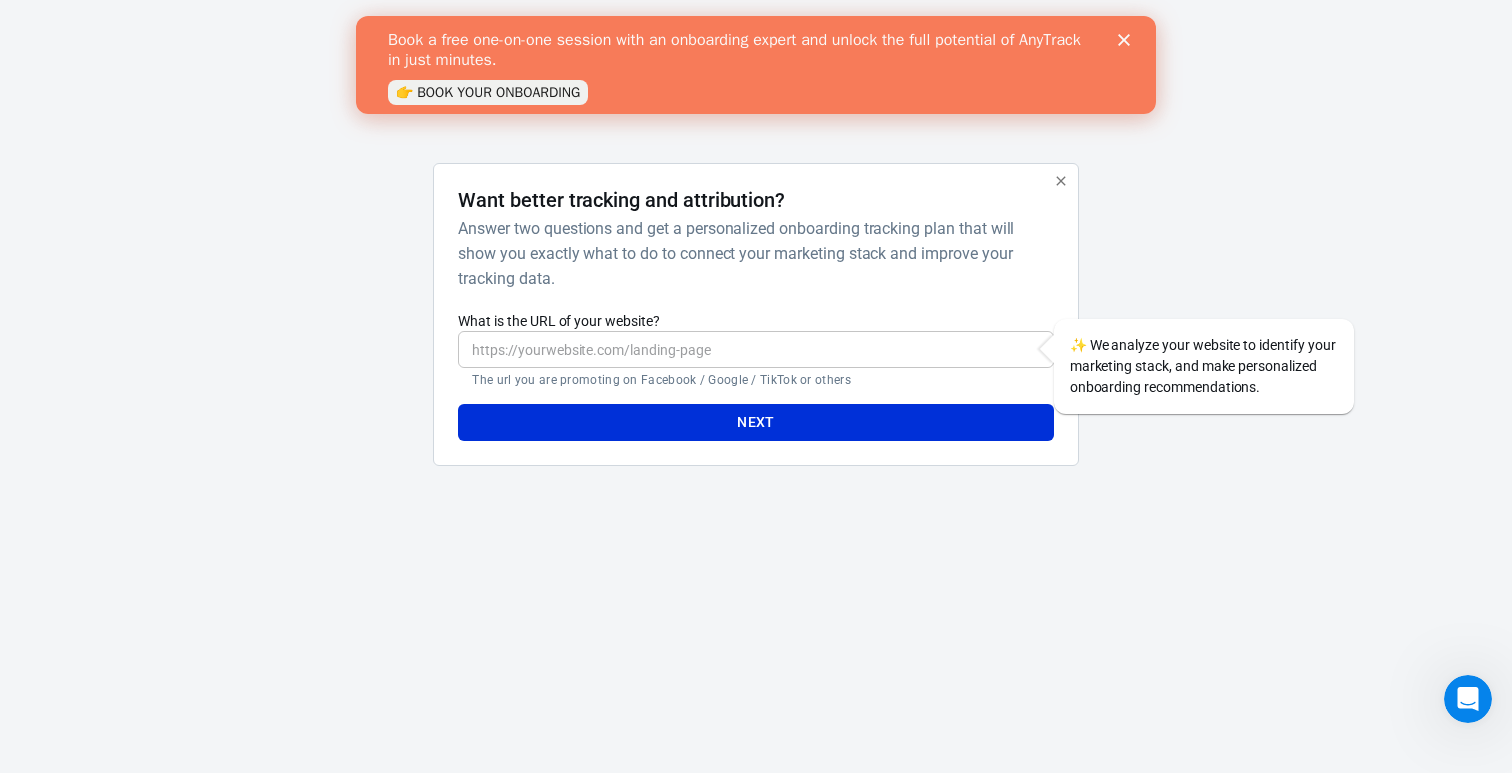 click on "What is the URL of your website?" at bounding box center (755, 349) 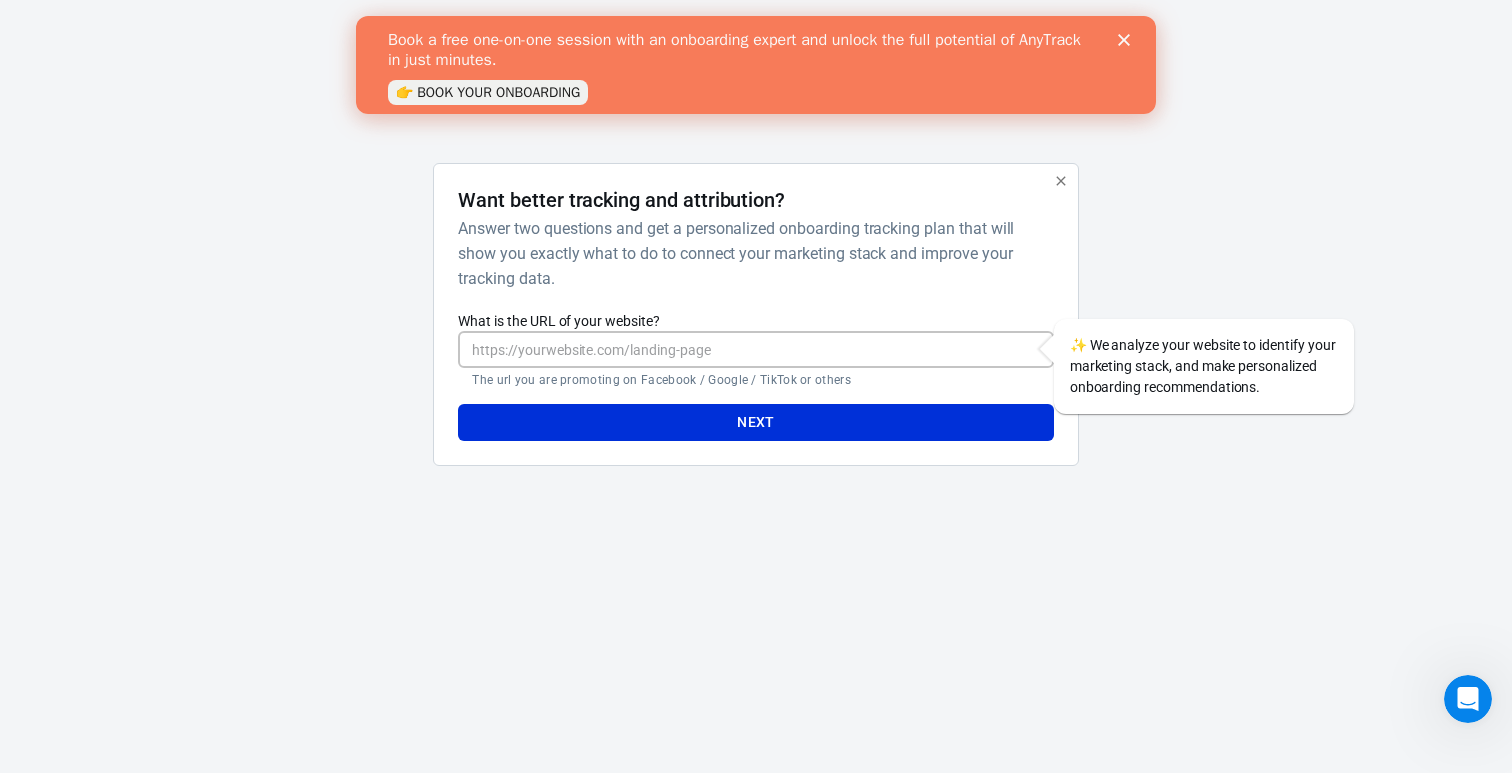 paste on "https://www.linguamatik.com/orta-seviye-ingilizce" 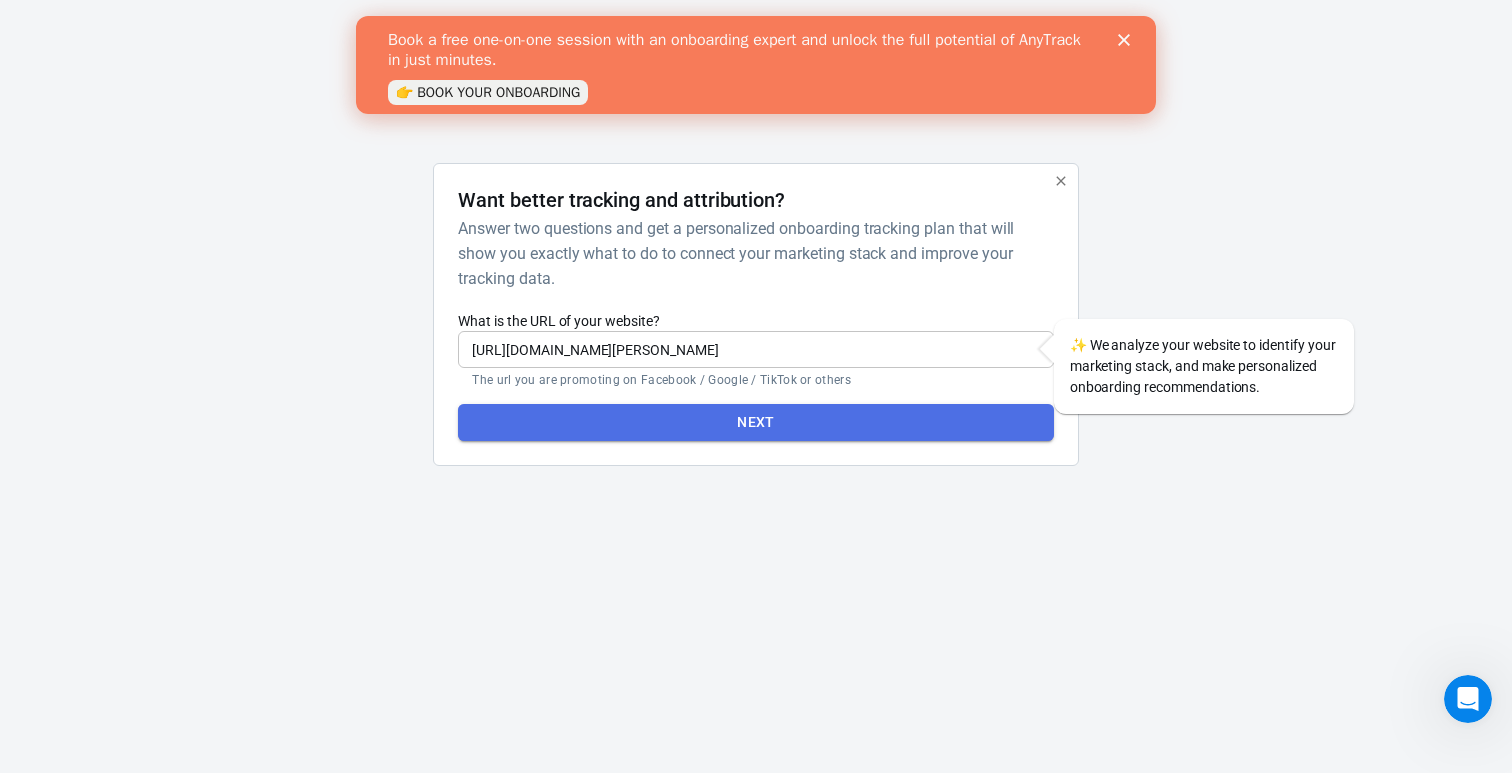 click on "Next" at bounding box center (755, 422) 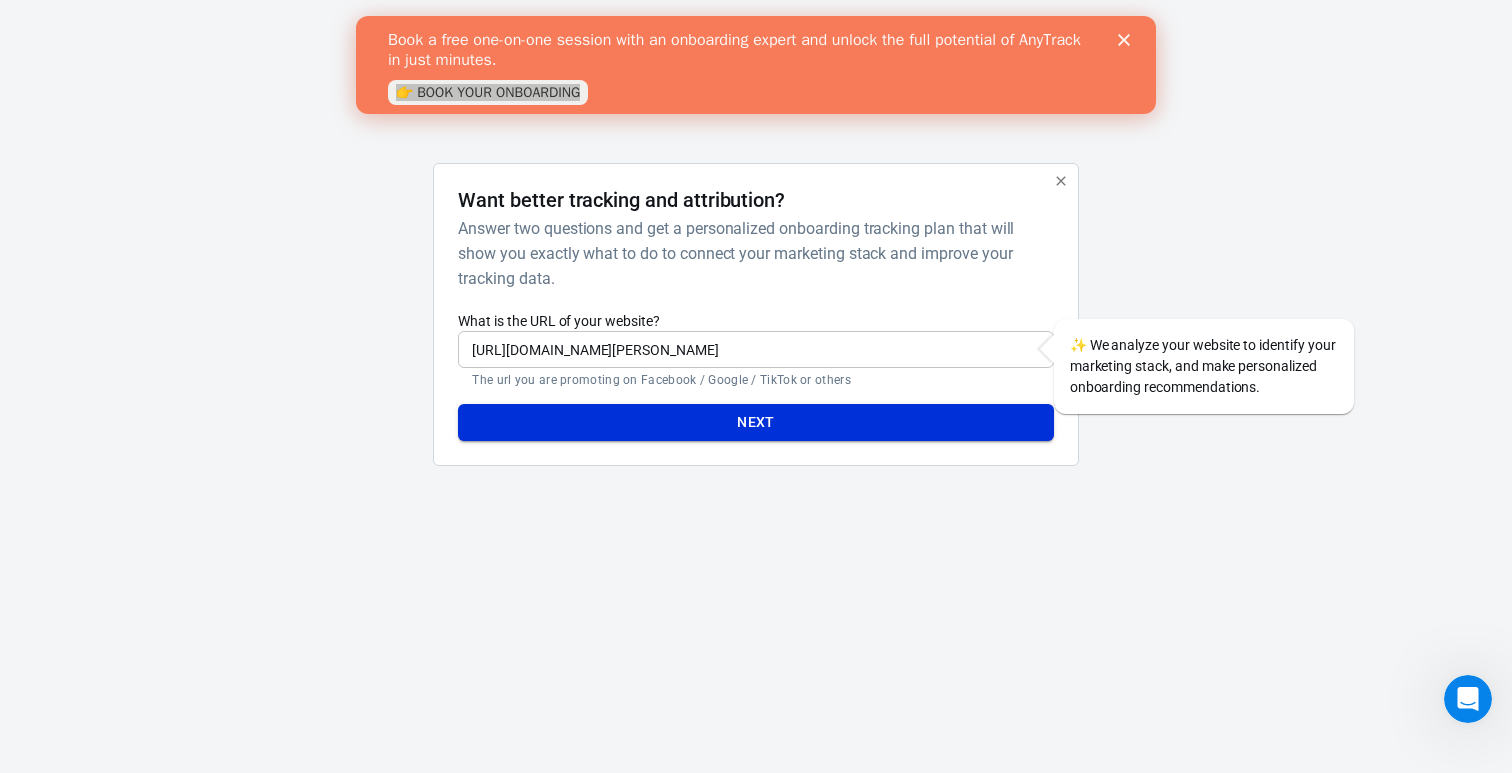 click on "Next" at bounding box center (756, 422) 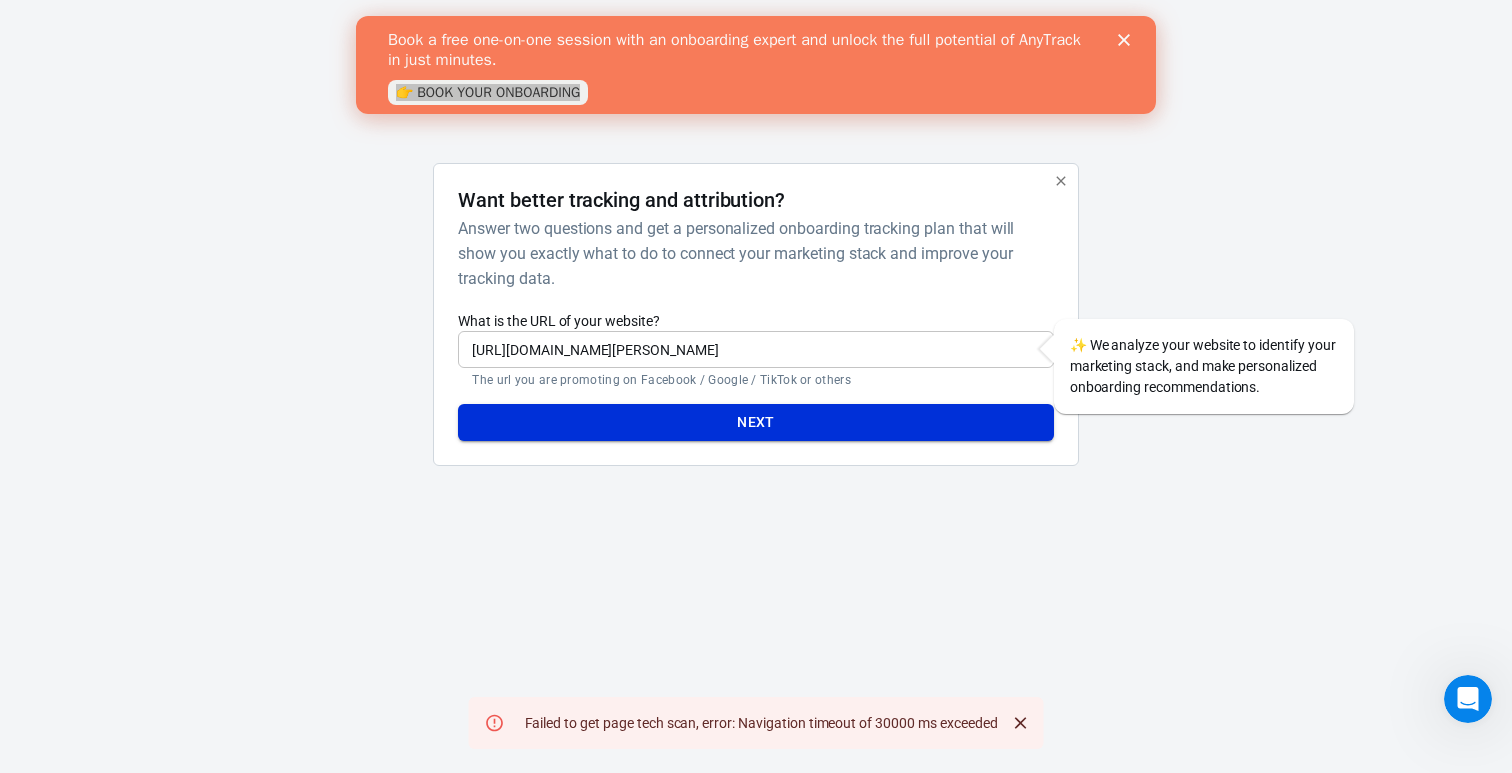 click on "Next" at bounding box center (756, 422) 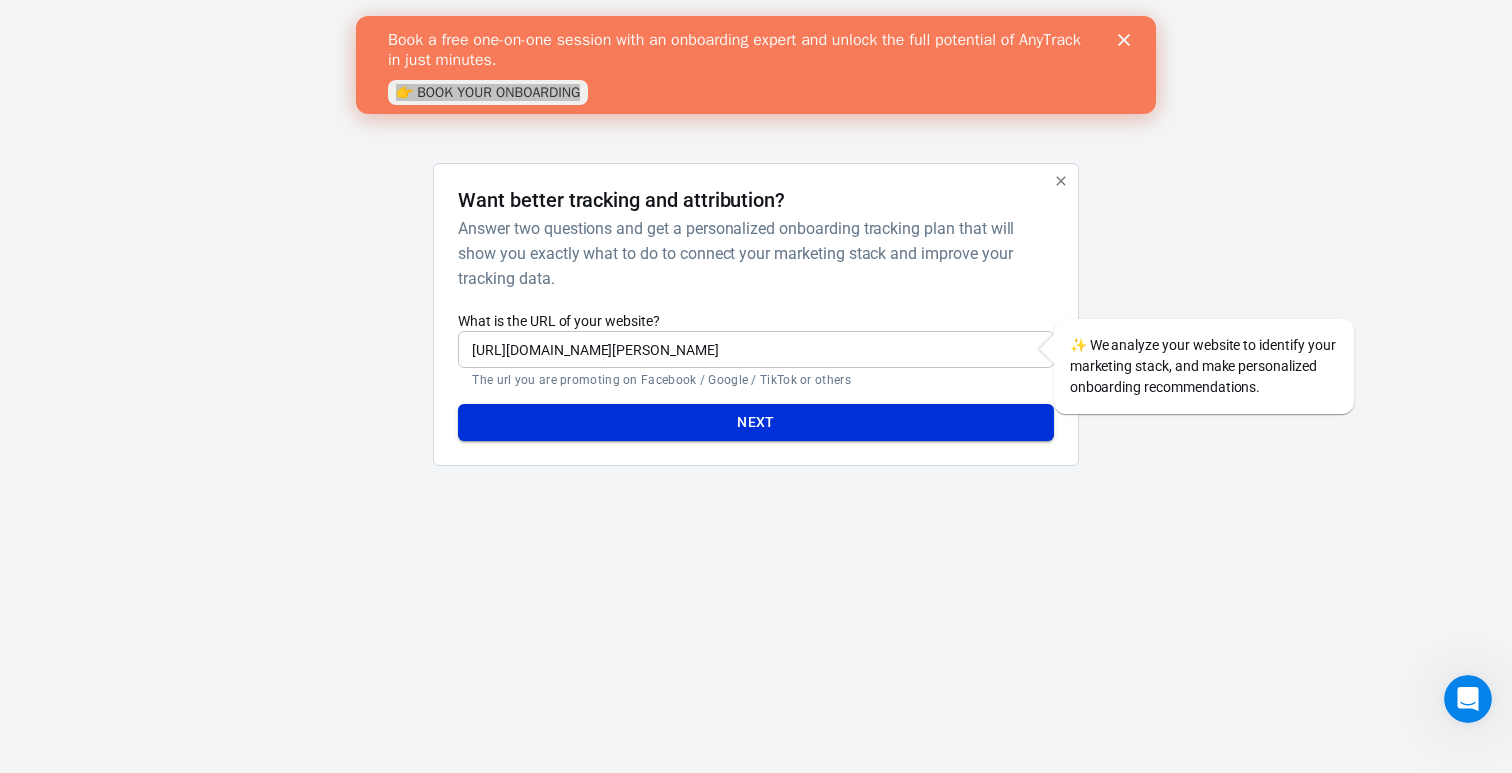 click on "Next" at bounding box center [755, 422] 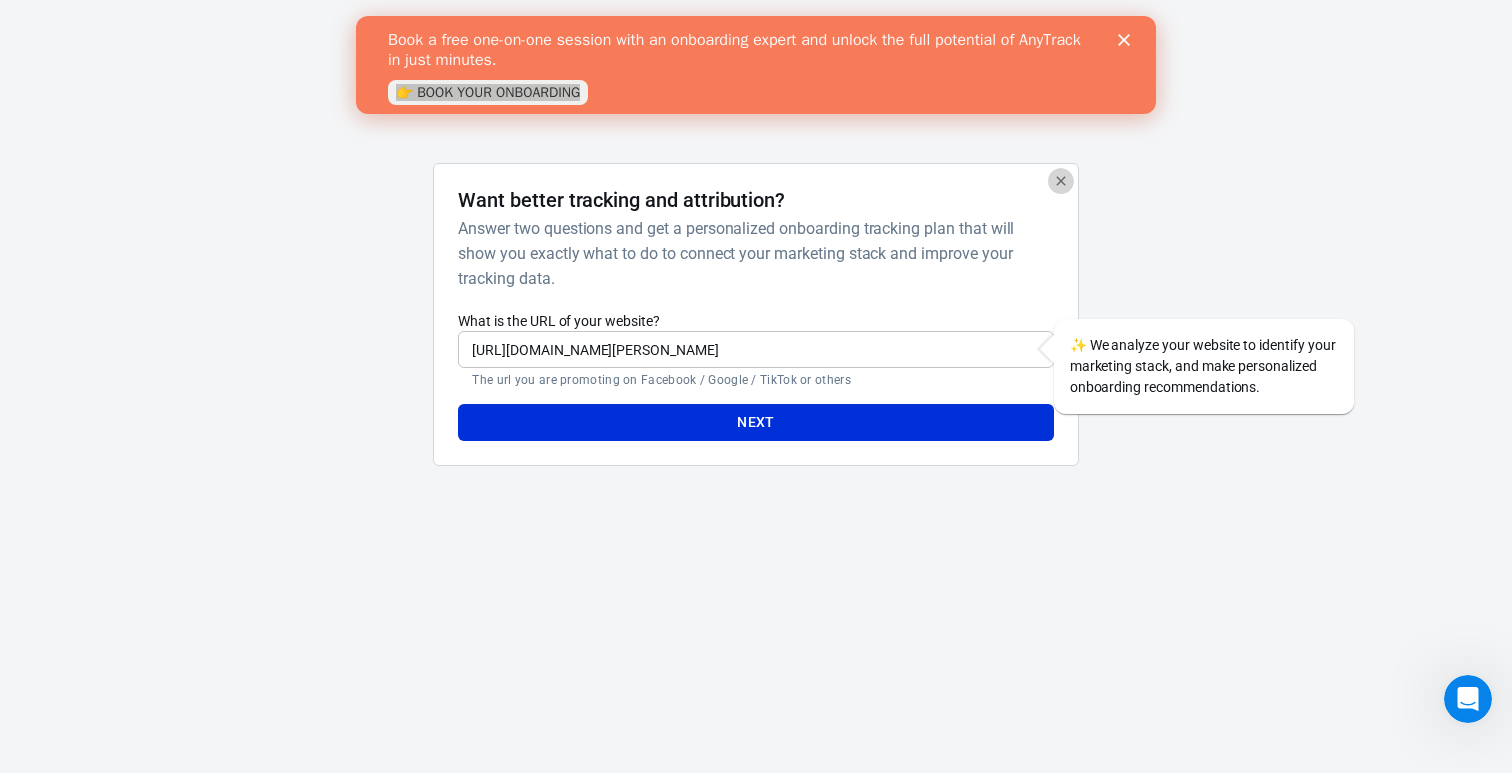 click 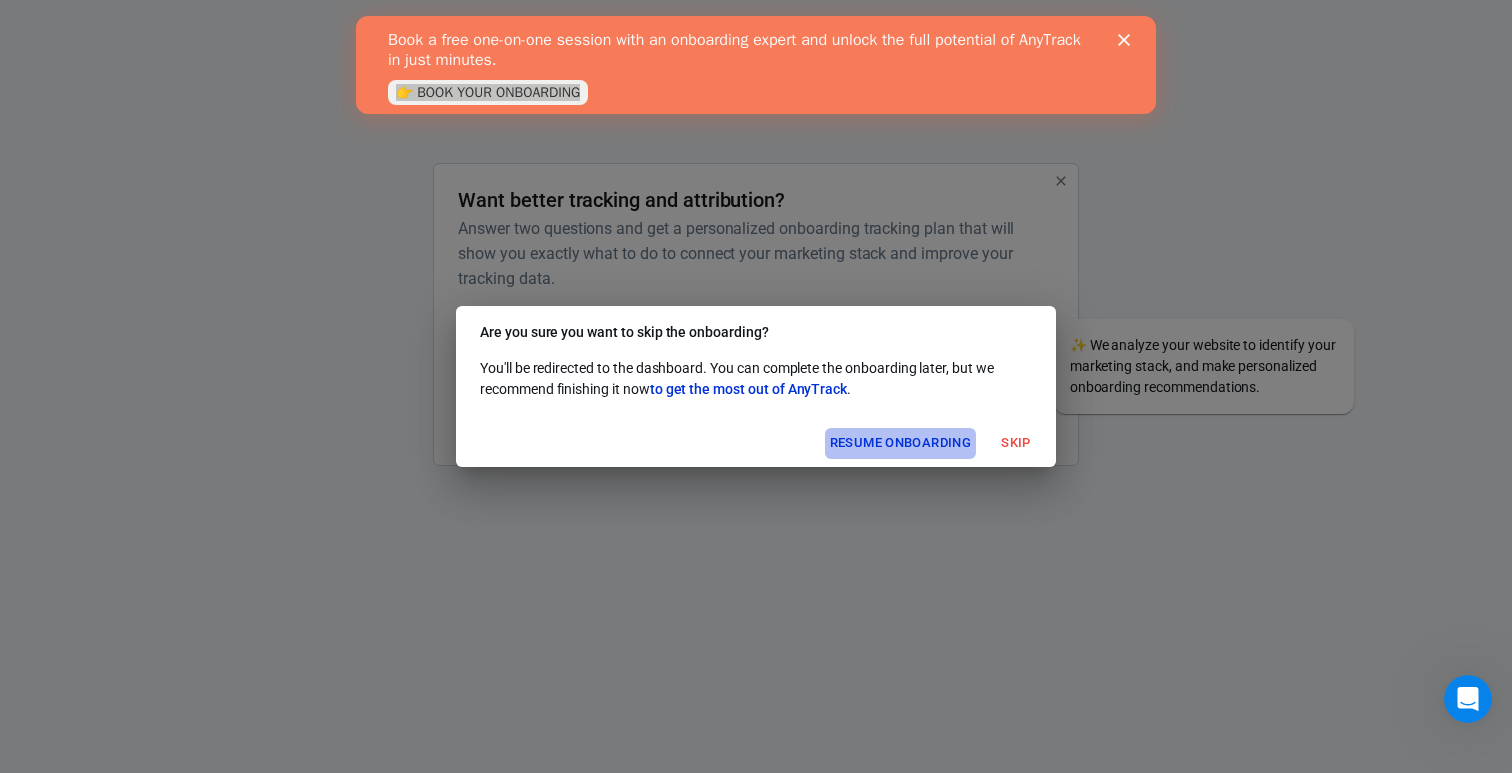 click on "Resume onboarding" at bounding box center (900, 443) 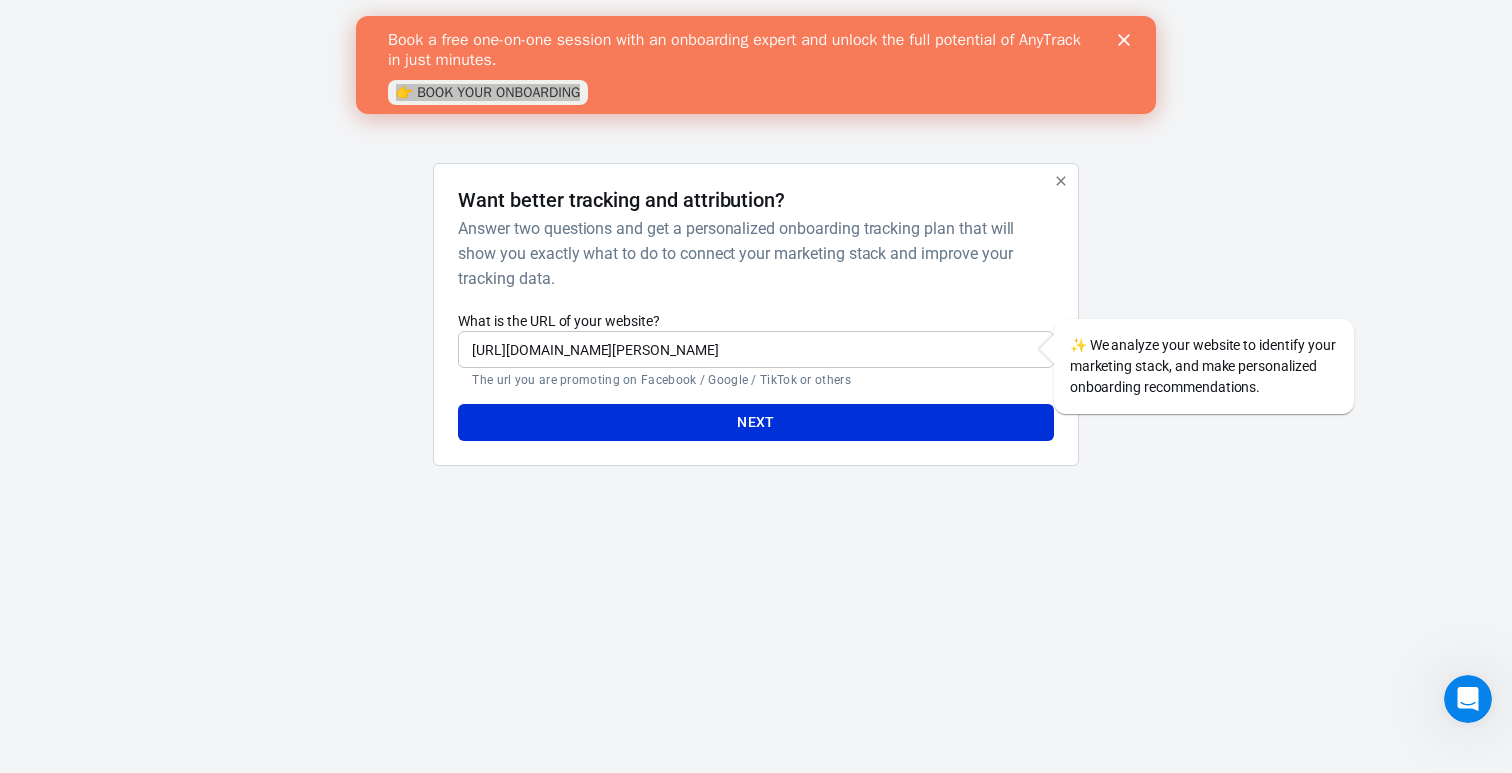 click on "https://www.linguamatik.com/orta-seviye-ingilizce" at bounding box center (755, 349) 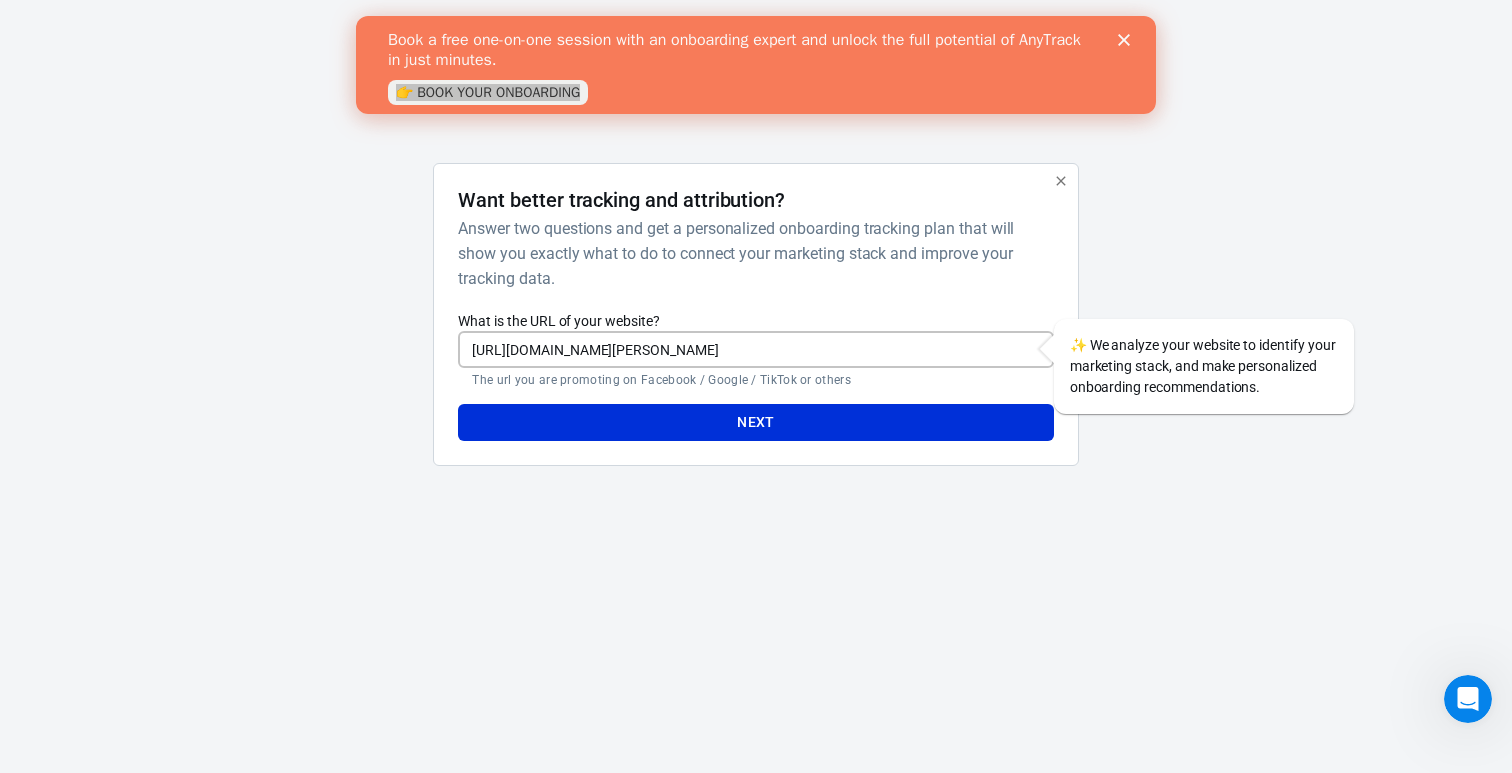 click on "https://www.linguamatik.com/orta-seviye-ingilizce" at bounding box center [755, 349] 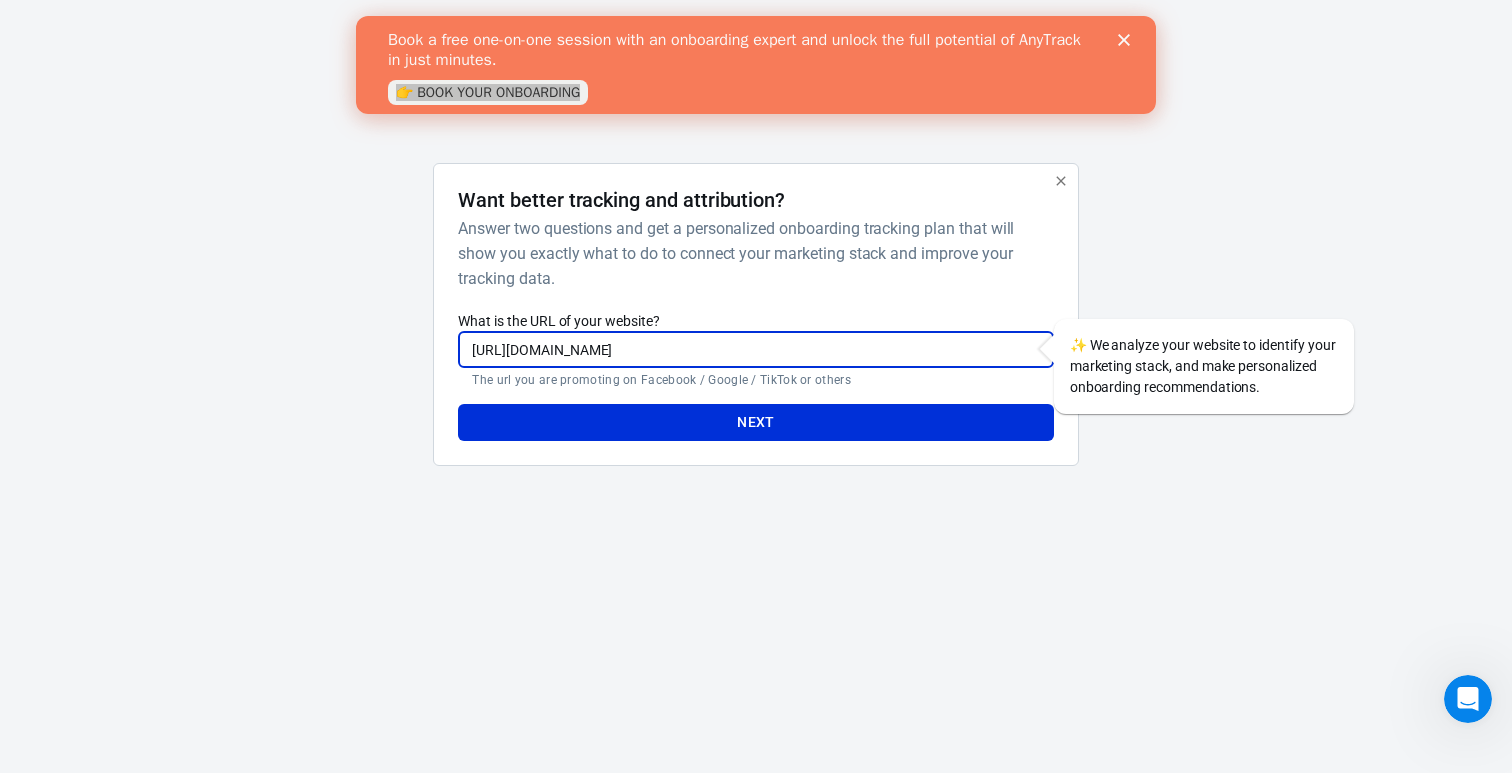 type on "https://www.linguamatik.com" 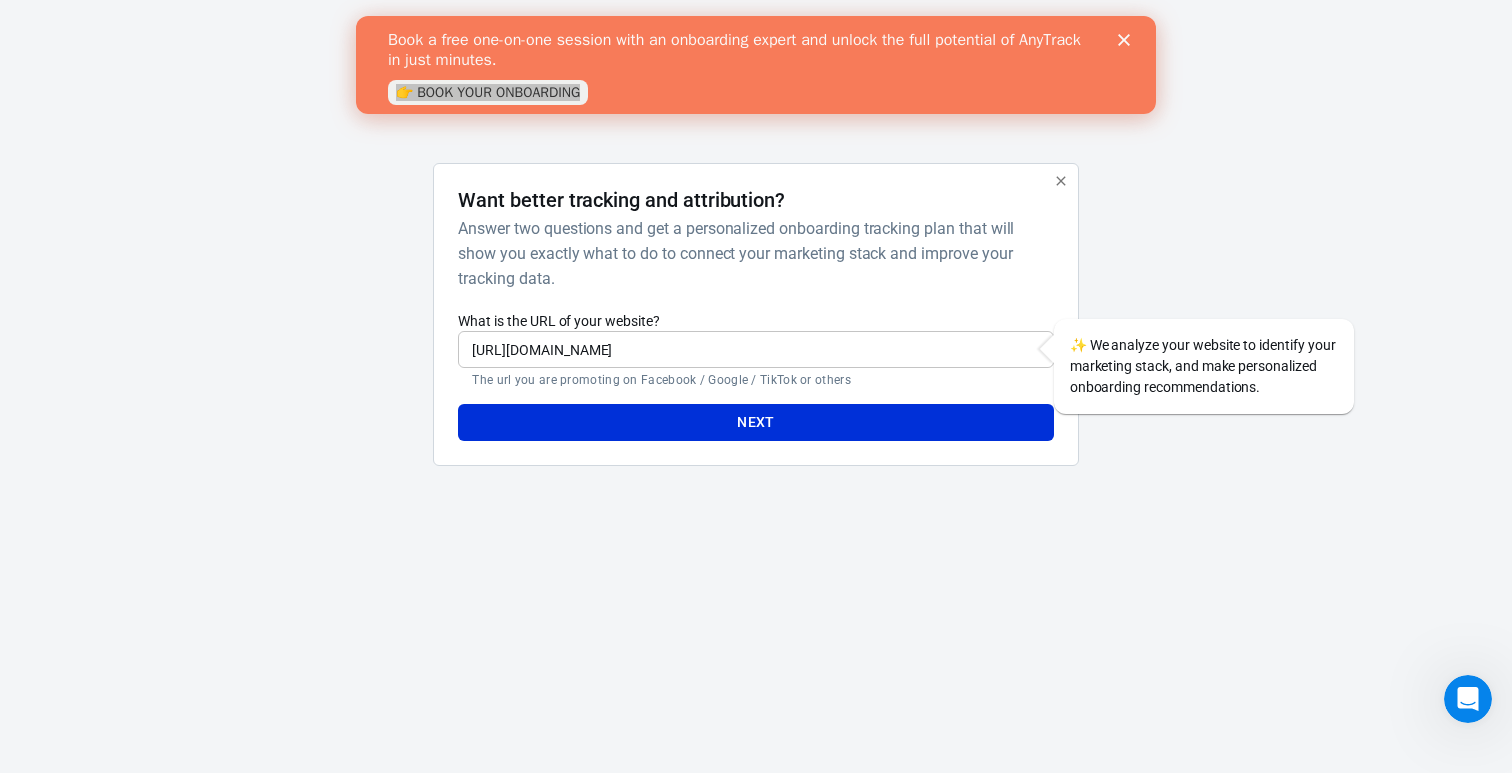 click on "Want better tracking and attribution? Answer two questions and get a personalized onboarding tracking plan that will show you exactly what to do
to connect your marketing stack and improve your tracking data. What is the URL of your website? https://www.linguamatik.com ​ The url you are promoting on Facebook / Google / TikTok or others ✨   We analyze your website to identify your marketing stack, and make personalized onboarding recommendations. Next" at bounding box center [755, 322] 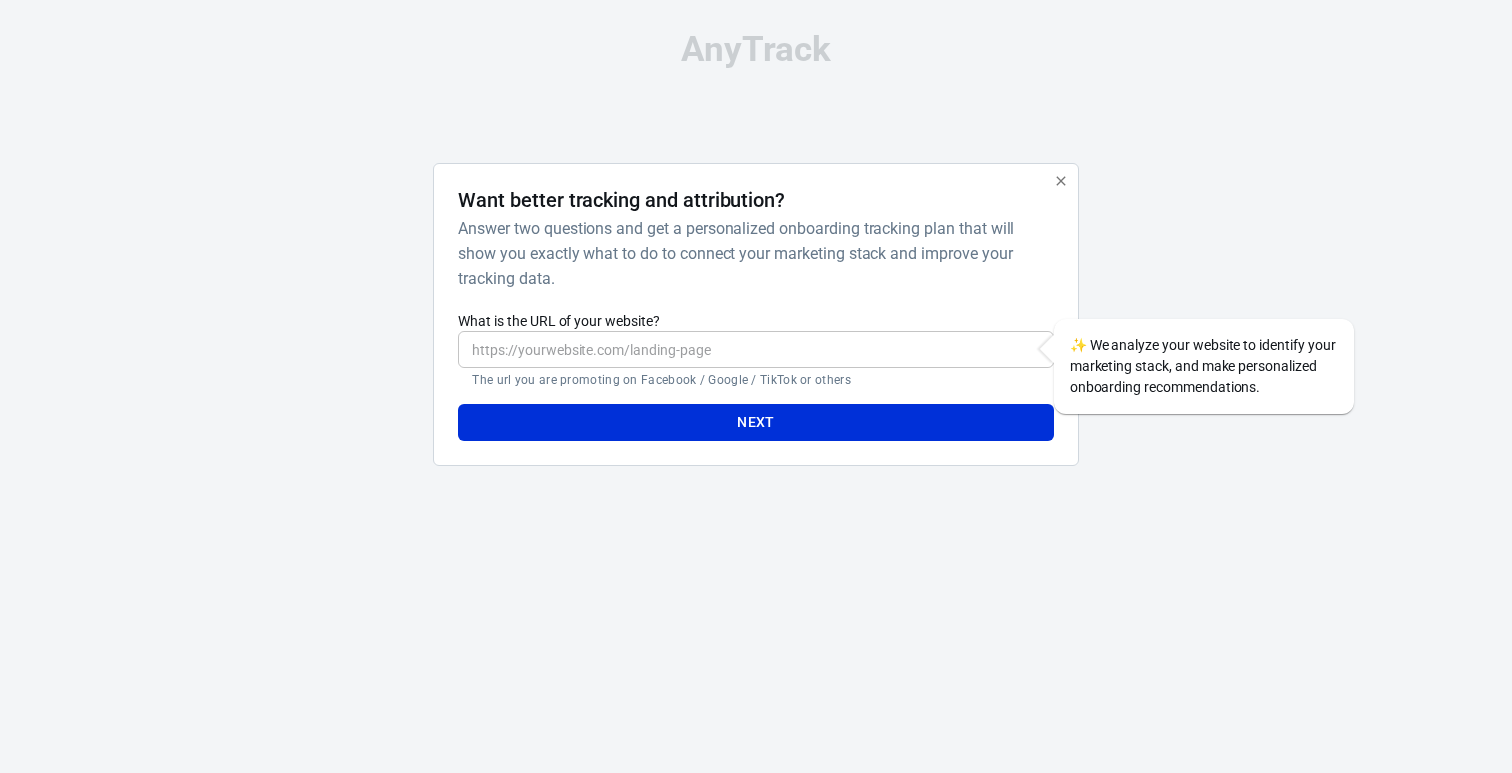 scroll, scrollTop: 0, scrollLeft: 0, axis: both 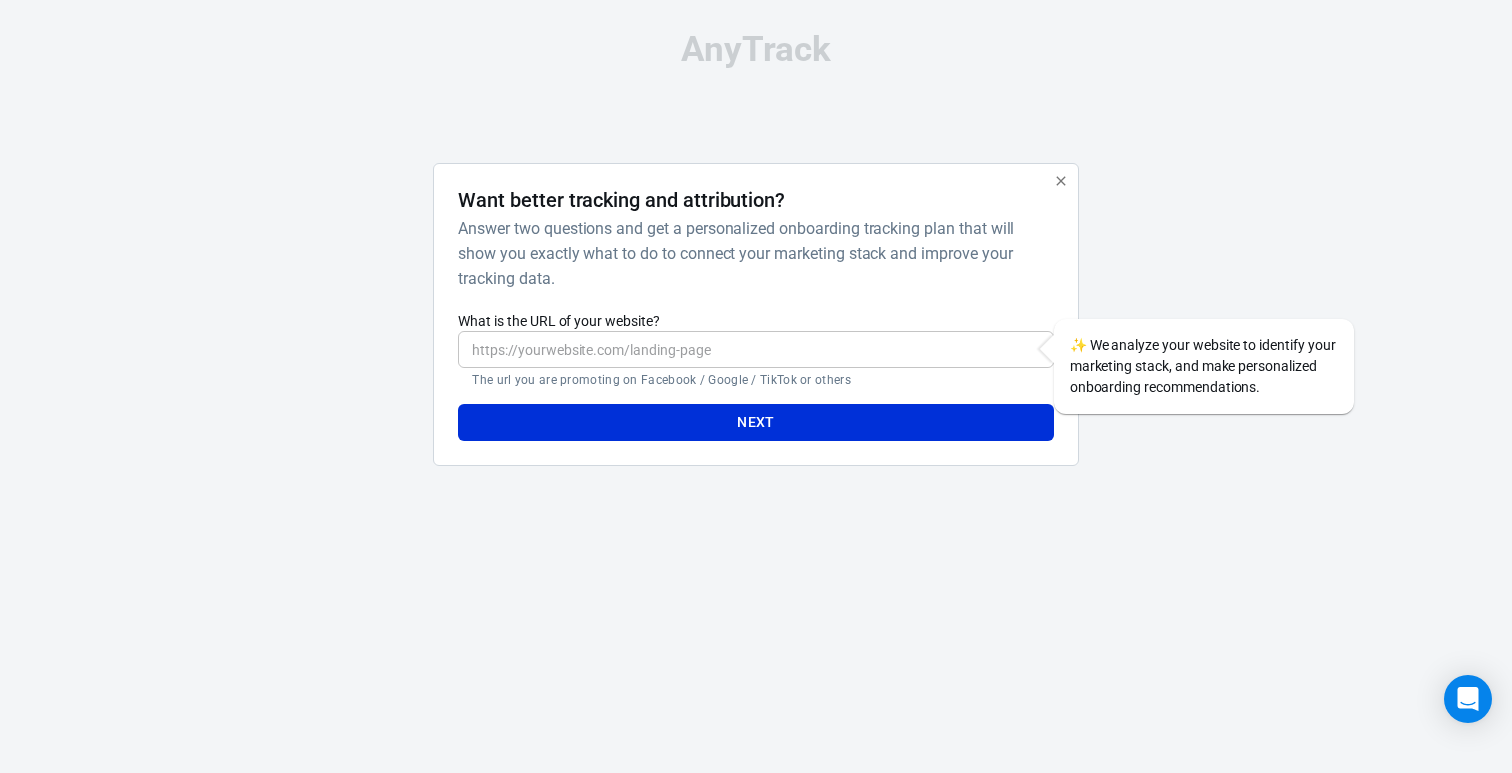 click on "What is the URL of your website?" at bounding box center [755, 349] 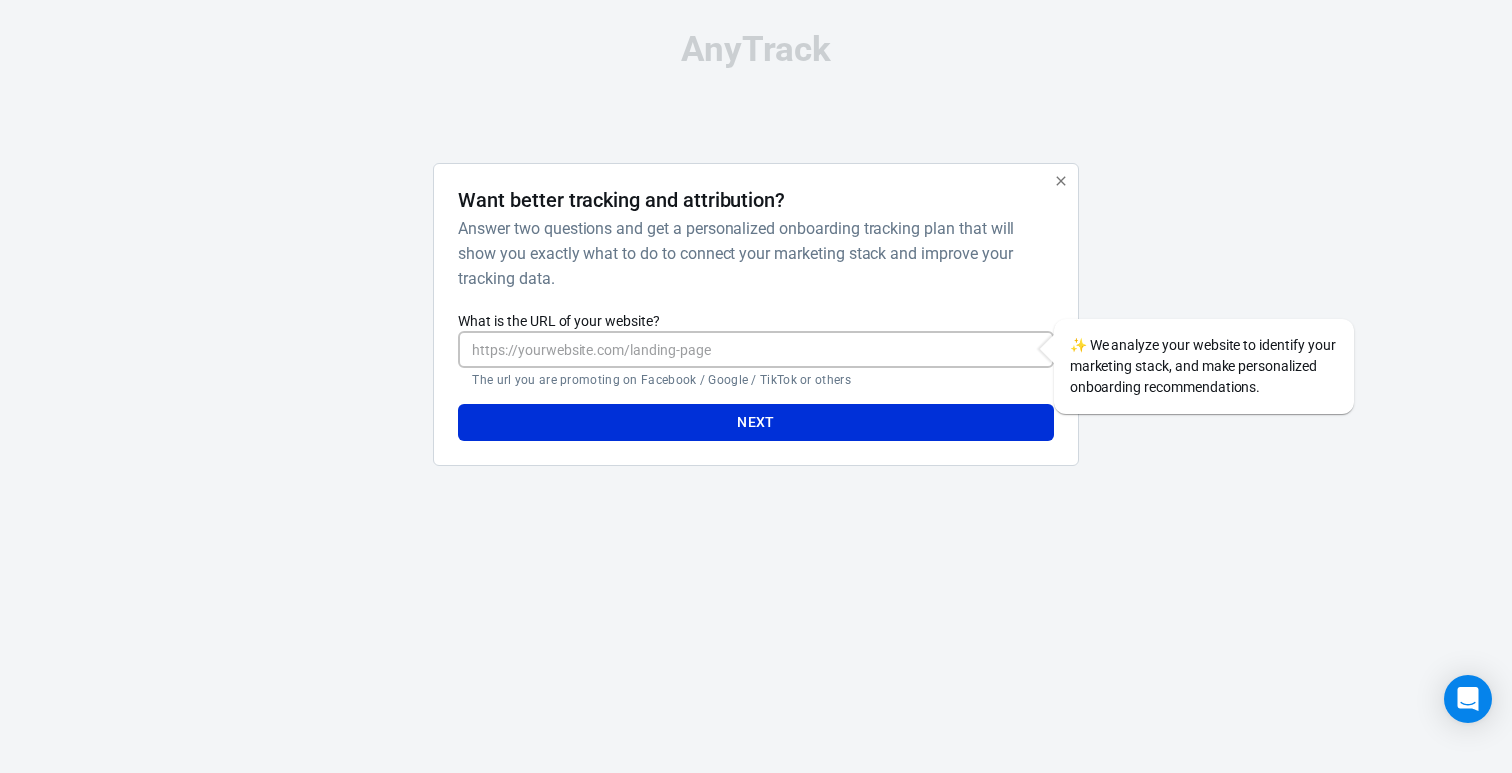 paste on "https://www.linguamatik.com/orta-seviye-ingilizce" 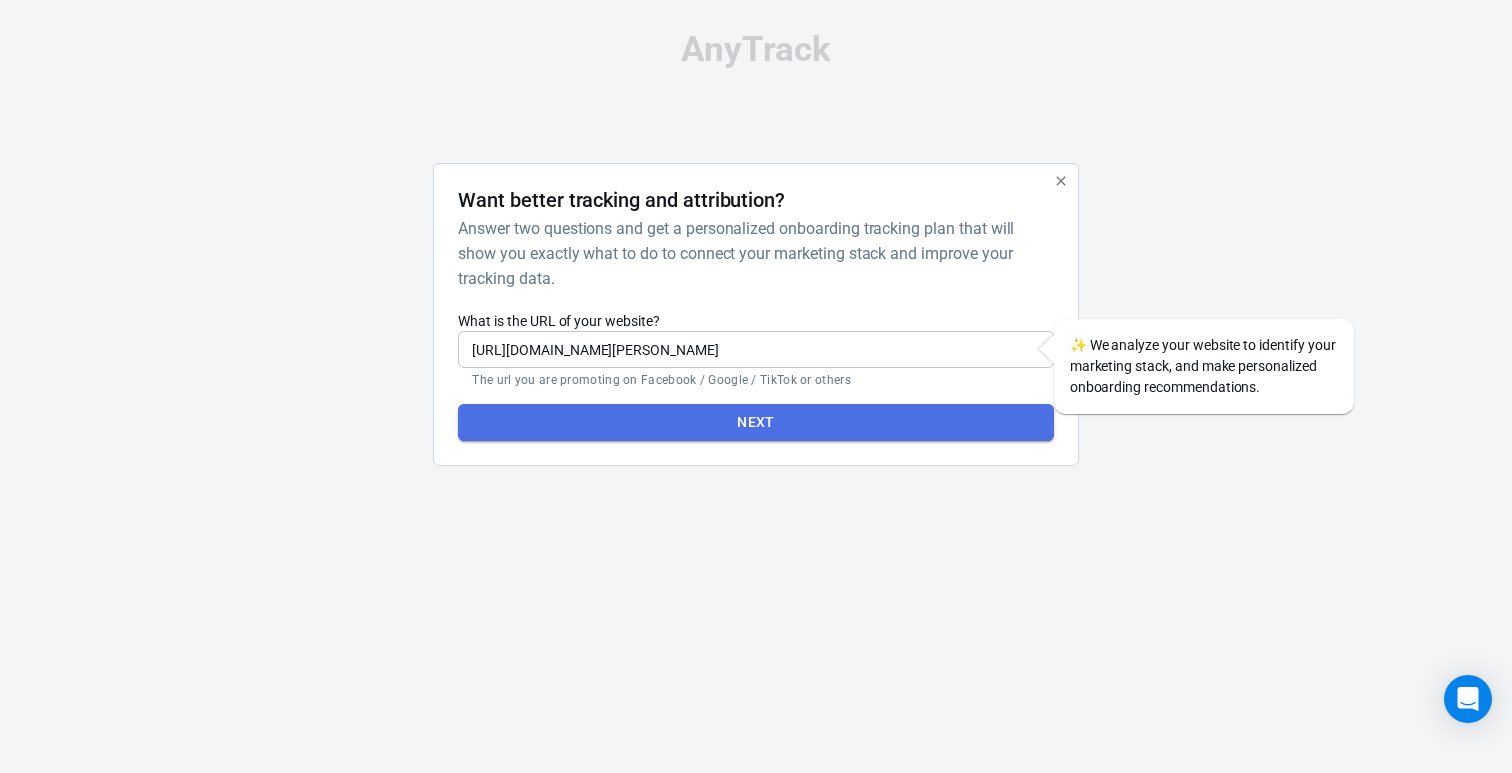 click on "Next" at bounding box center [755, 422] 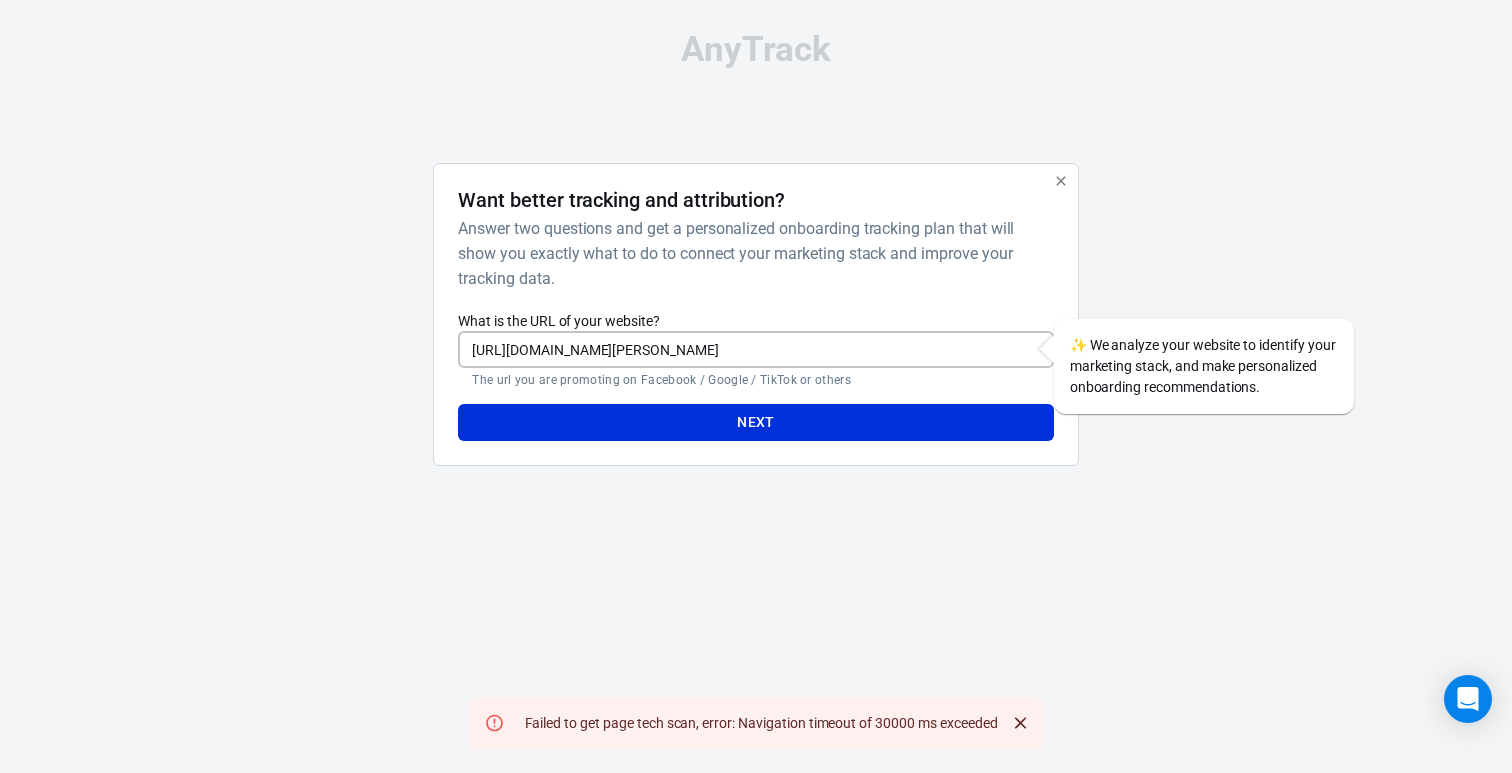 click on "https://www.linguamatik.com/orta-seviye-ingilizce" at bounding box center [755, 349] 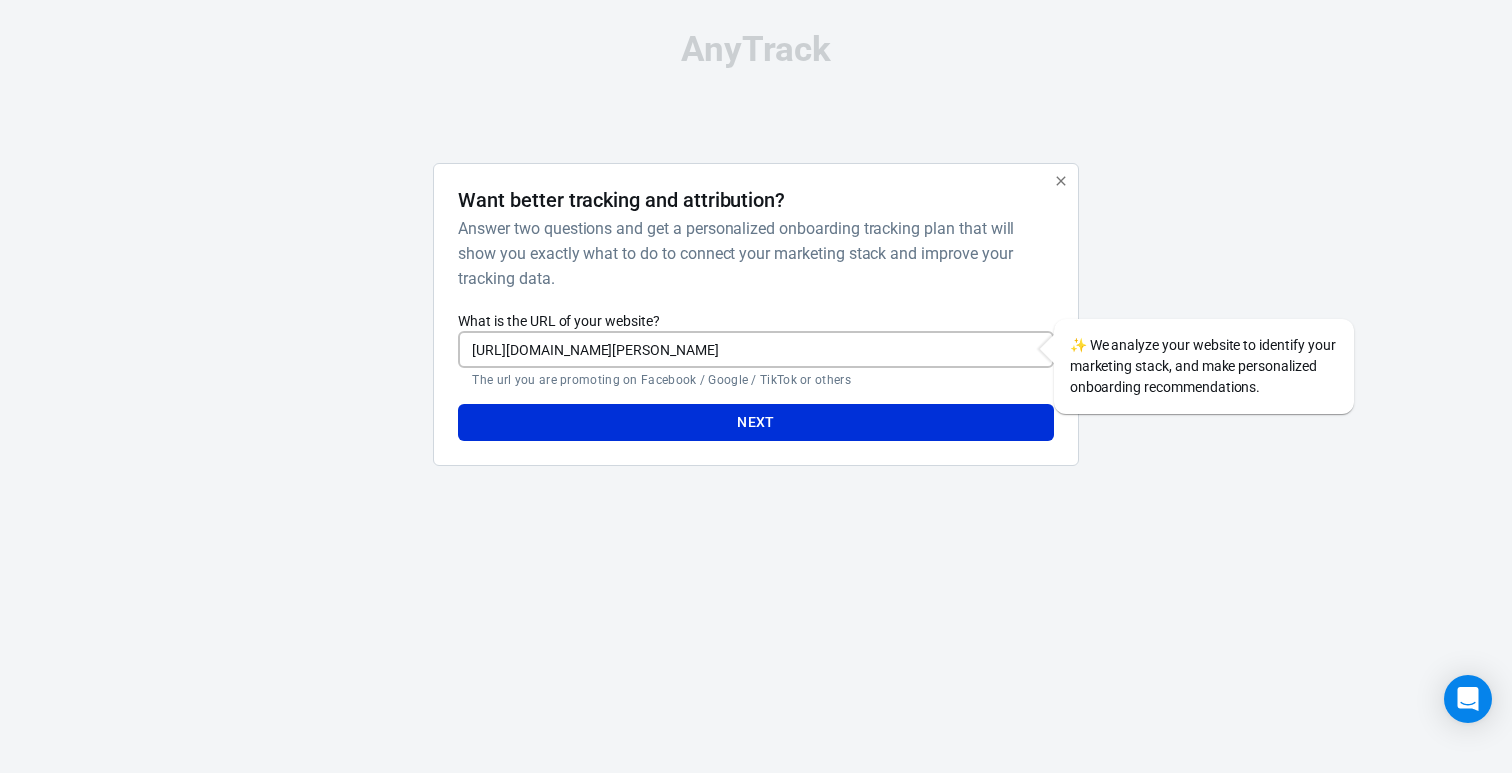 click on "https://www.linguamatik.com/orta-seviye-ingilizce" at bounding box center [755, 349] 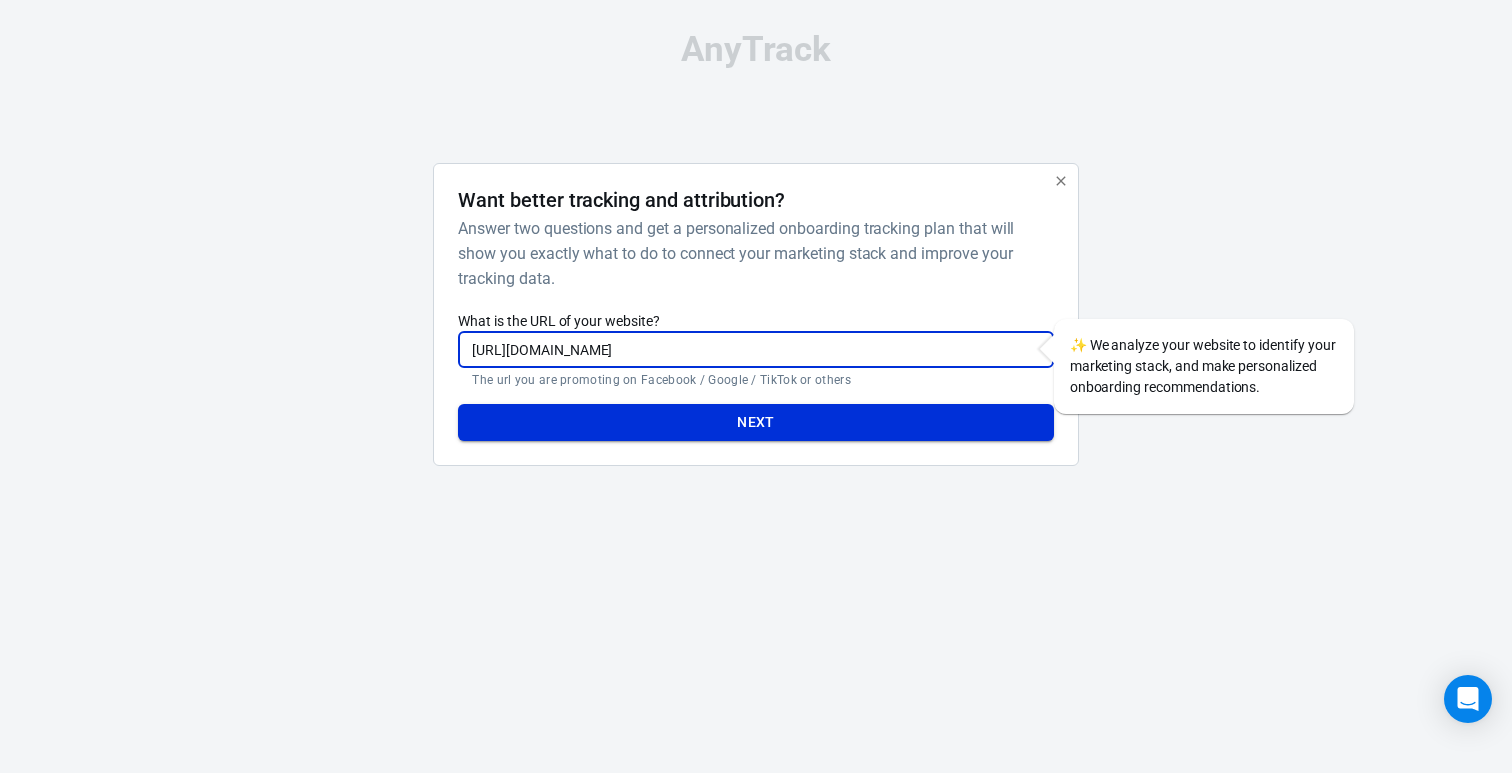 type on "https://www.linguamatik.com/LMCLUB-ingilizce-konusma-kulubu" 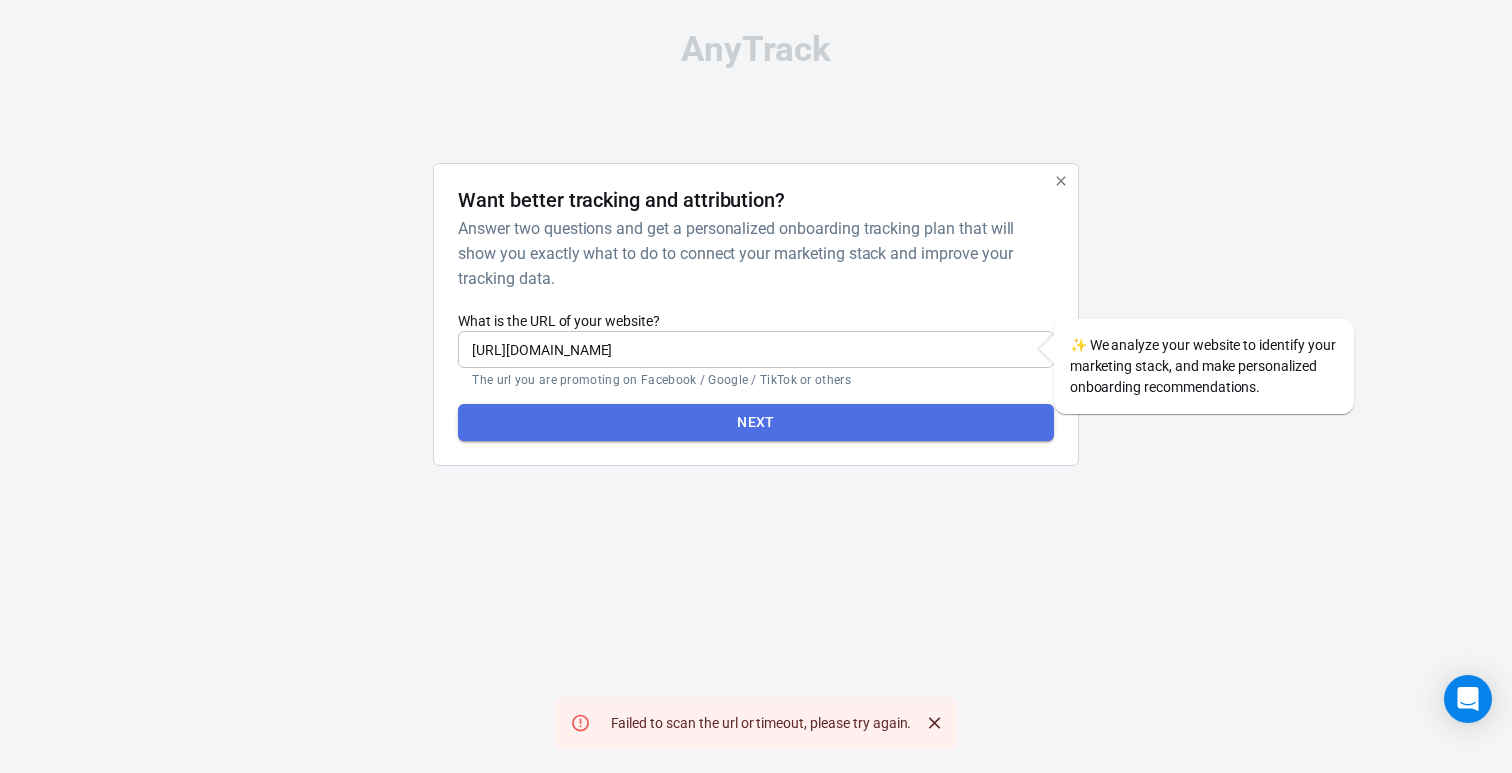 click on "Next" at bounding box center [755, 422] 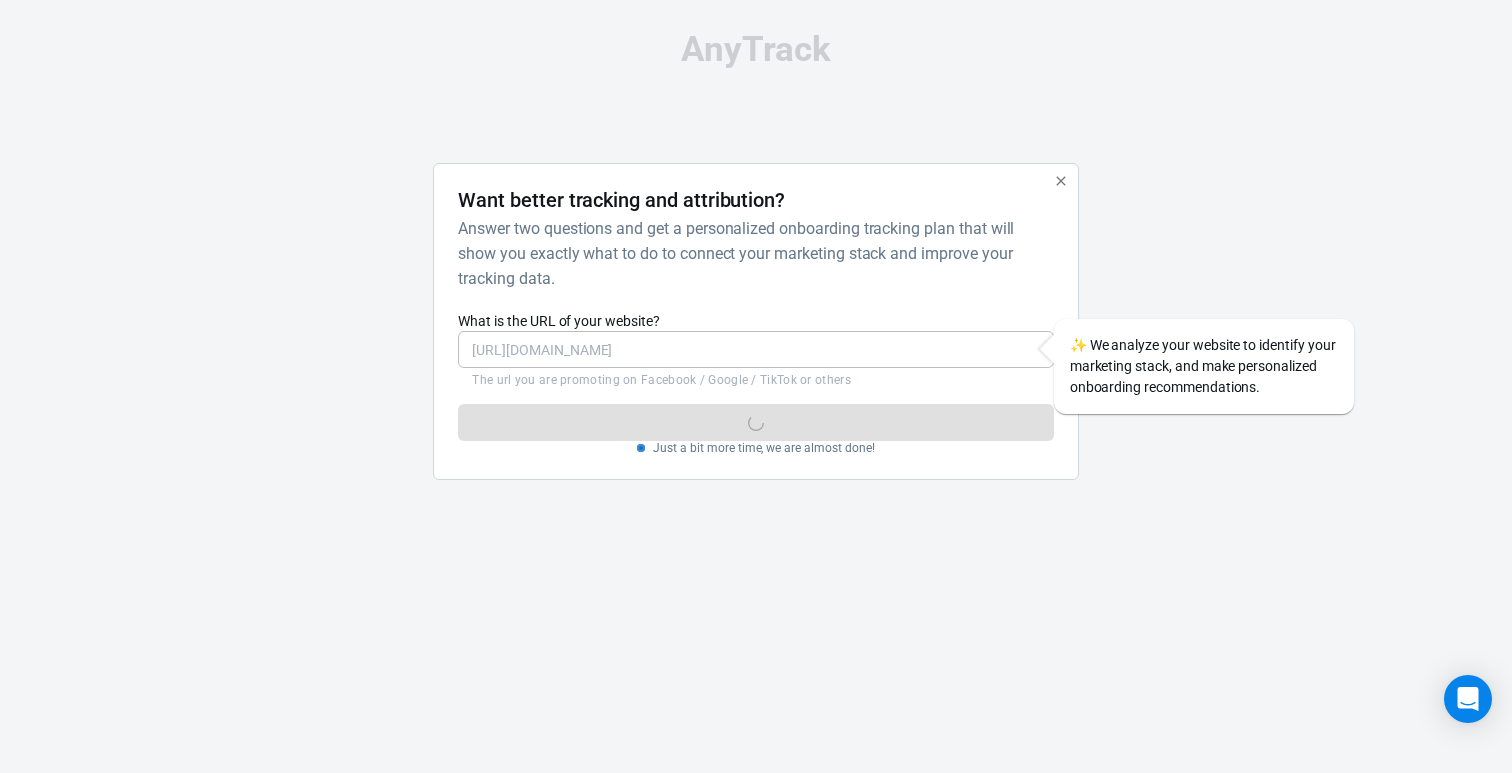 click 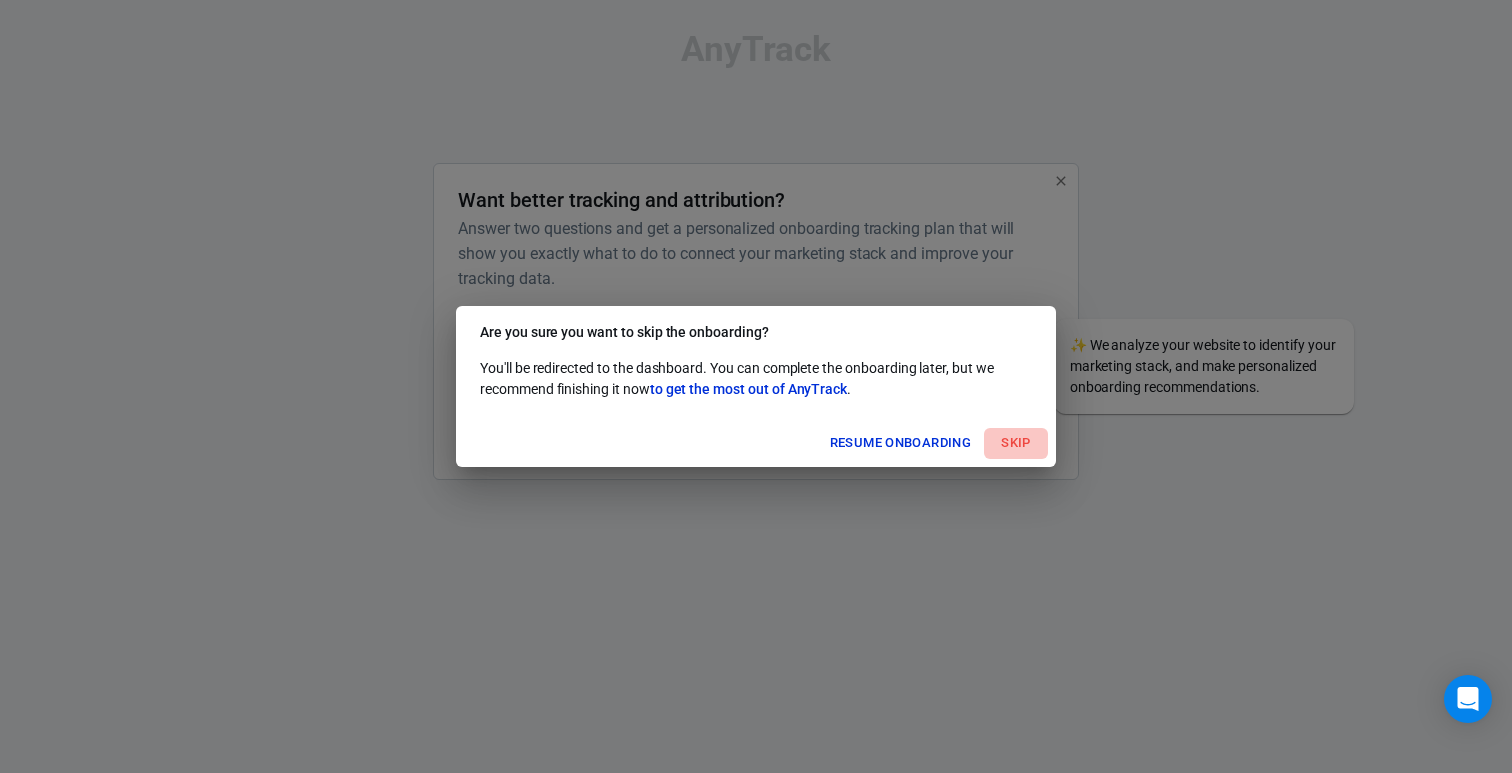 click on "Skip" at bounding box center [1016, 443] 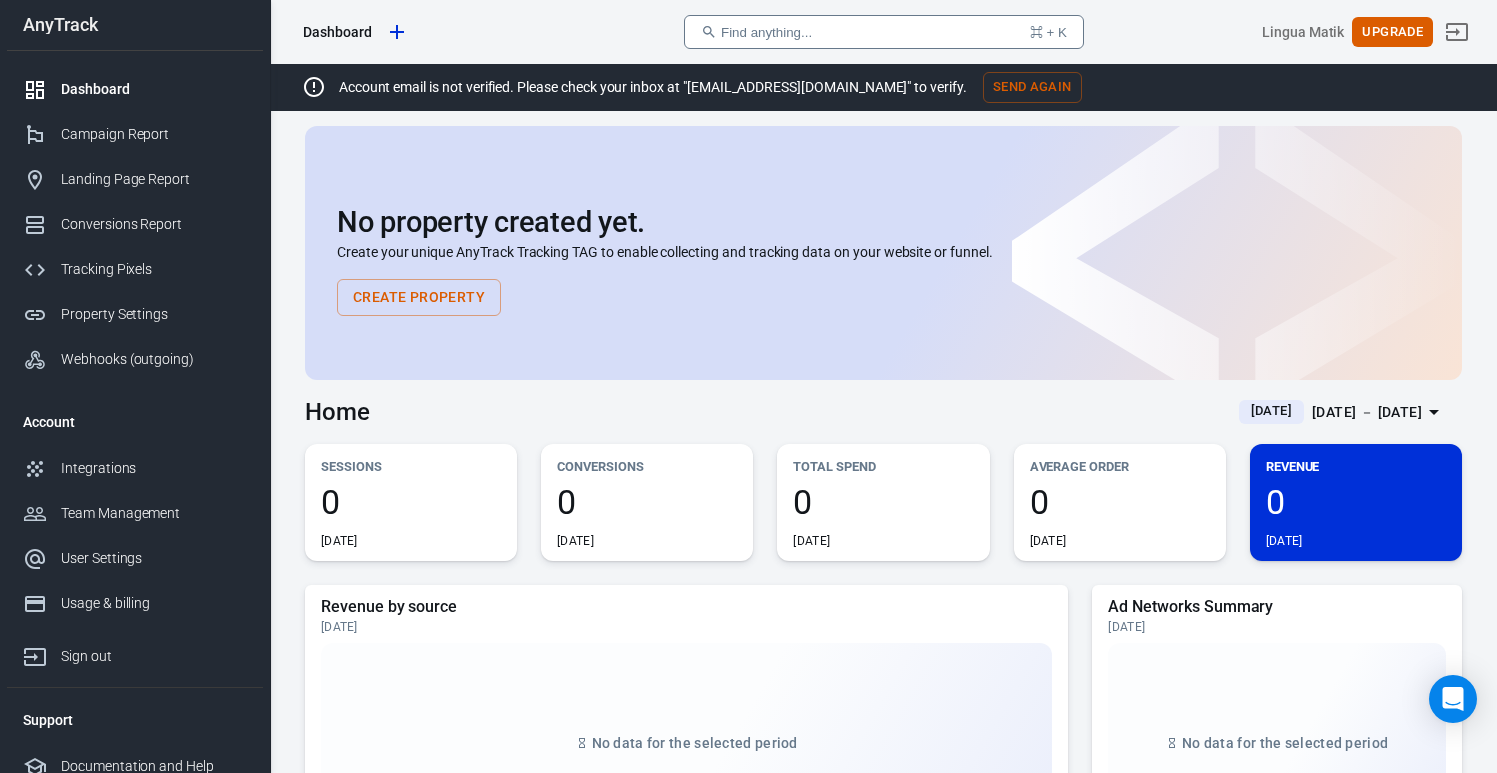 click on "Create Property" at bounding box center (419, 297) 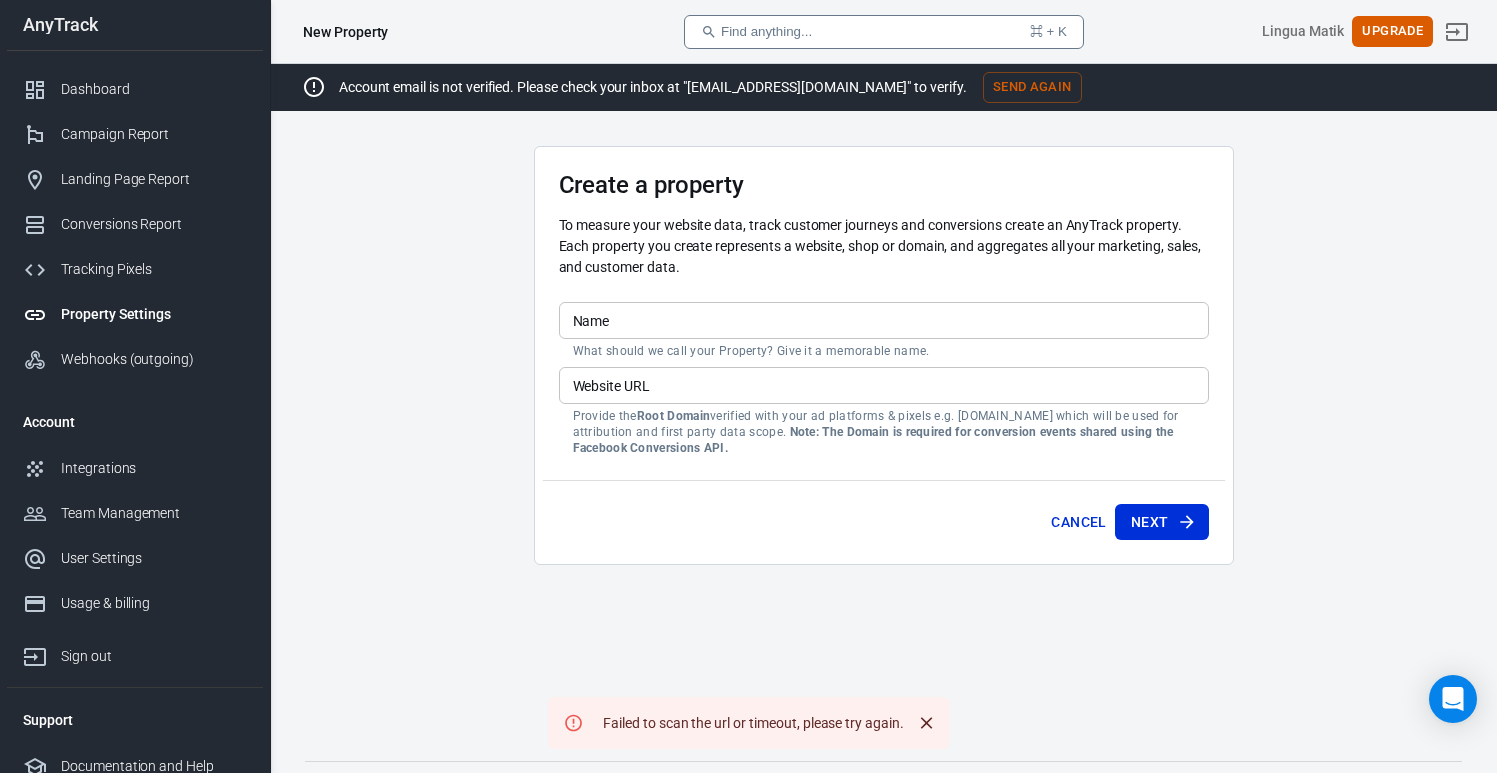 click on "Name" at bounding box center [884, 320] 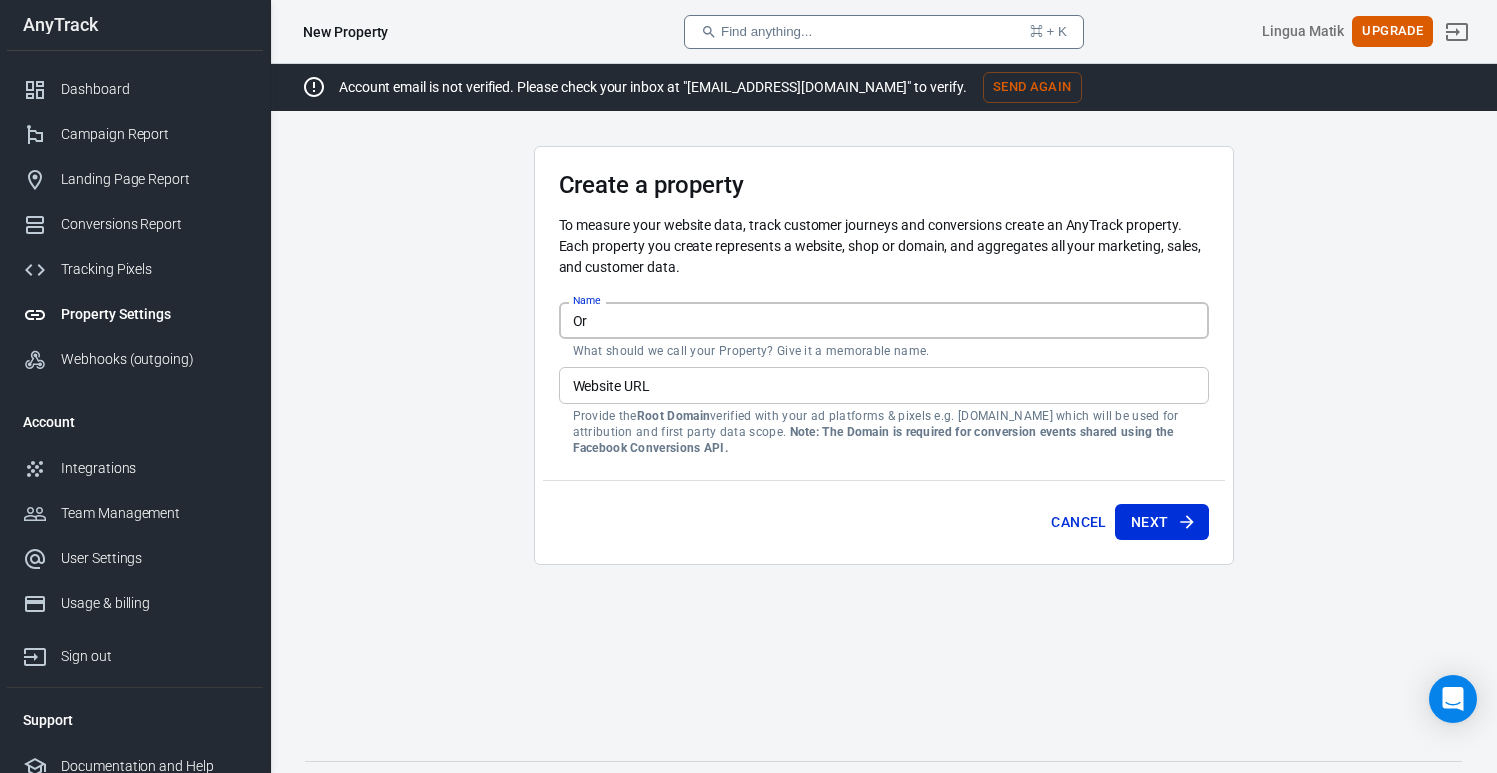 type on "O" 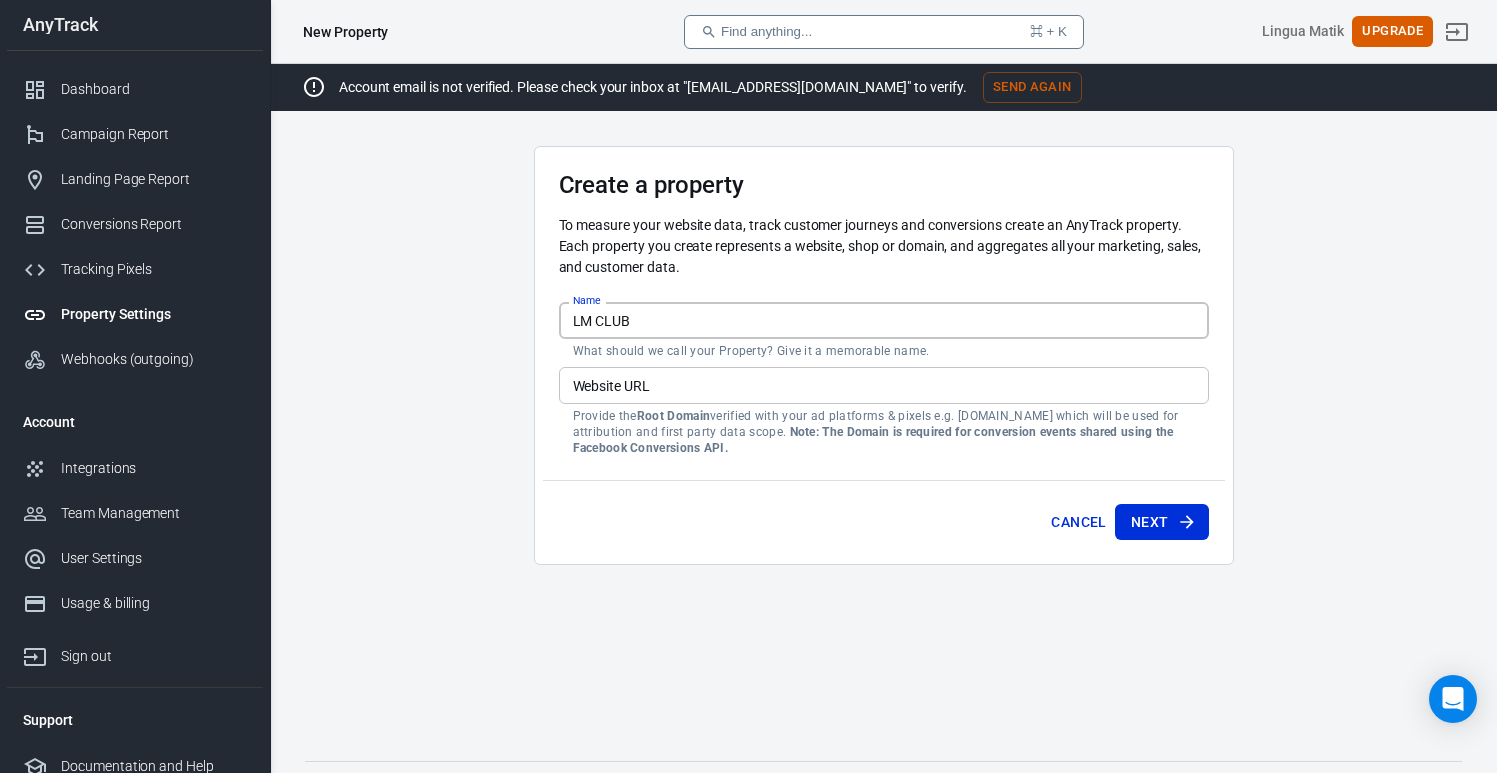 type on "LM CLUB" 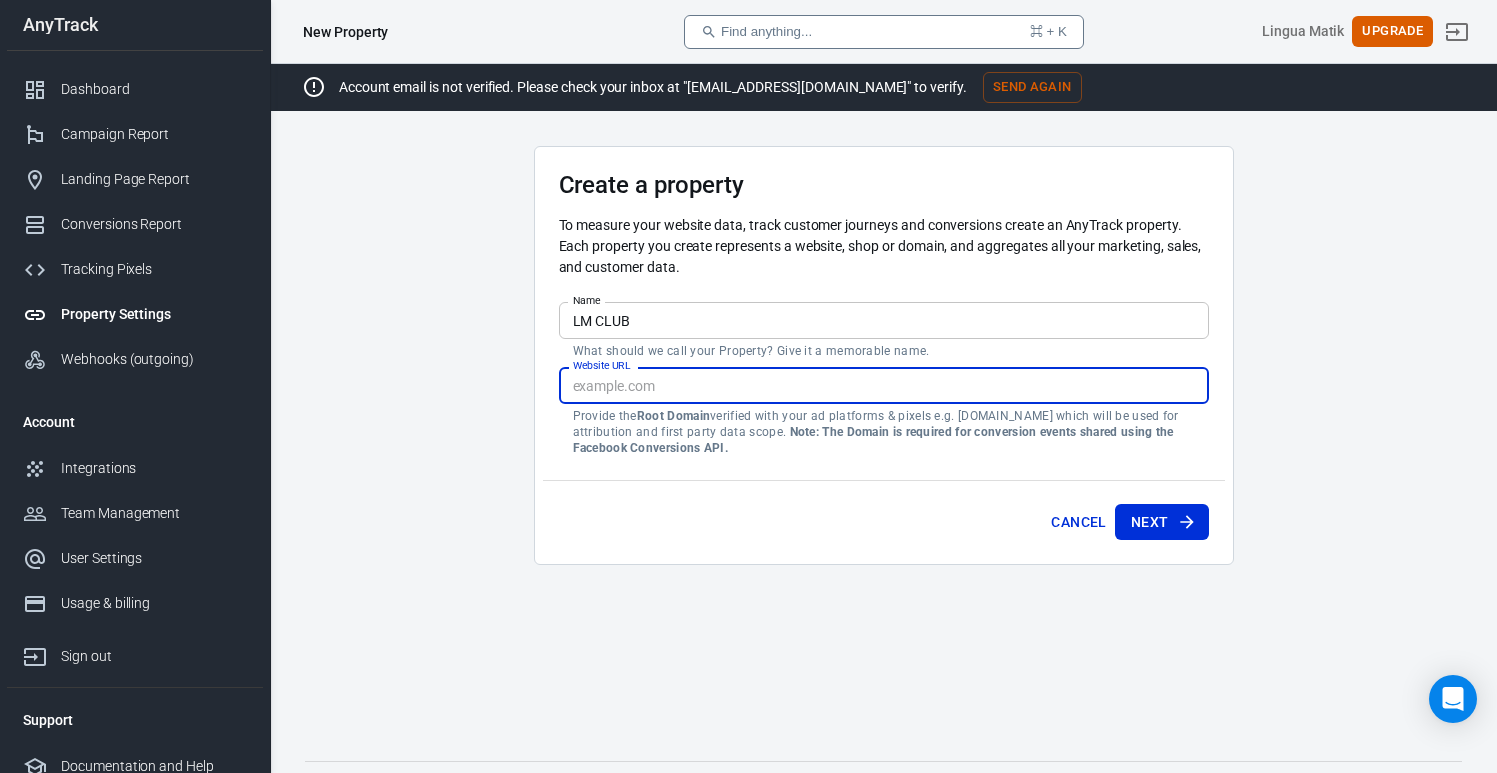 paste on "https://www.linguamatik.com/LMCLUB-ingilizce-konusma-kulubu" 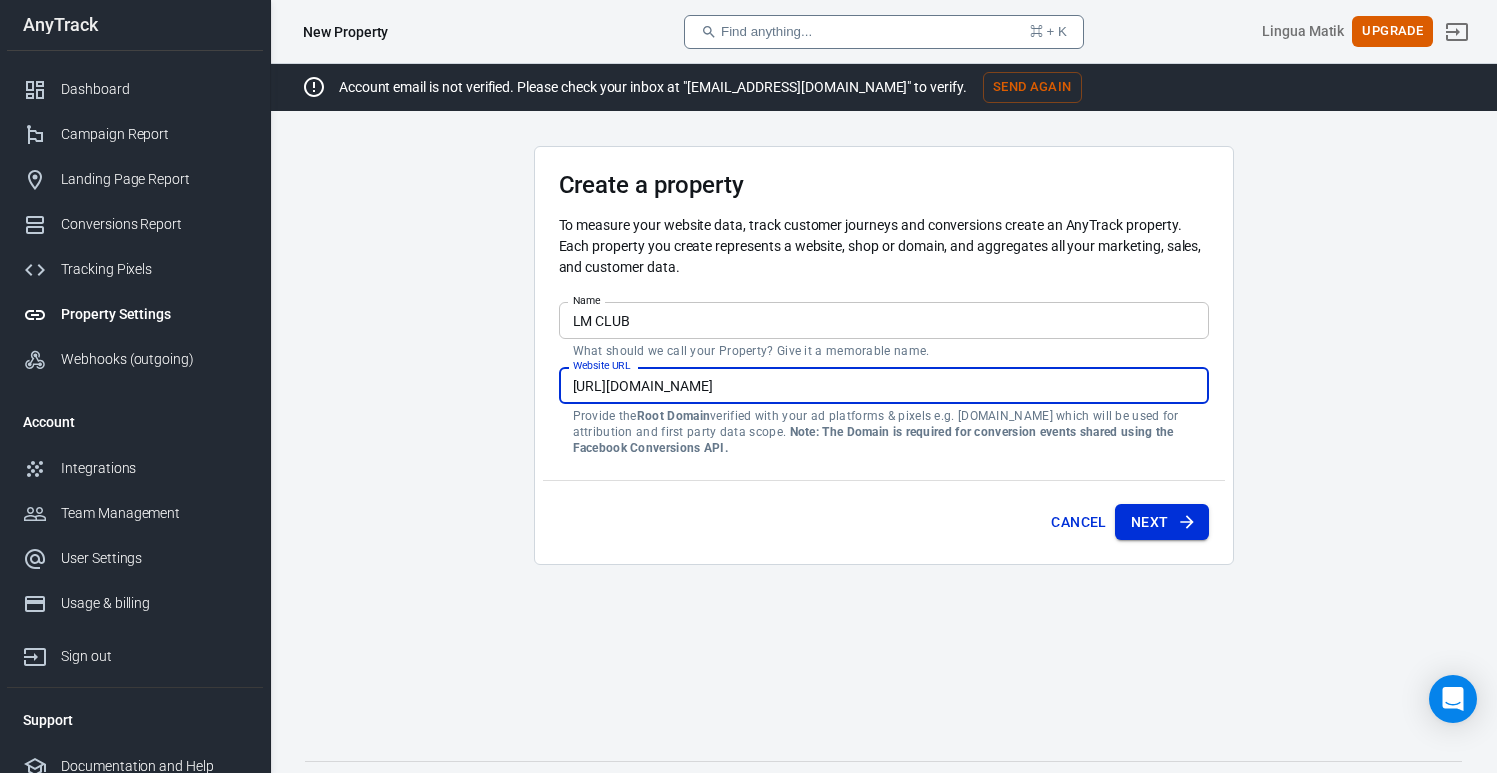 type on "https://www.linguamatik.com/LMCLUB-ingilizce-konusma-kulubu" 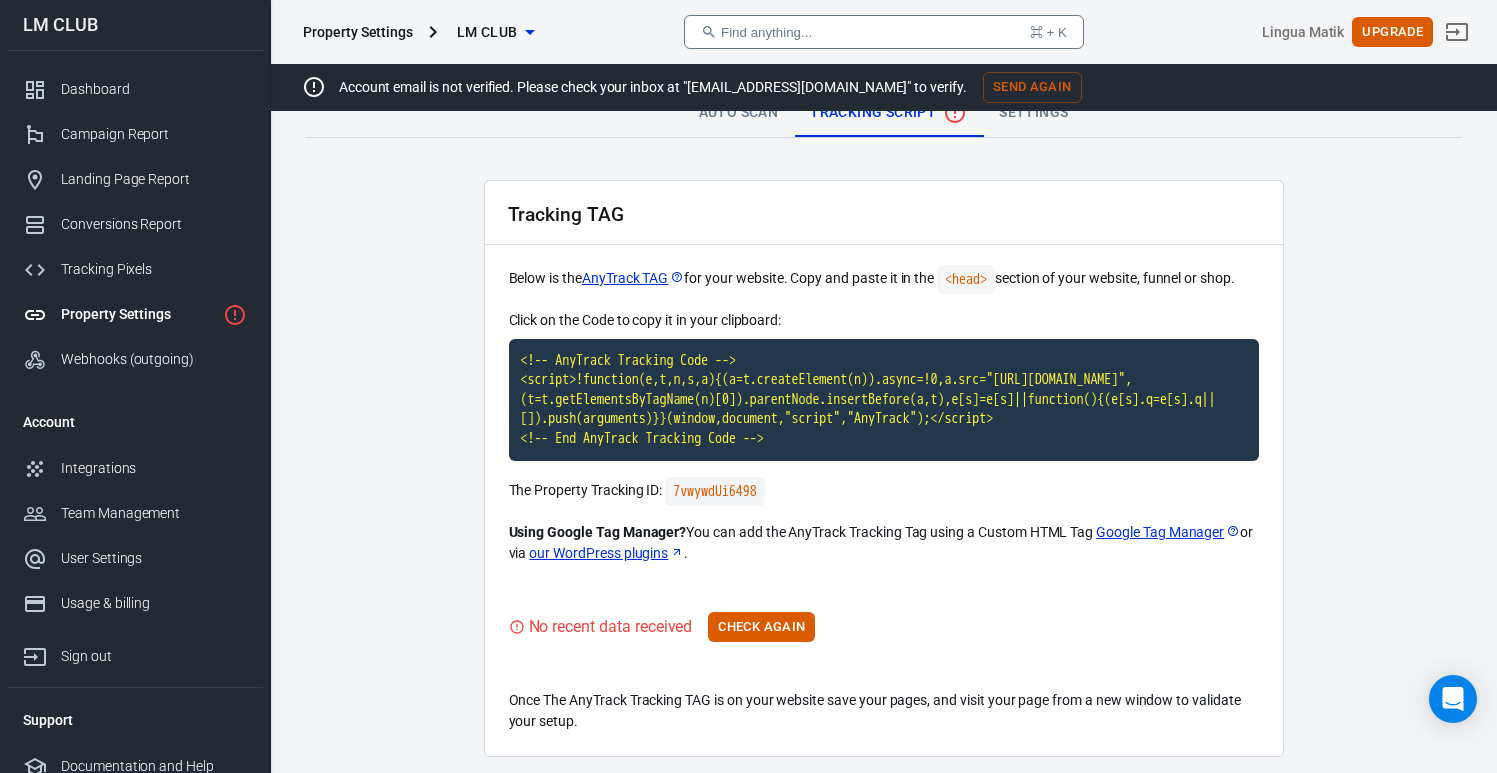 scroll, scrollTop: 0, scrollLeft: 0, axis: both 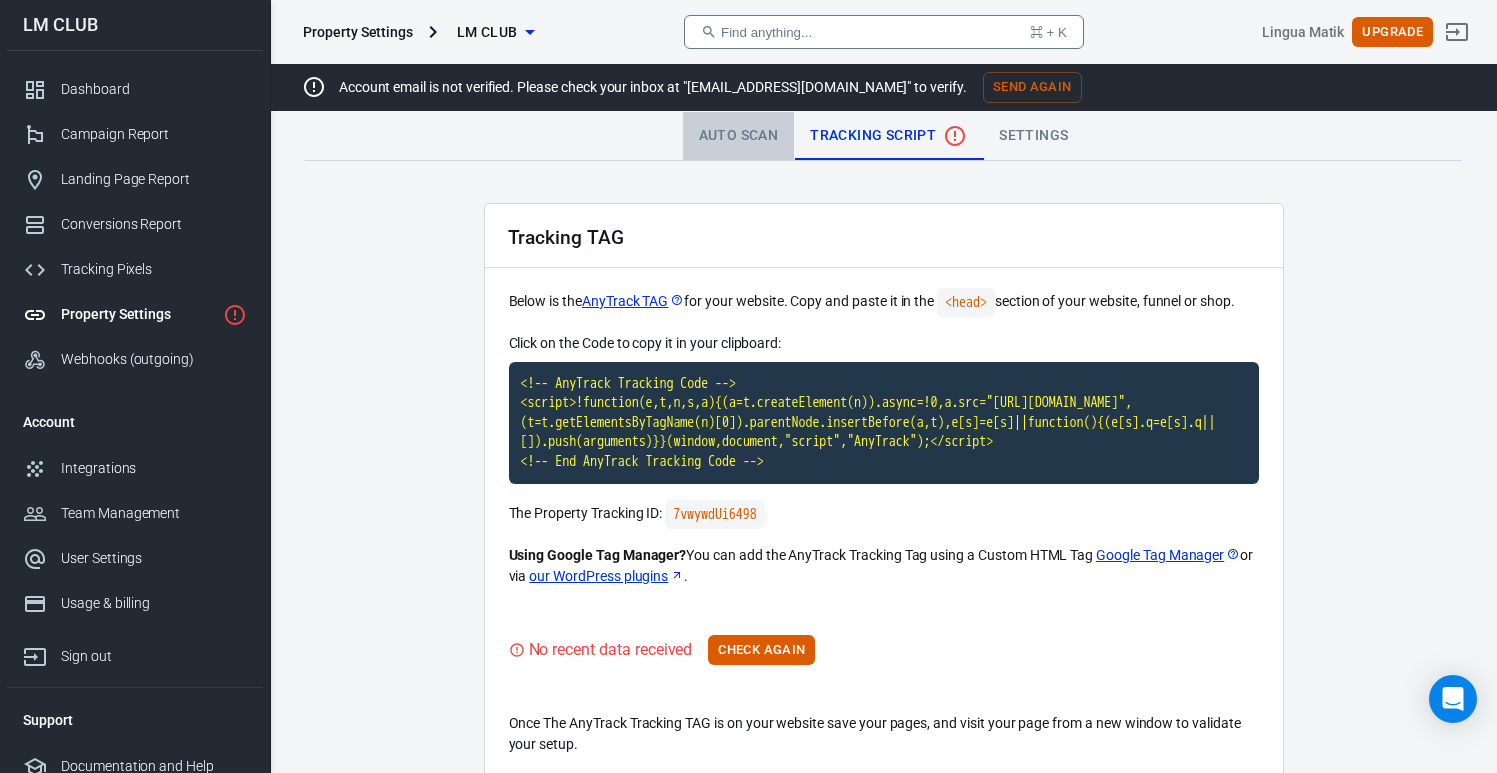 click on "Auto Scan" at bounding box center (739, 136) 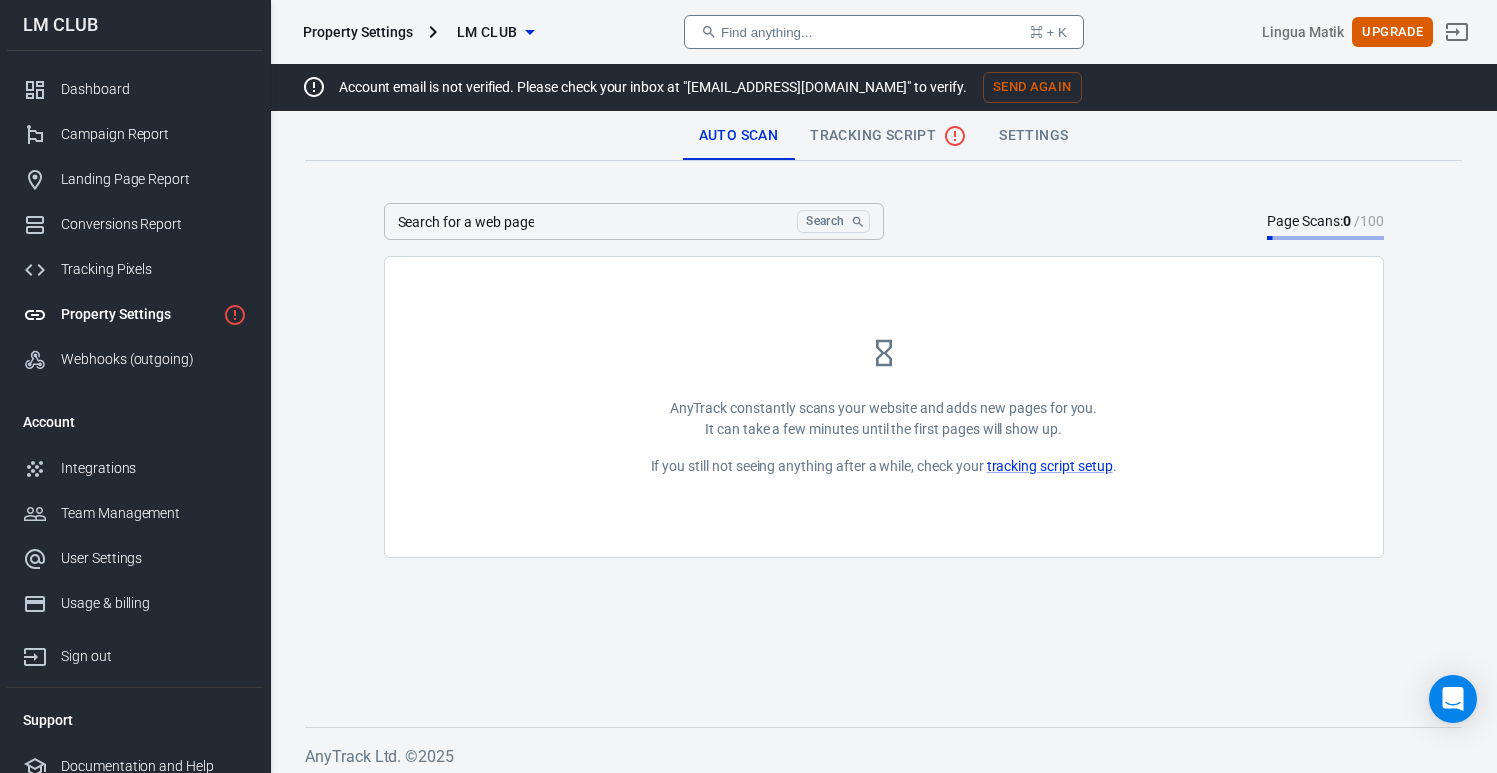 click on "Tracking Script" at bounding box center [888, 136] 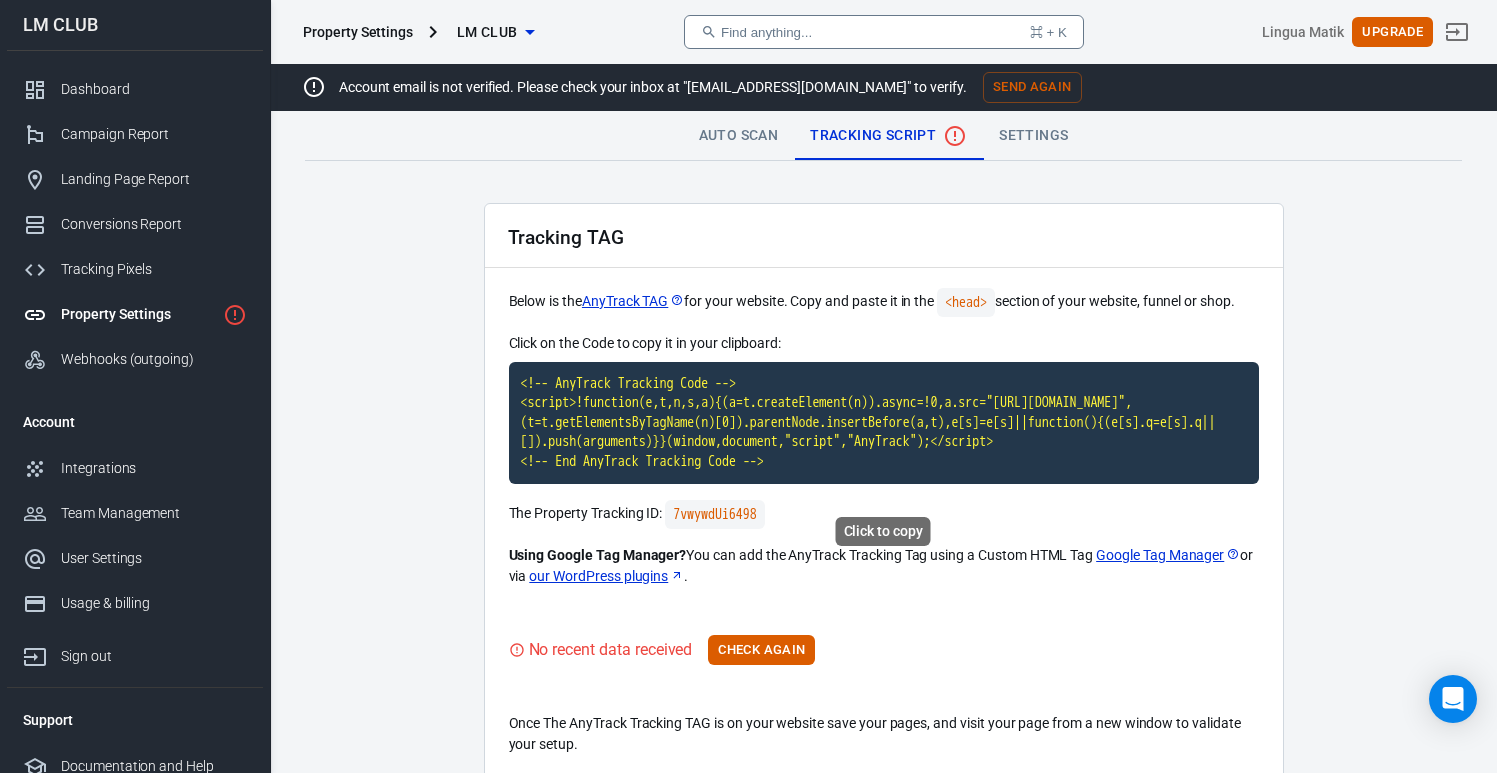 click on "<!-- AnyTrack Tracking Code -->
<script>!function(e,t,n,s,a){(a=t.createElement(n)).async=!0,a.src="[URL][DOMAIN_NAME]",(t=t.getElementsByTagName(n)[0]).parentNode.insertBefore(a,t),e[s]=e[s]||function(){(e[s].q=e[s].q||[]).push(arguments)}}(window,document,"script","AnyTrack");</script>
<!-- End AnyTrack Tracking Code -->" at bounding box center [884, 423] 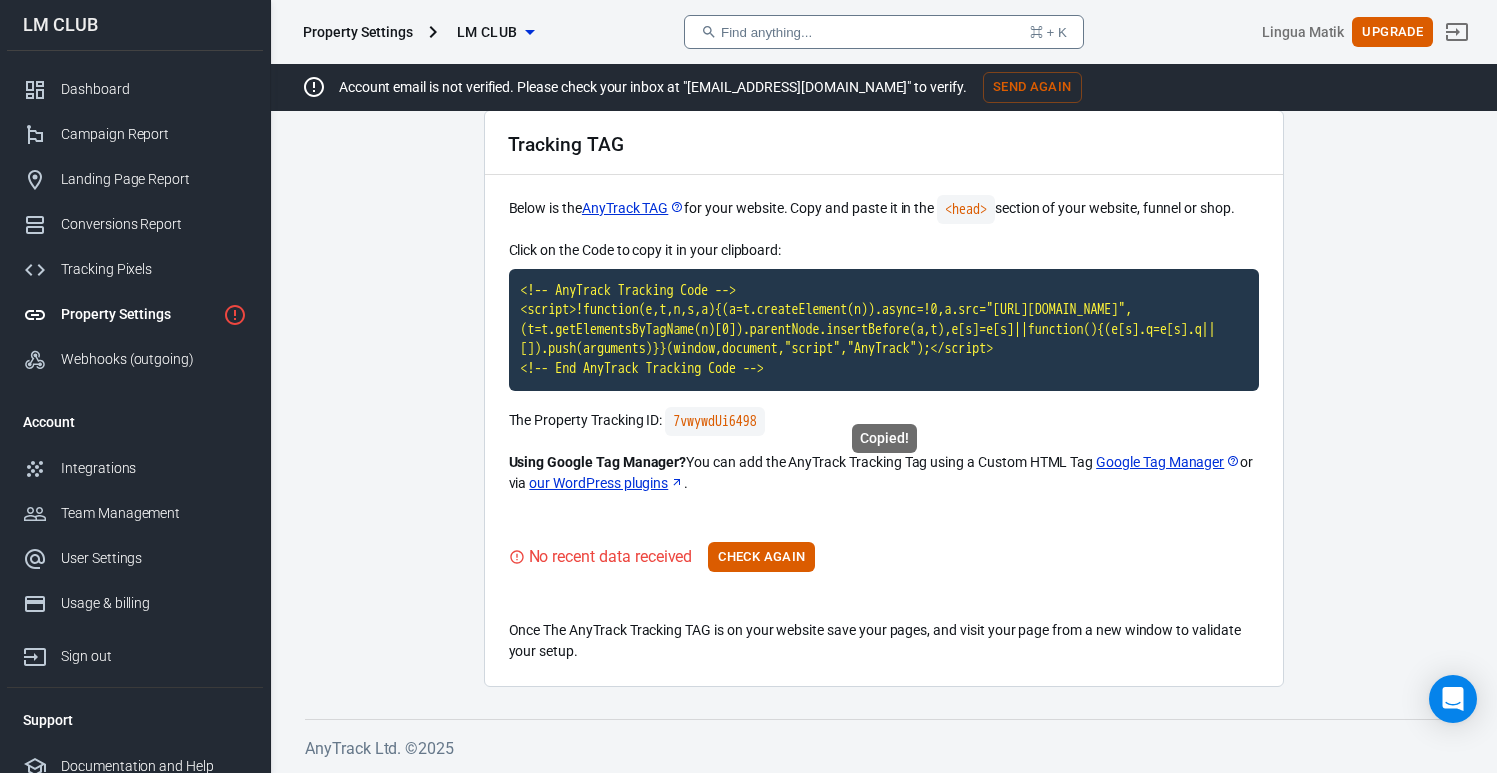 scroll, scrollTop: 113, scrollLeft: 0, axis: vertical 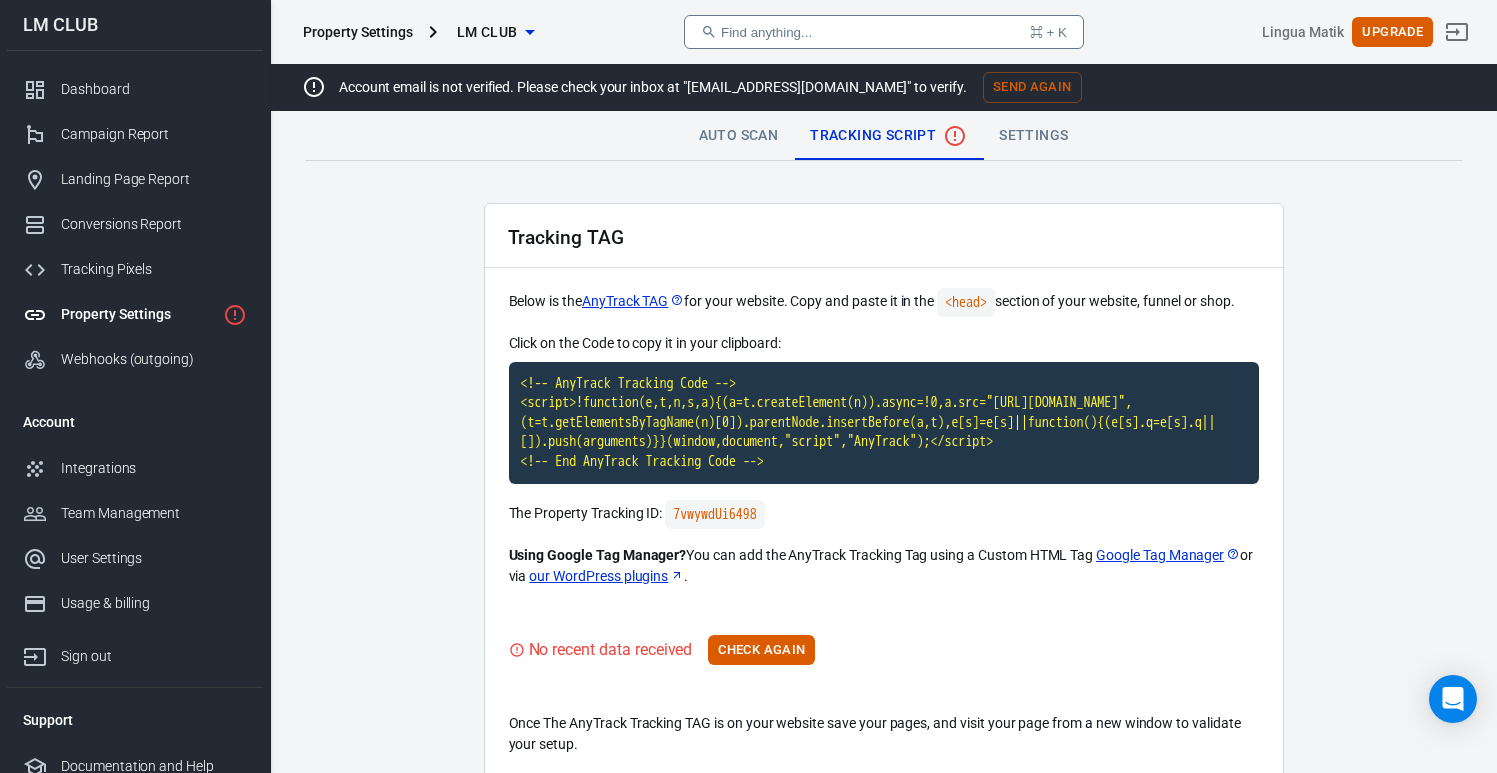 click on "Using Google Tag Manager?  You can add the AnyTrack Tracking Tag using a Custom HTML Tag   Google Tag Manager    or via   our WordPress plugins   ." at bounding box center [884, 566] 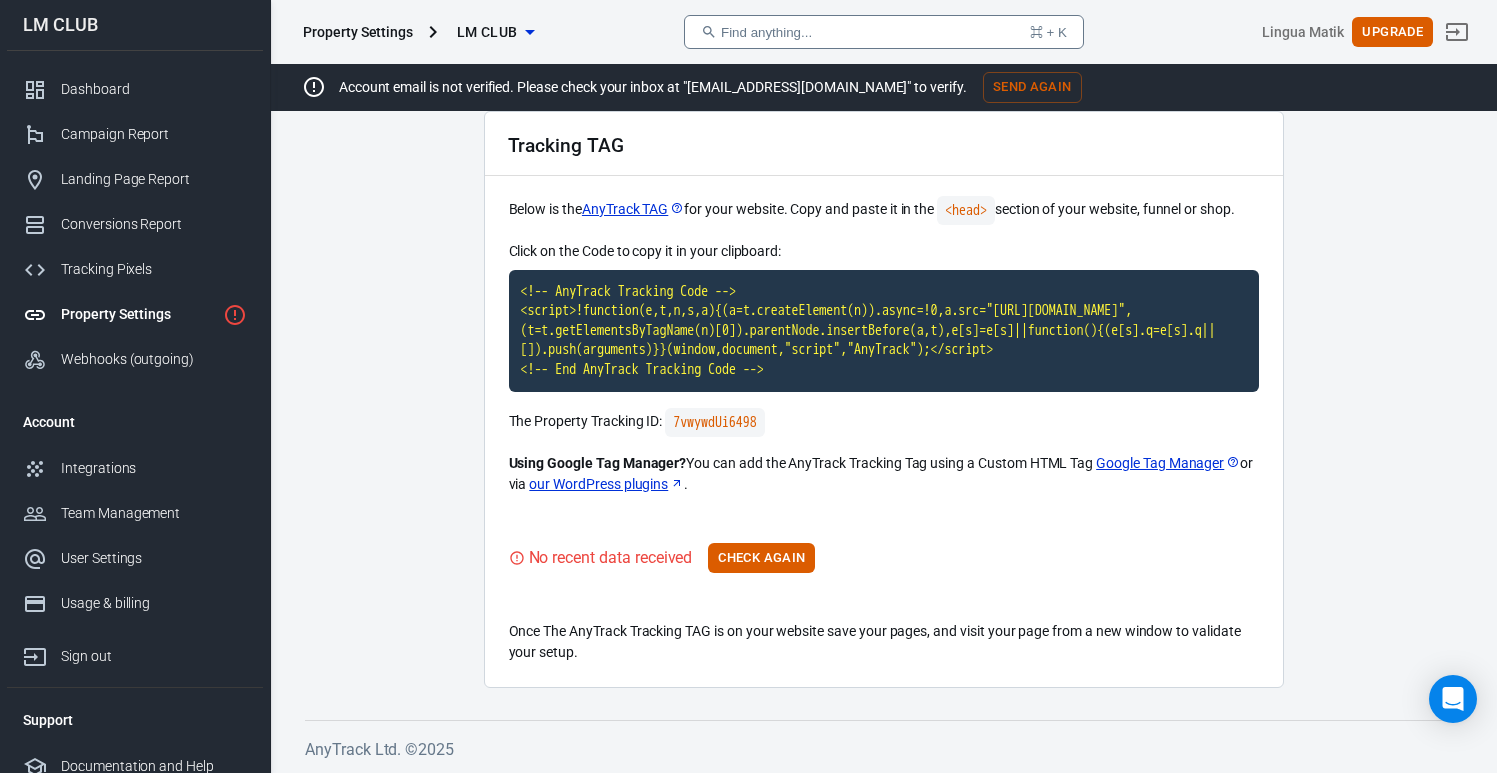 scroll, scrollTop: 113, scrollLeft: 0, axis: vertical 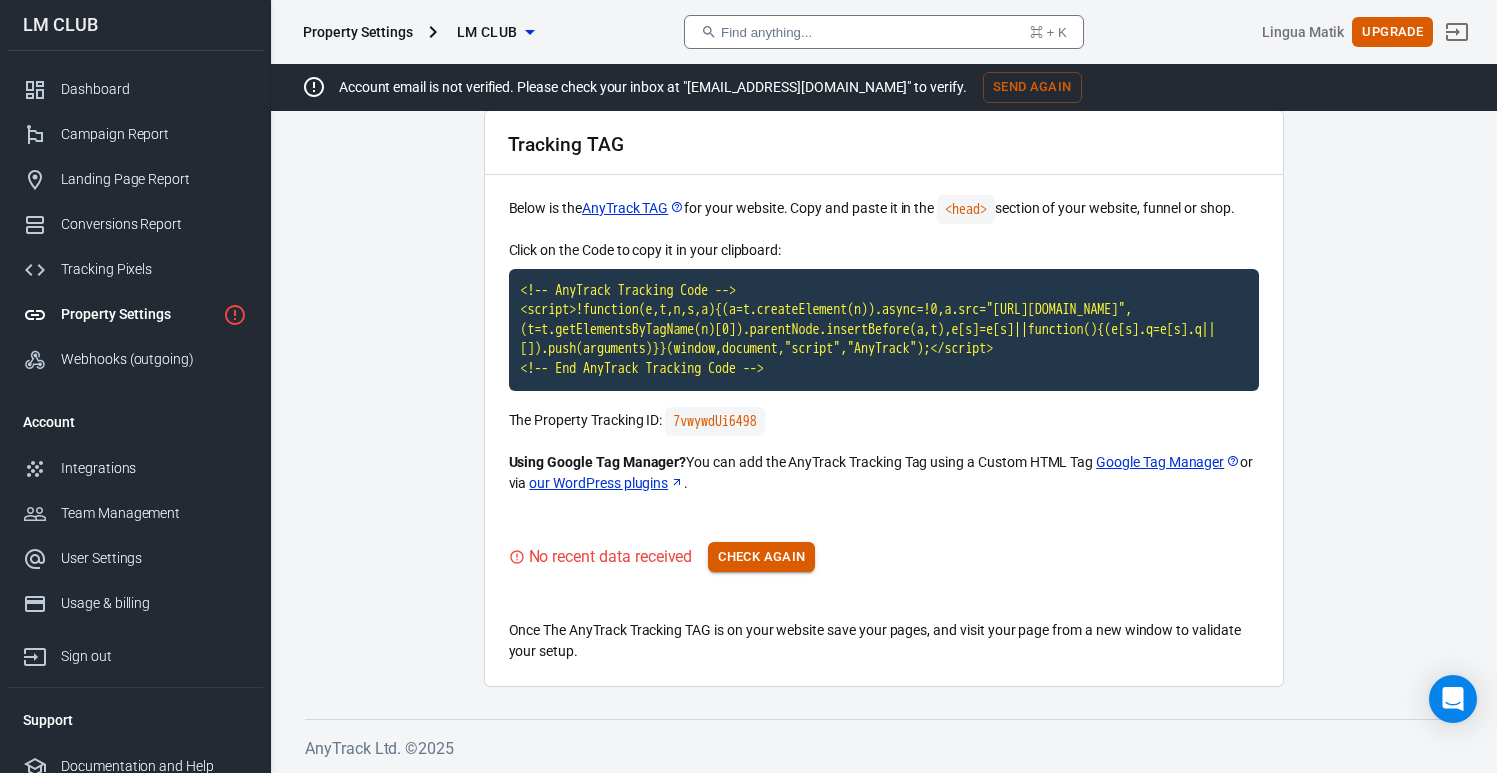 click on "Check Again" at bounding box center [761, 557] 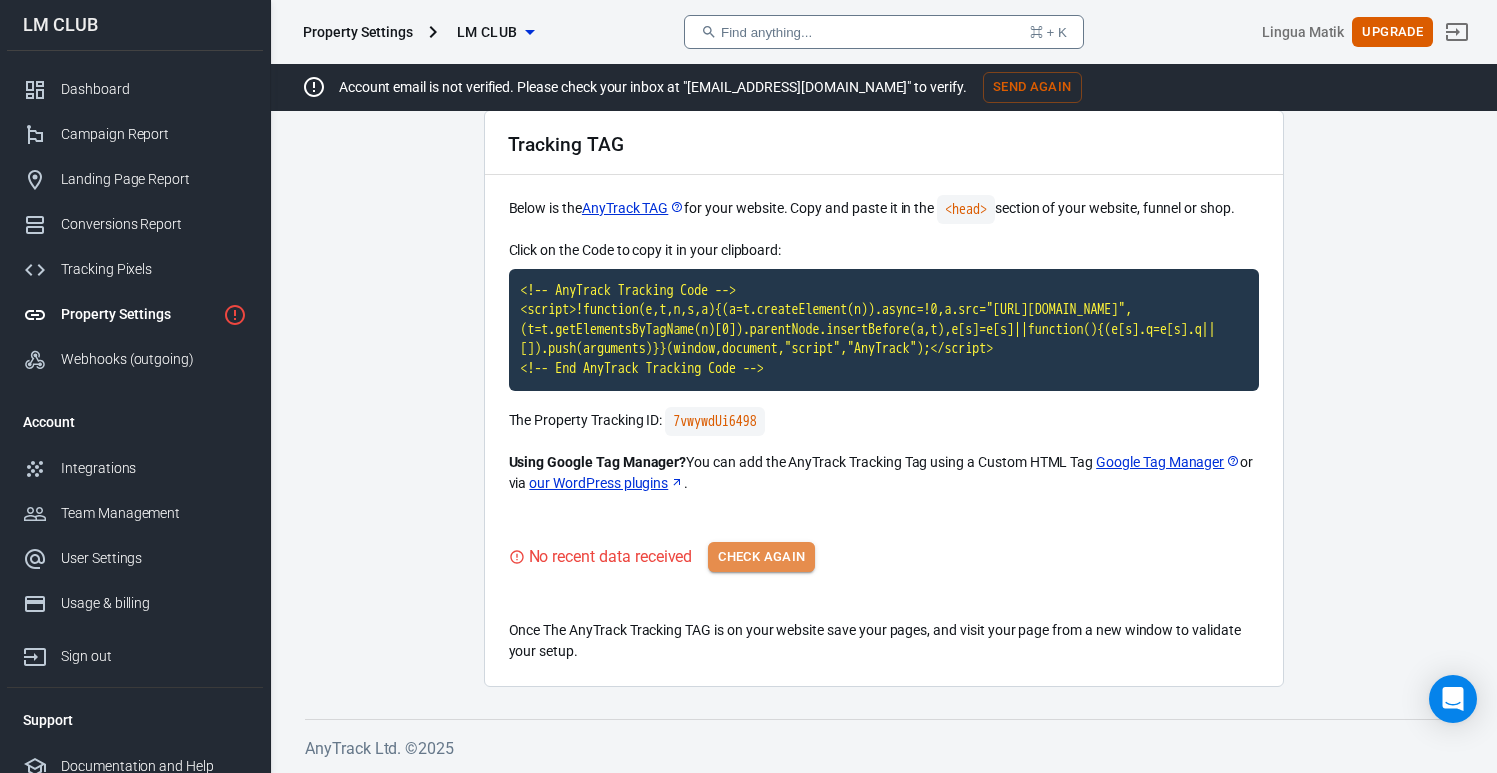 click on "Check Again" at bounding box center [761, 557] 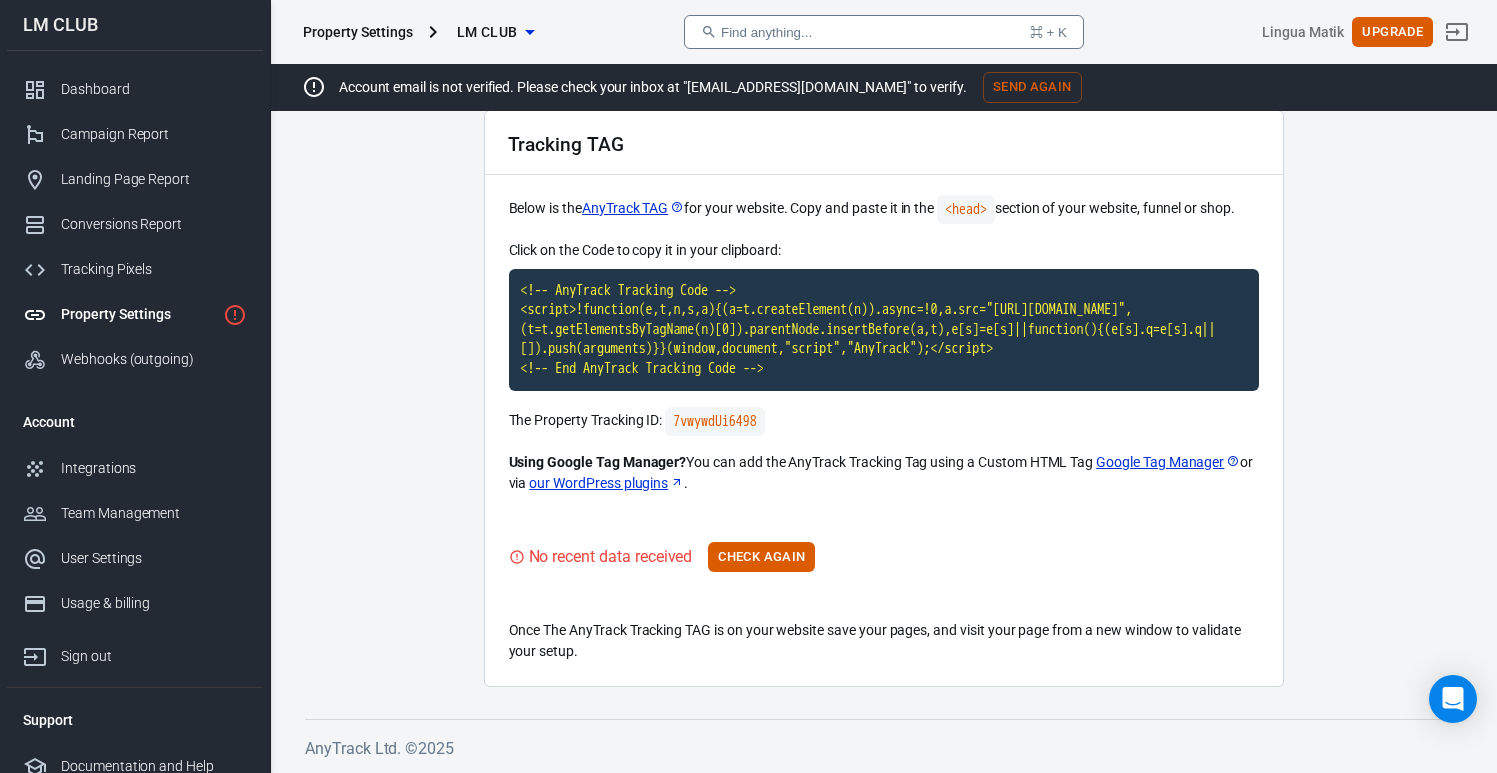 click on "The Property Tracking ID:   7vwywdUi6498" at bounding box center [884, 421] 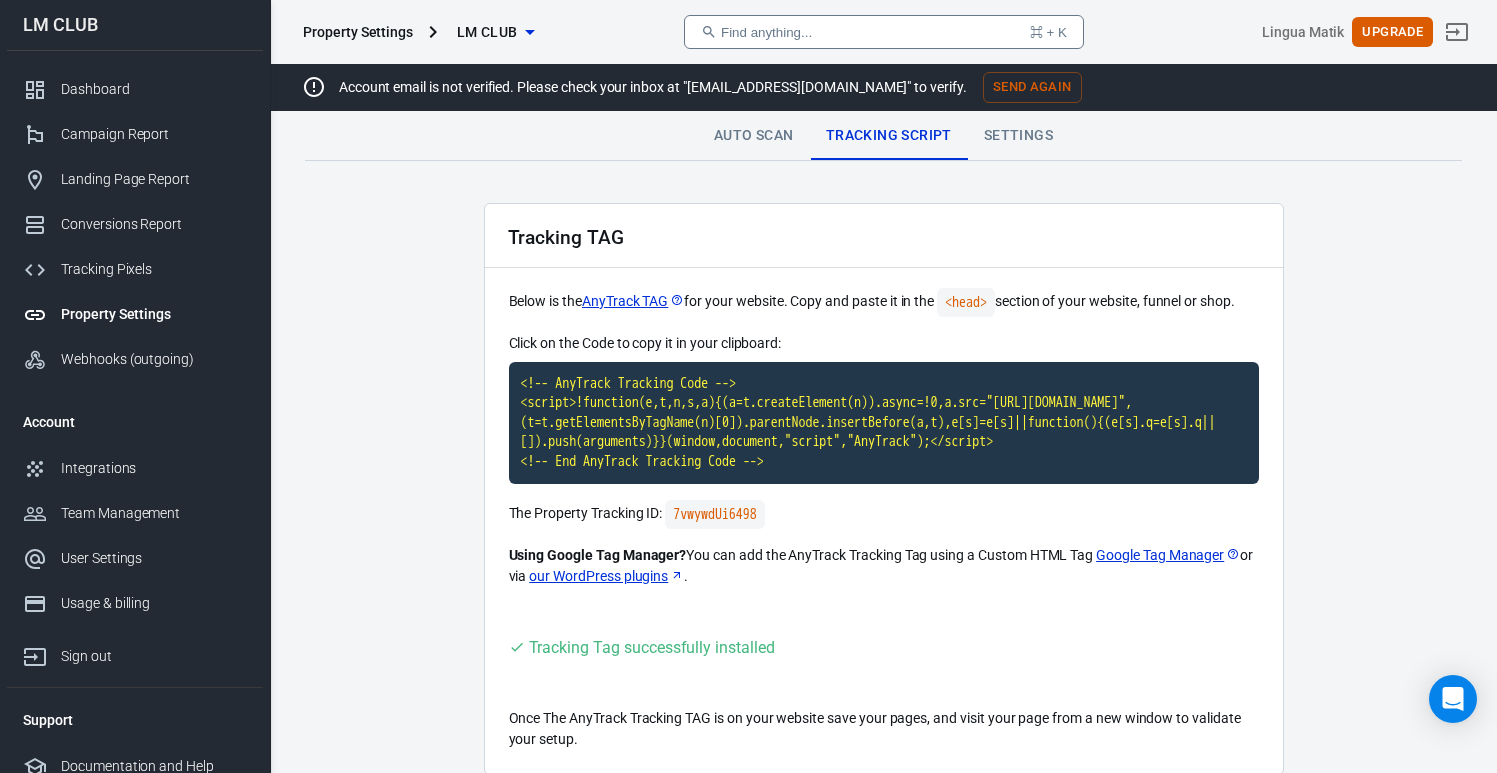 scroll, scrollTop: 107, scrollLeft: 0, axis: vertical 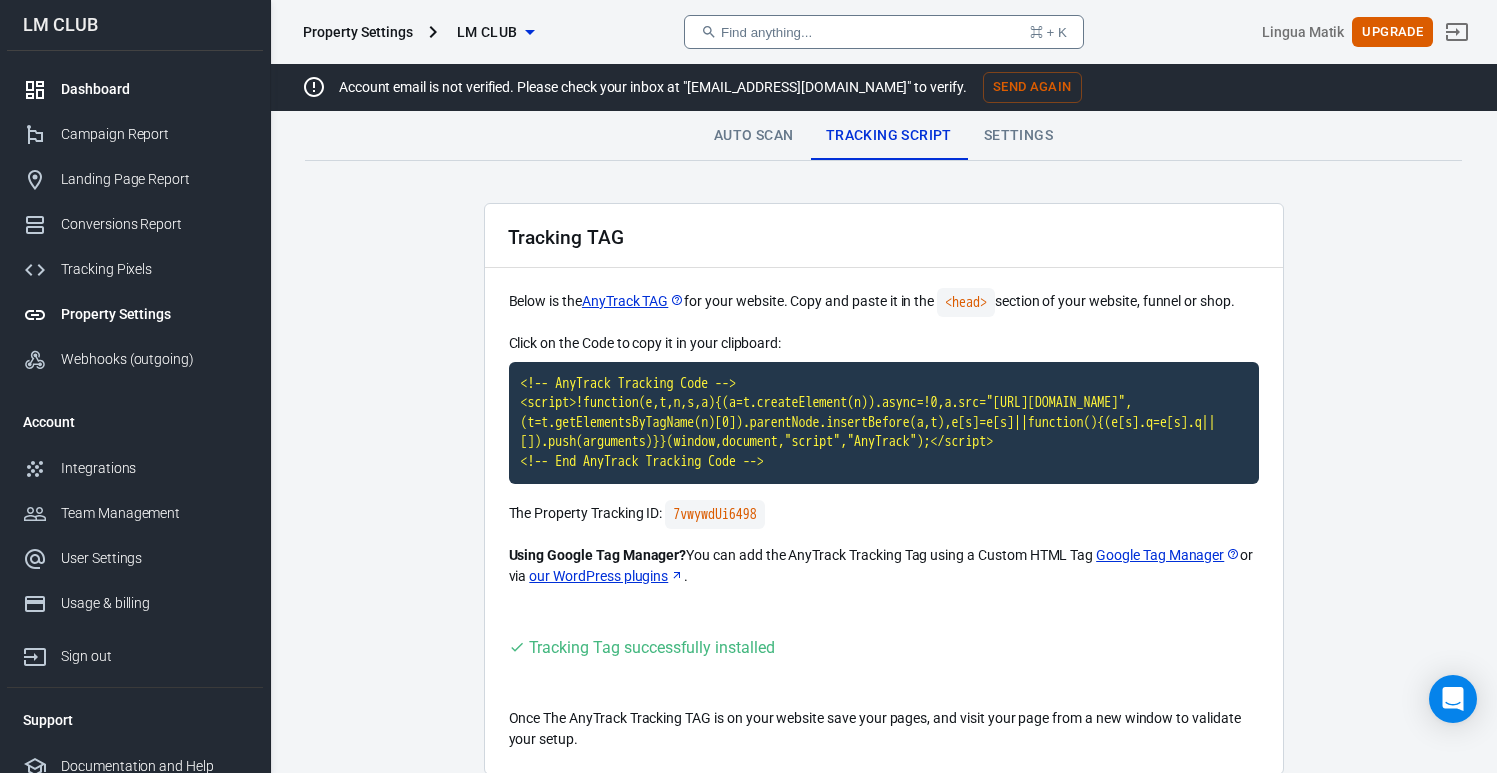 click on "Dashboard" at bounding box center (135, 89) 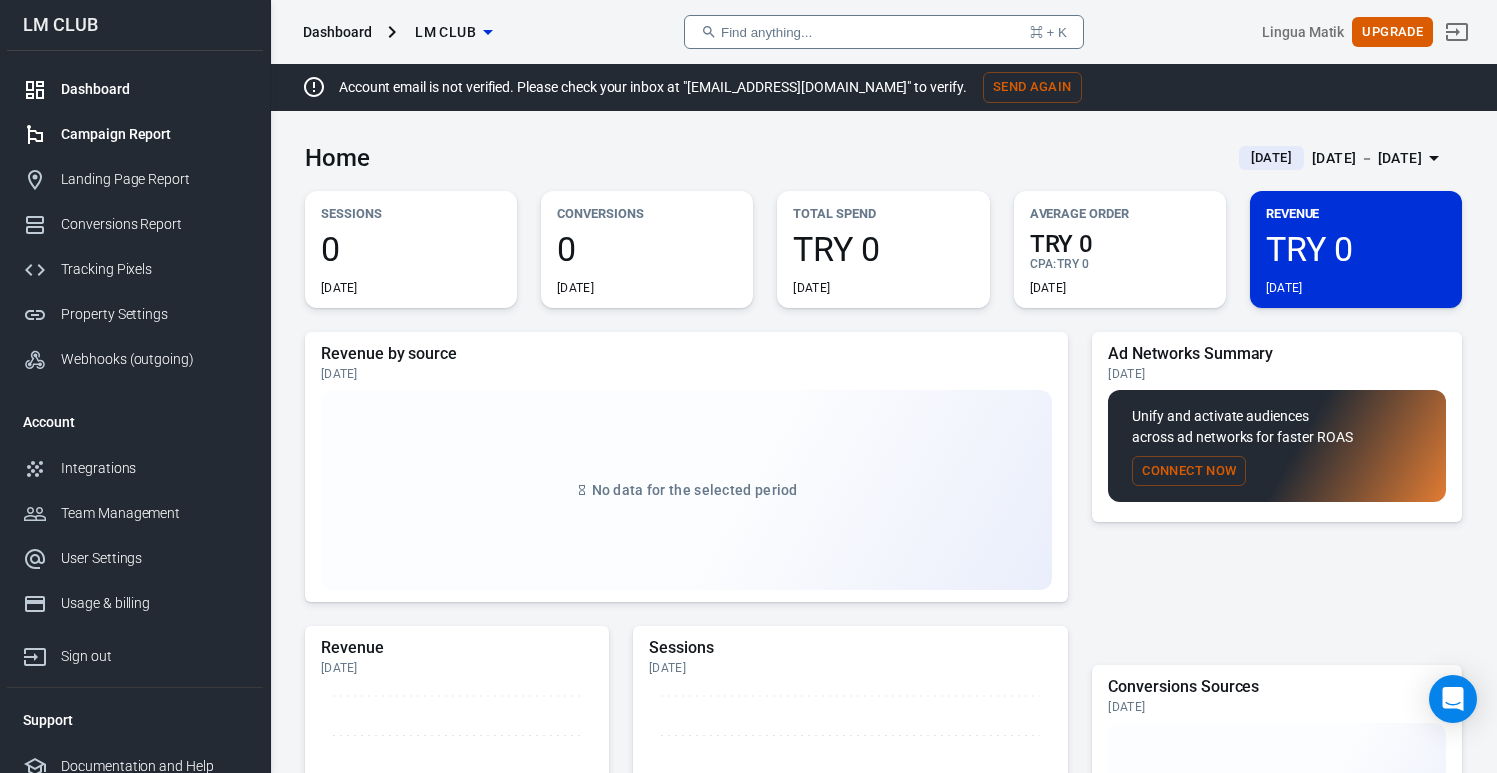 click on "Campaign Report" at bounding box center [135, 134] 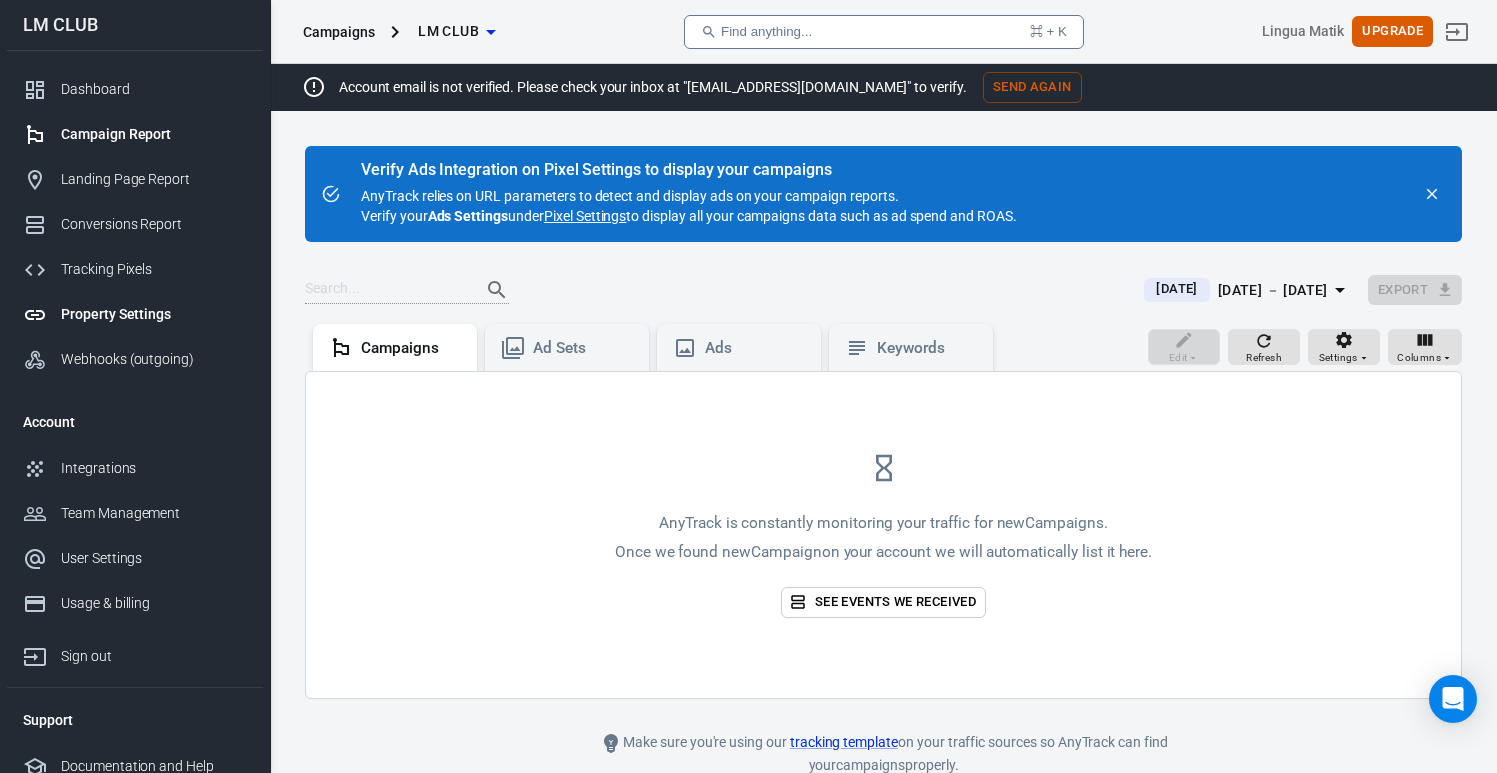 click on "Property Settings" at bounding box center [154, 314] 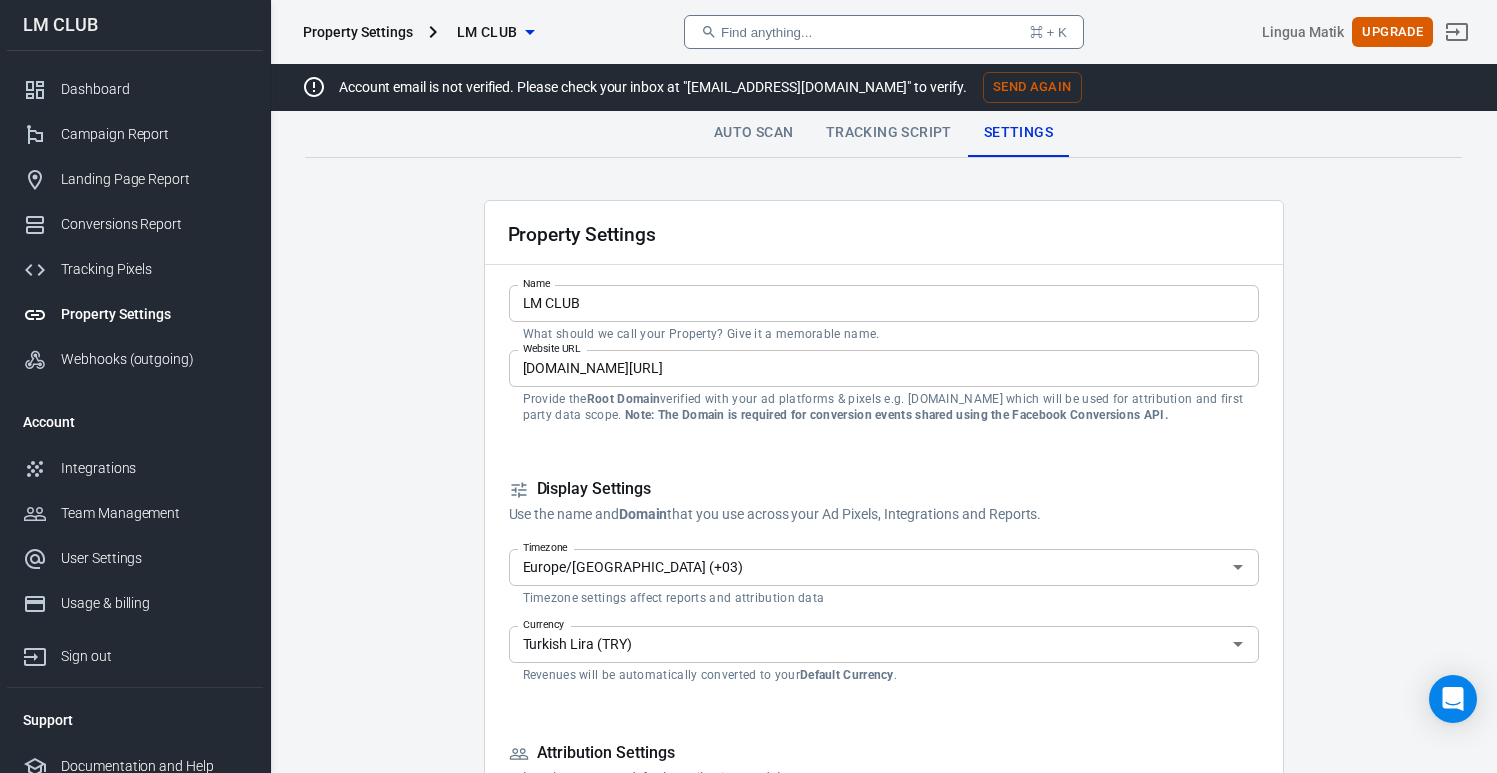 scroll, scrollTop: 0, scrollLeft: 0, axis: both 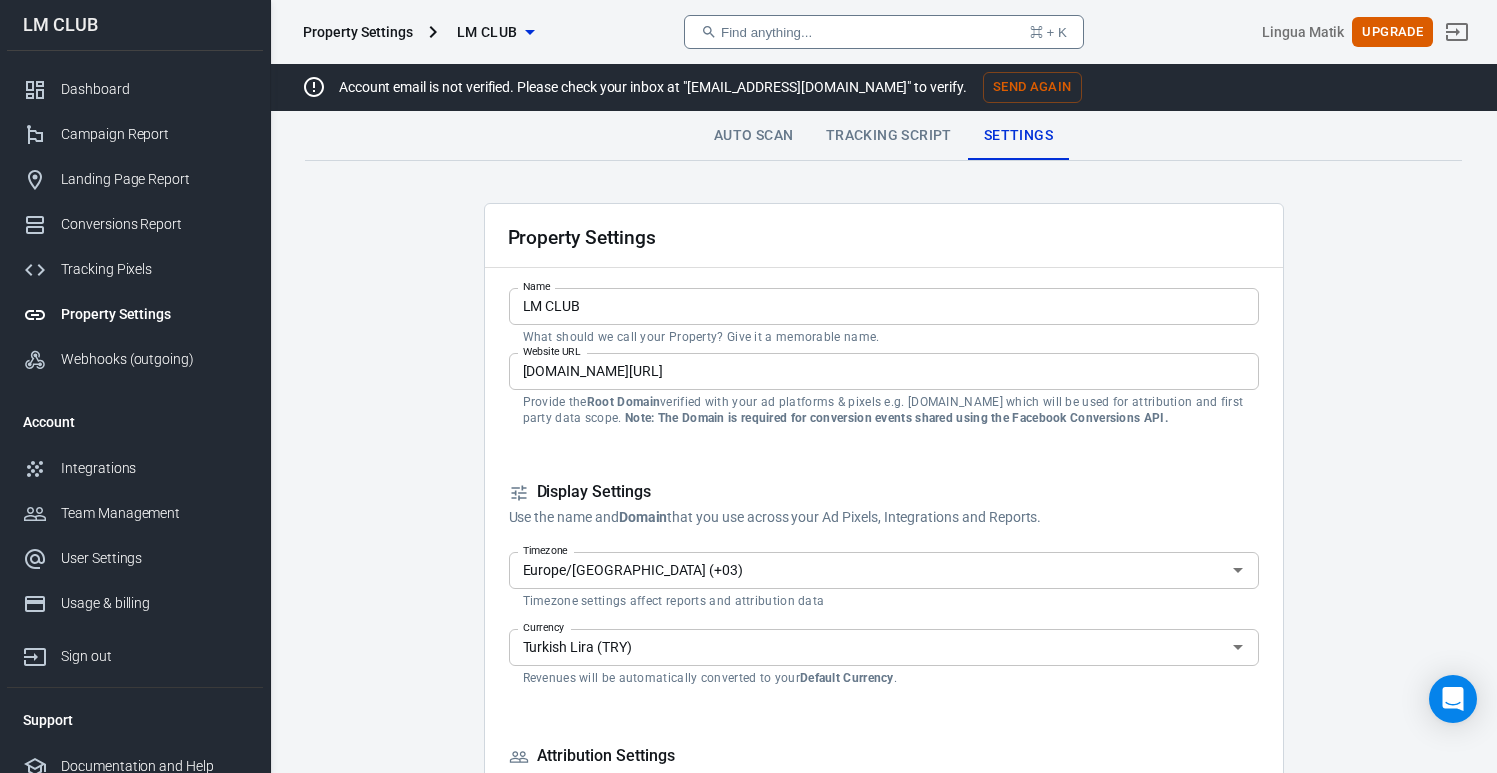 click on "Tracking Script" at bounding box center (889, 136) 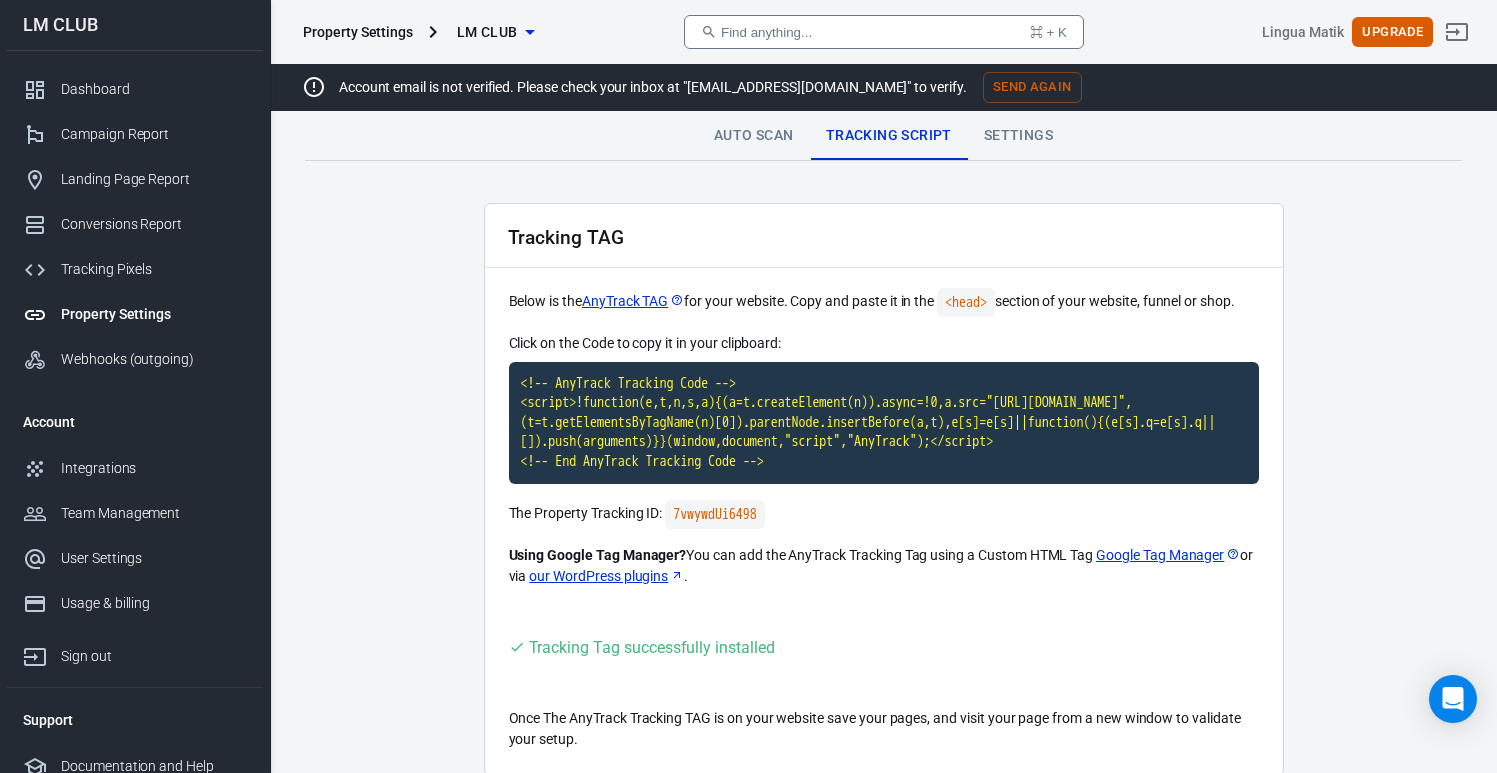 click on "Auto Scan" at bounding box center (754, 136) 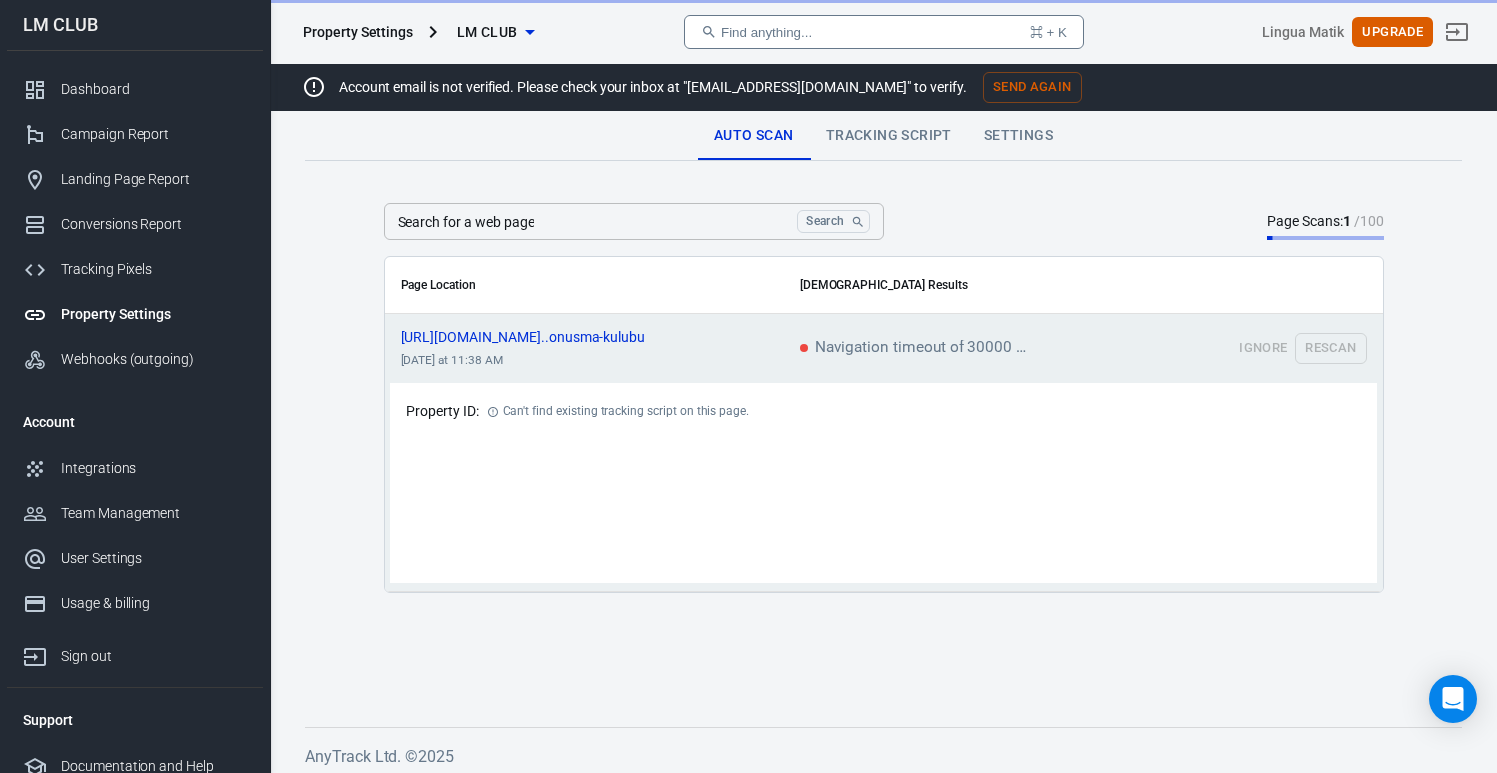 click on "Tracking Script" at bounding box center [889, 136] 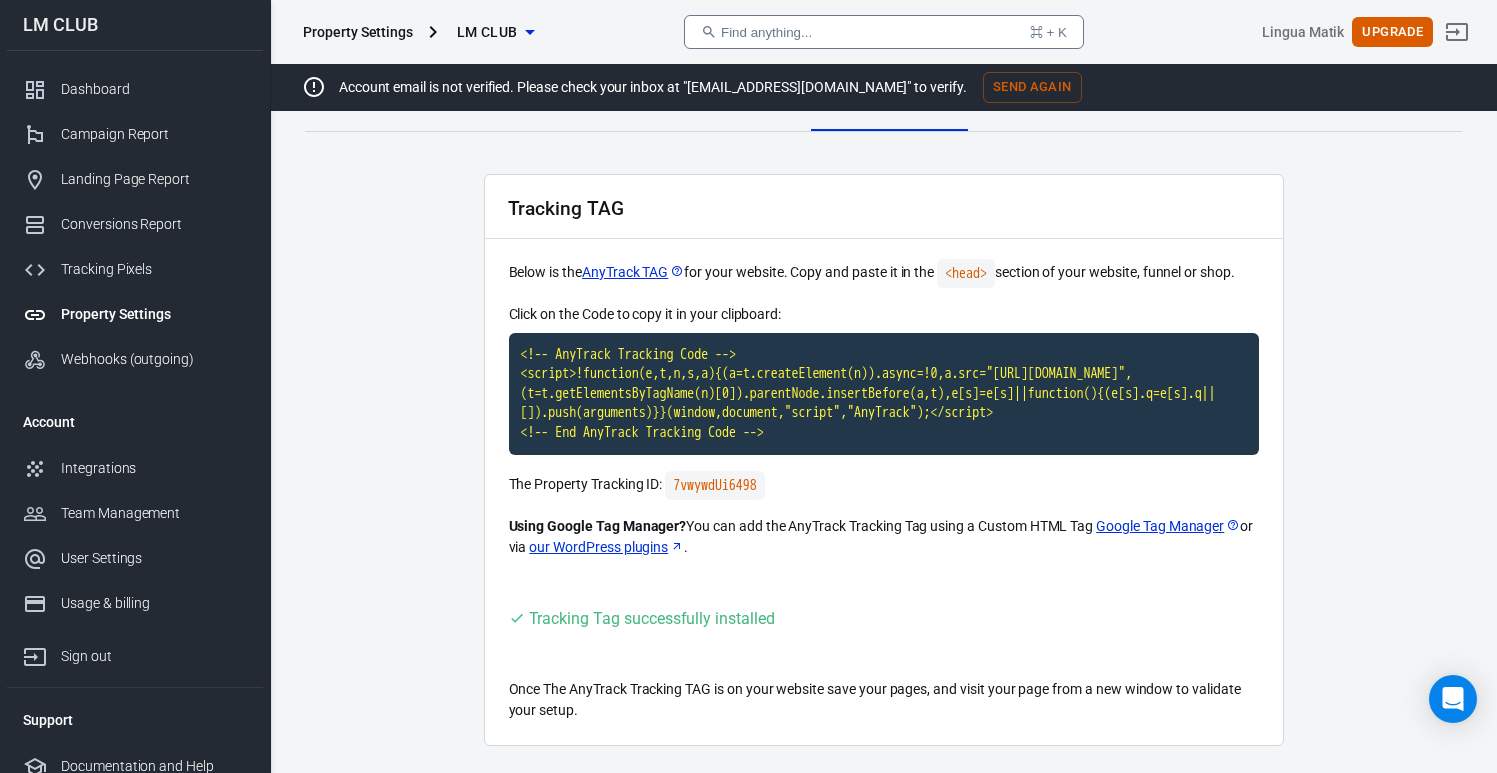 scroll, scrollTop: 0, scrollLeft: 0, axis: both 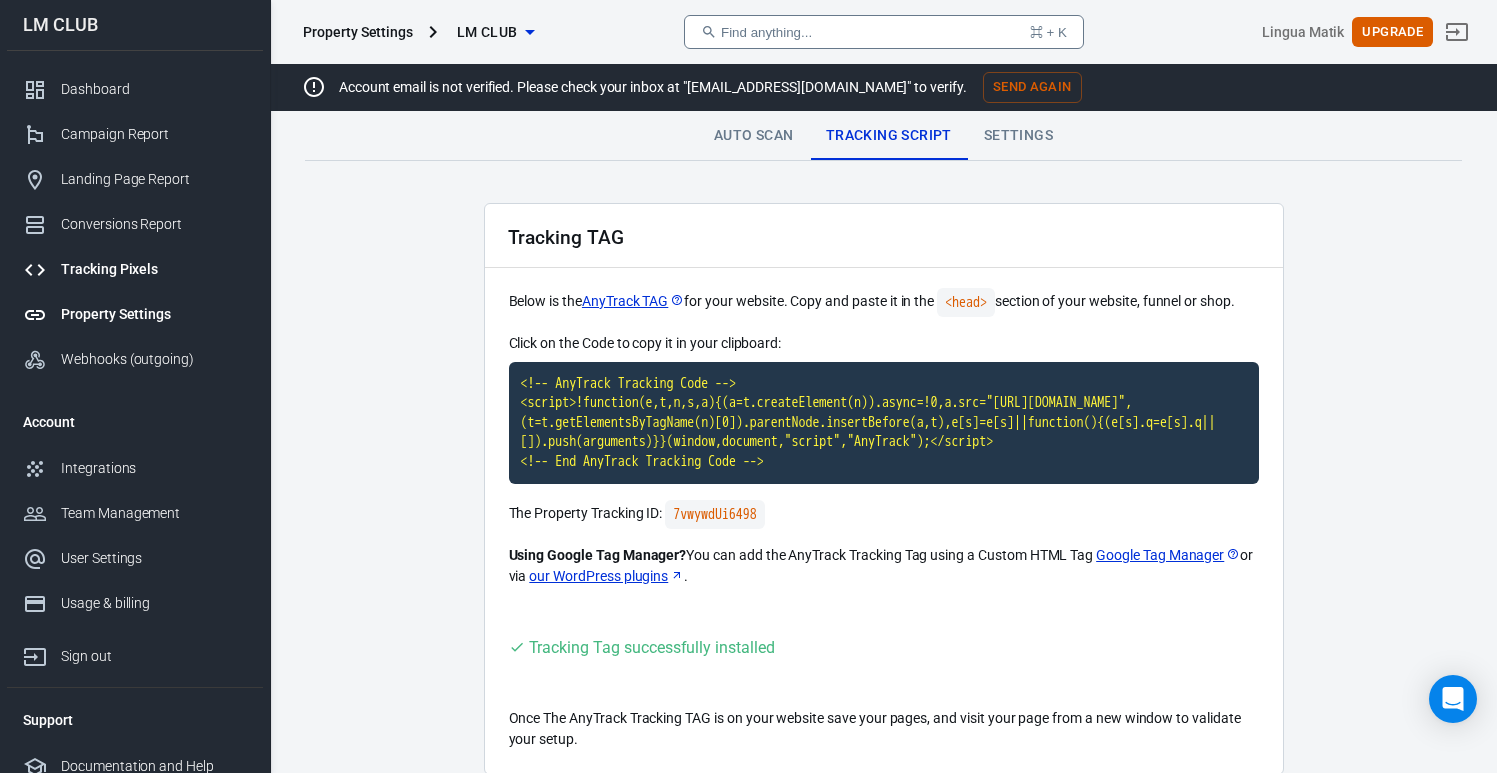click on "Tracking Pixels" at bounding box center [154, 269] 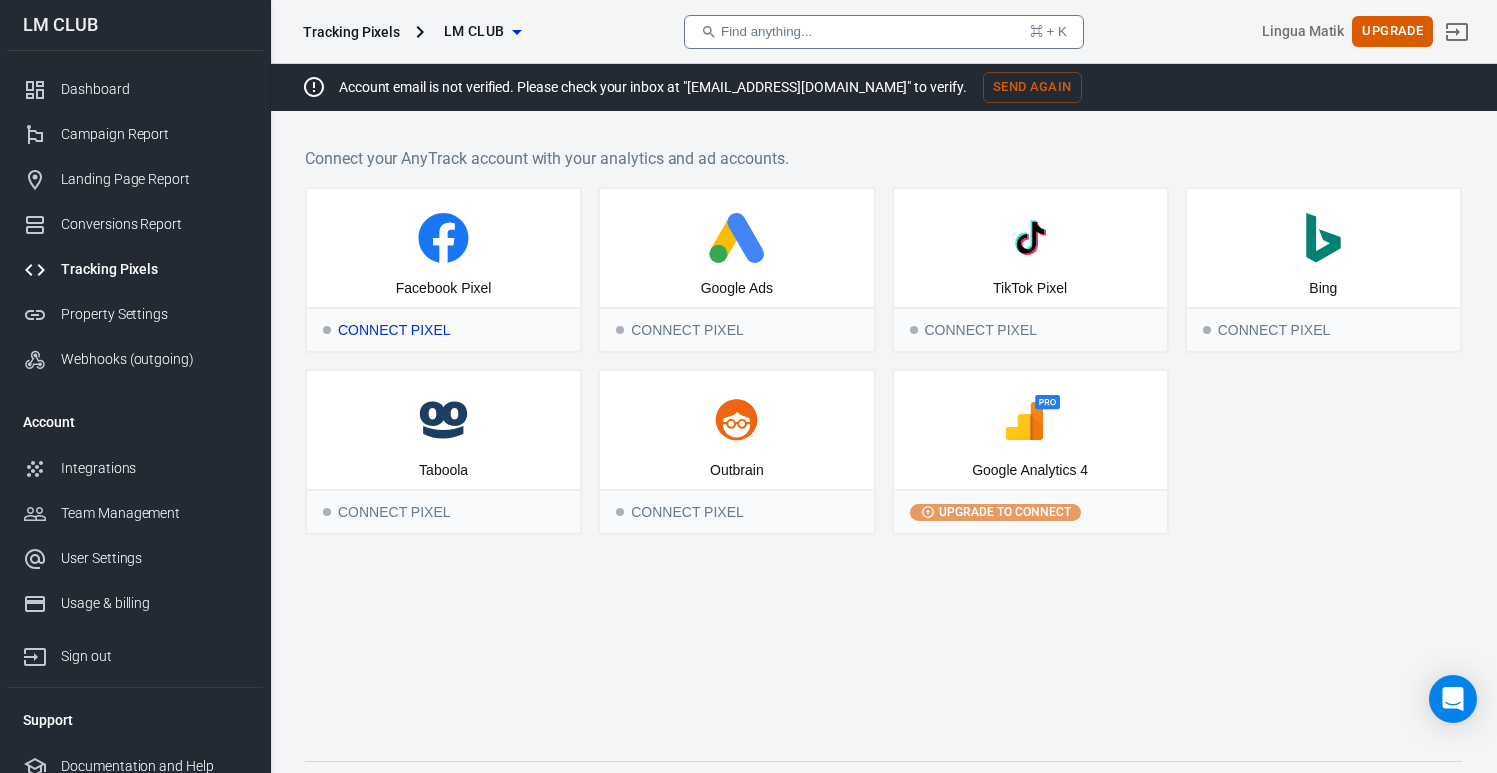 click on "Facebook Pixel" at bounding box center [443, 248] 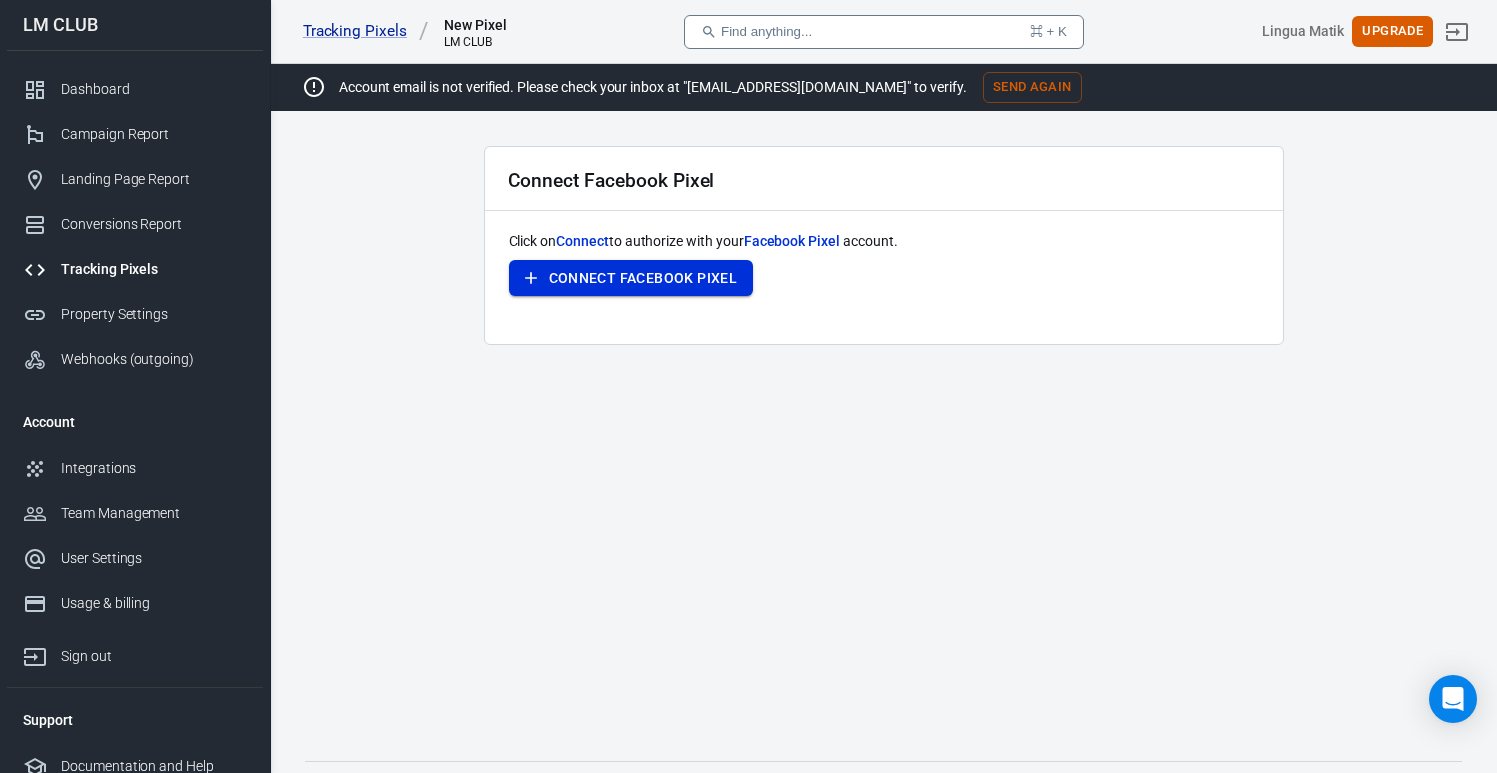 click on "Connect Facebook Pixel" at bounding box center (643, 278) 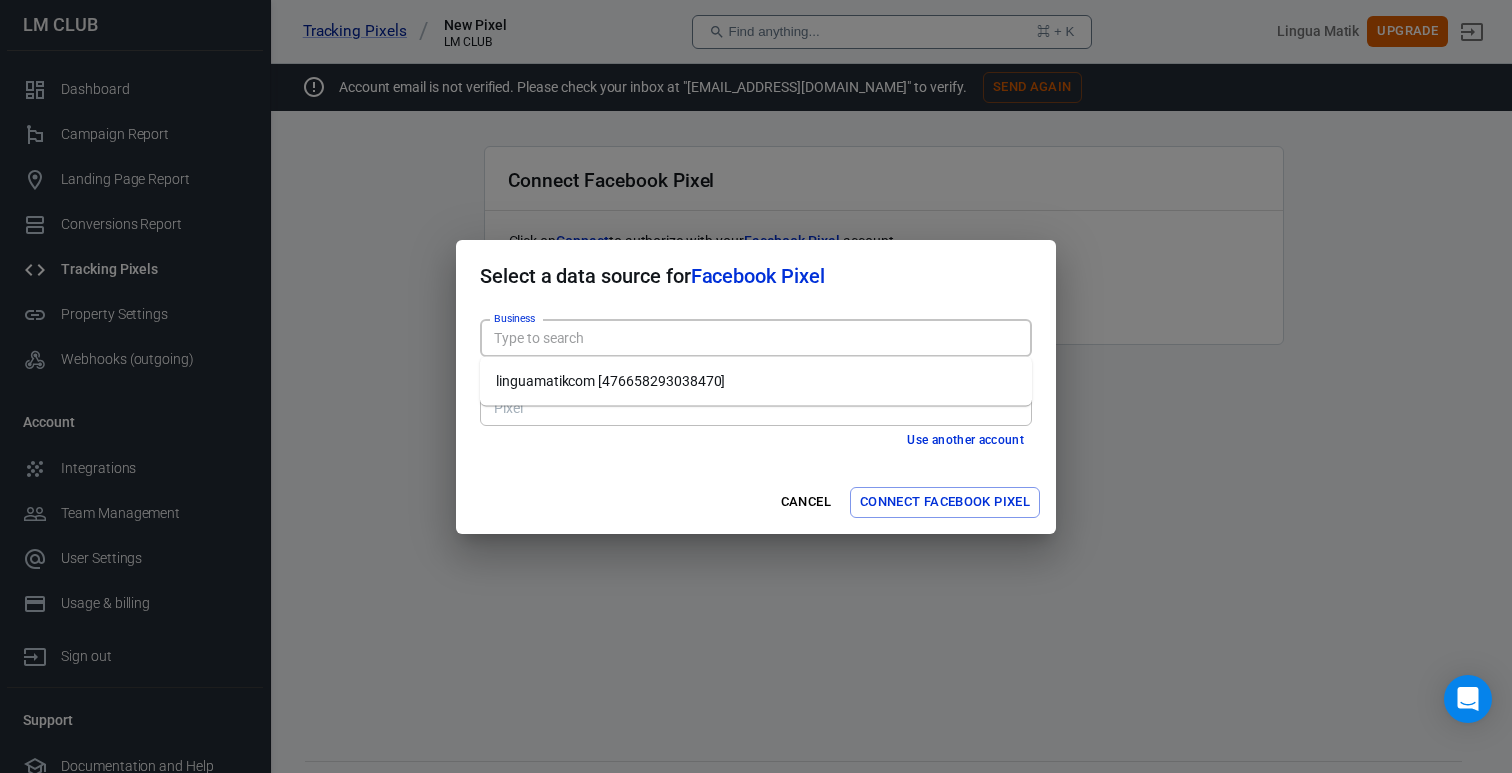 click on "Business" at bounding box center [754, 338] 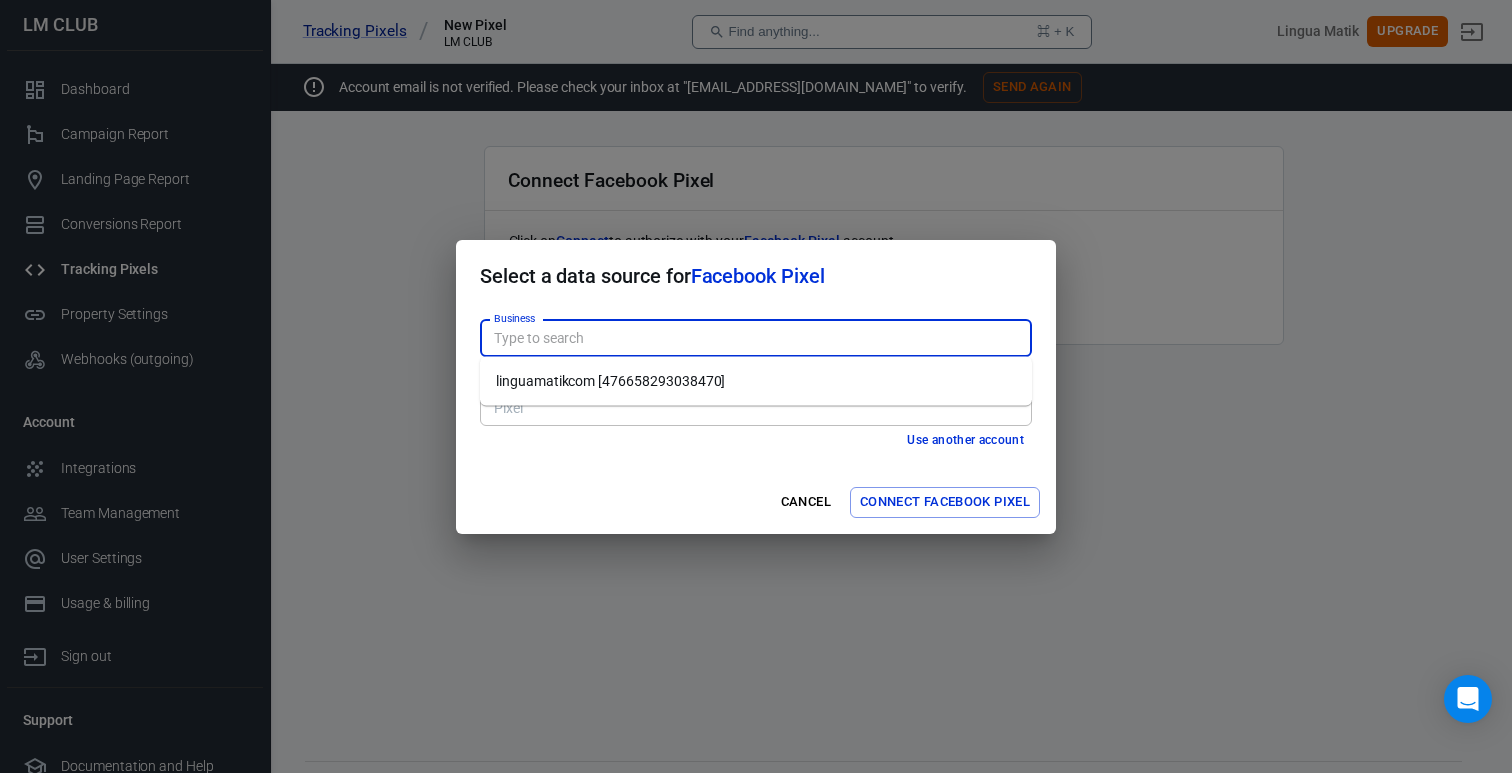 click on "linguamatikcom [476658293038470]" at bounding box center (756, 381) 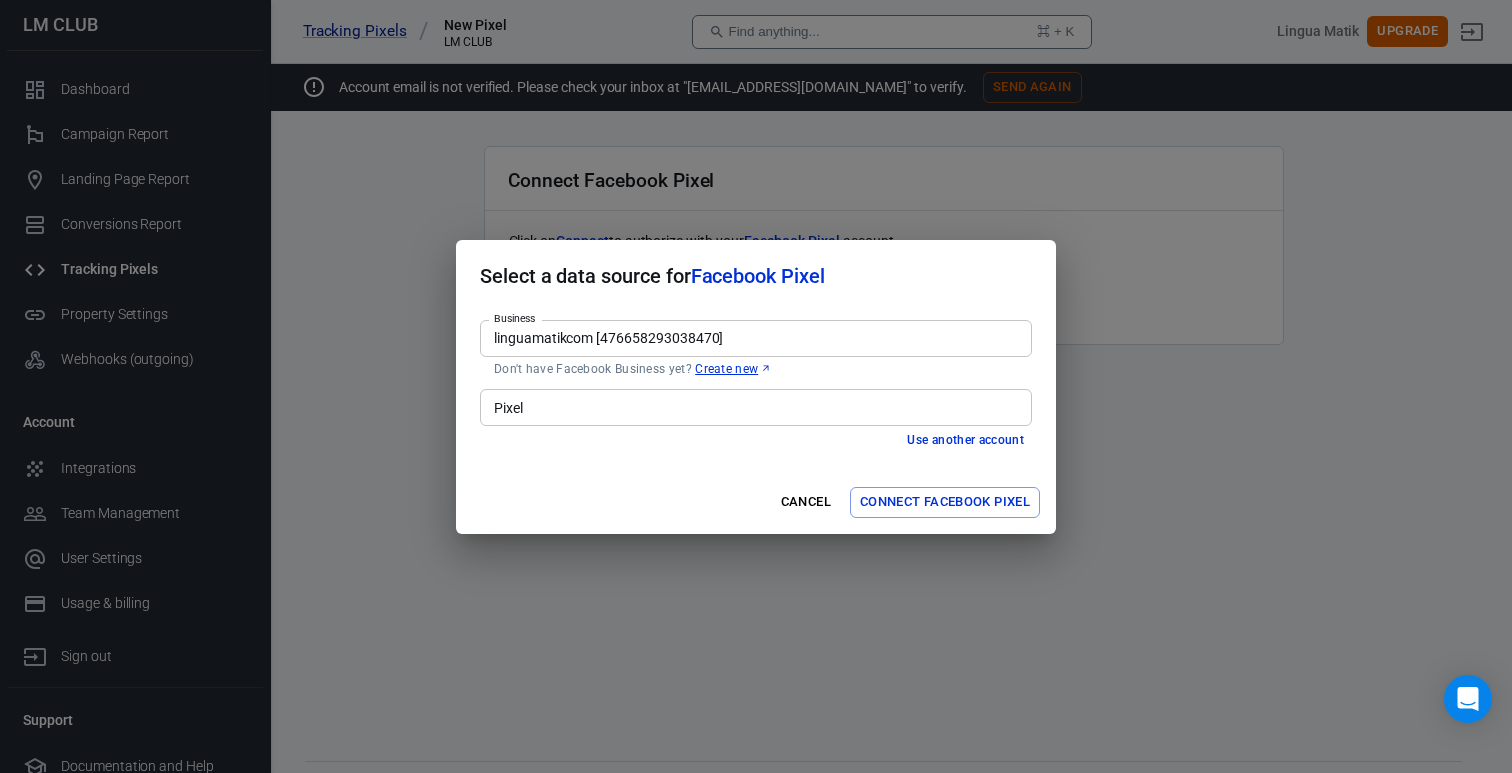 click on "Pixel" at bounding box center (754, 407) 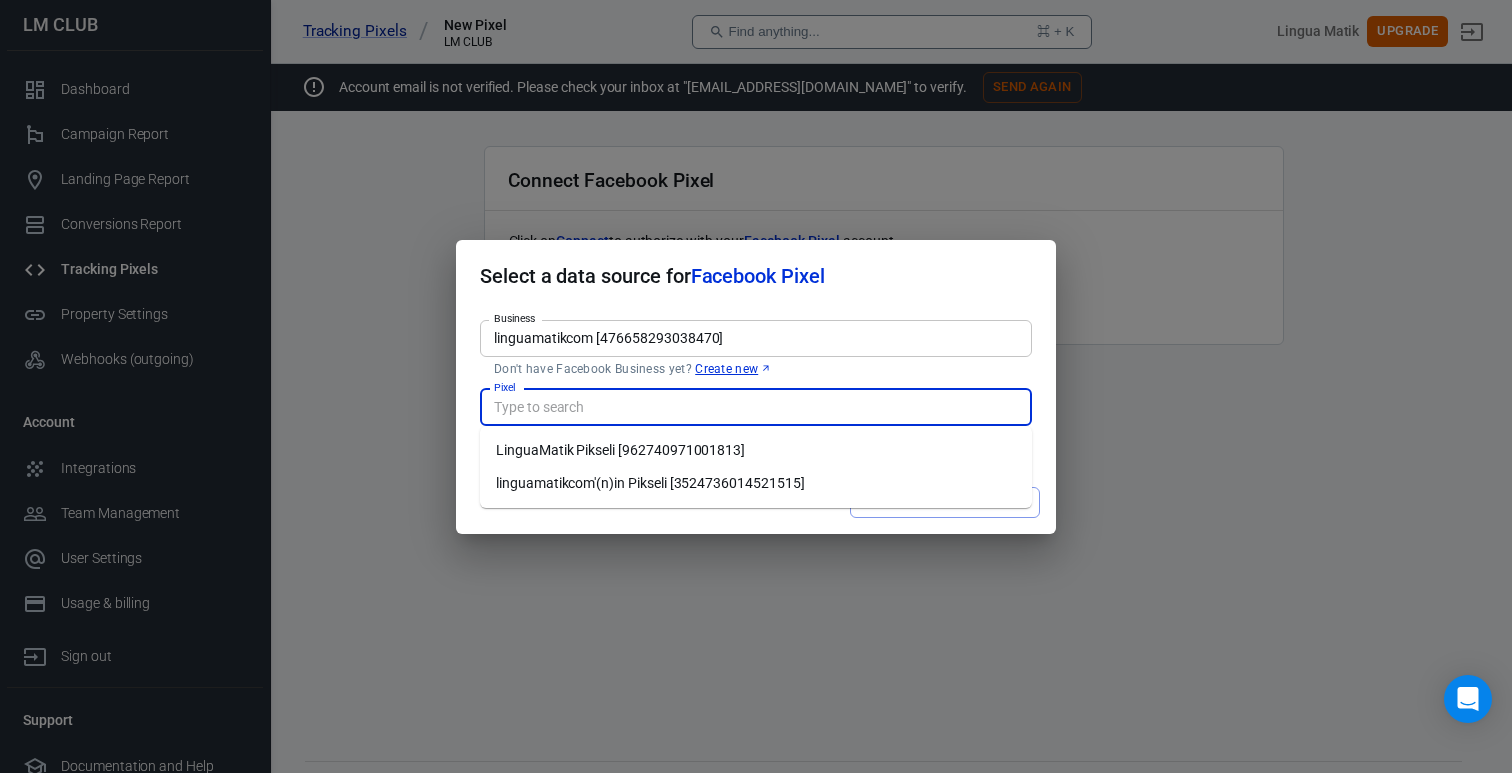 click on "linguamatikcom'(n)in Pikseli [3524736014521515]" at bounding box center [756, 483] 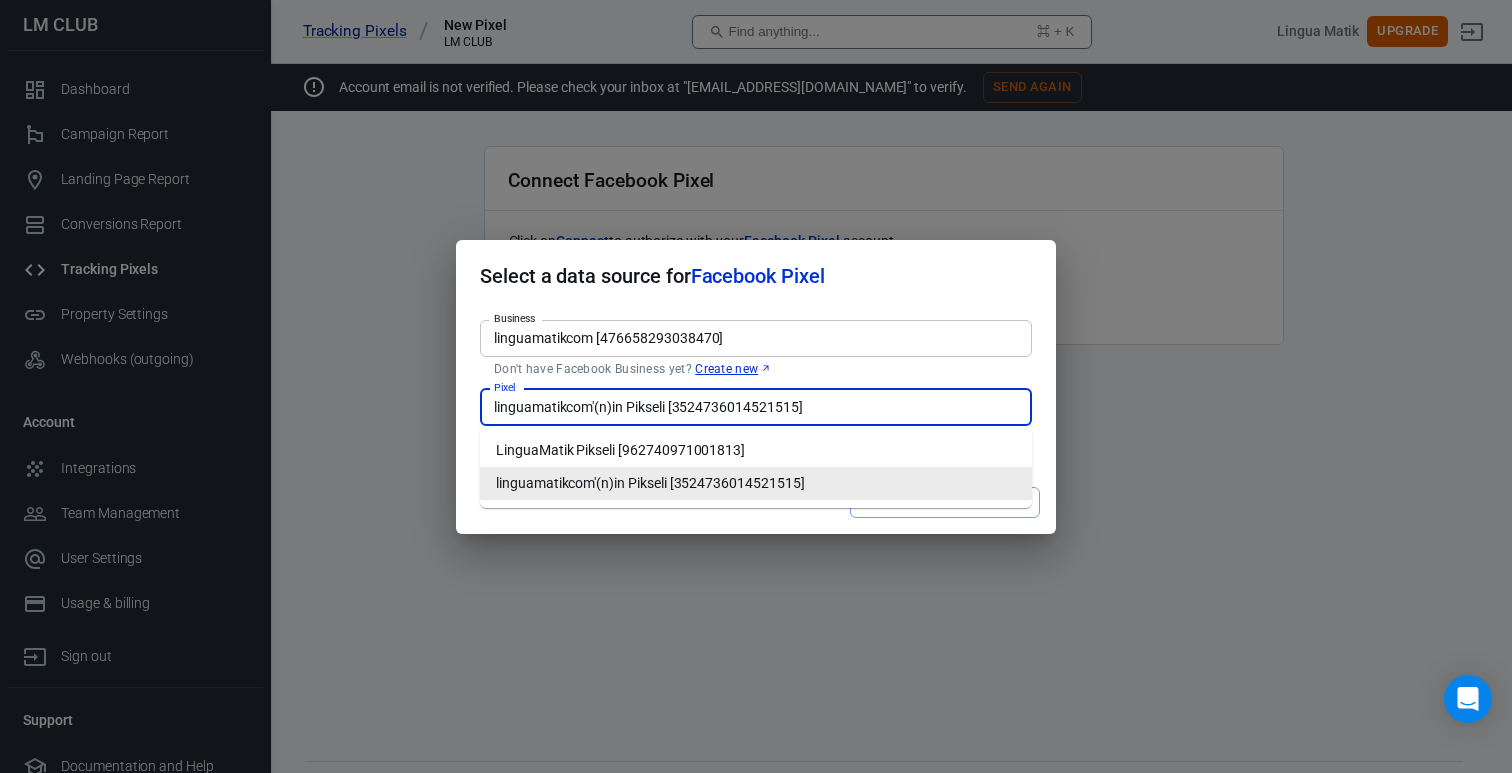 click on "linguamatikcom'(n)in Pikseli [3524736014521515]" at bounding box center (756, 483) 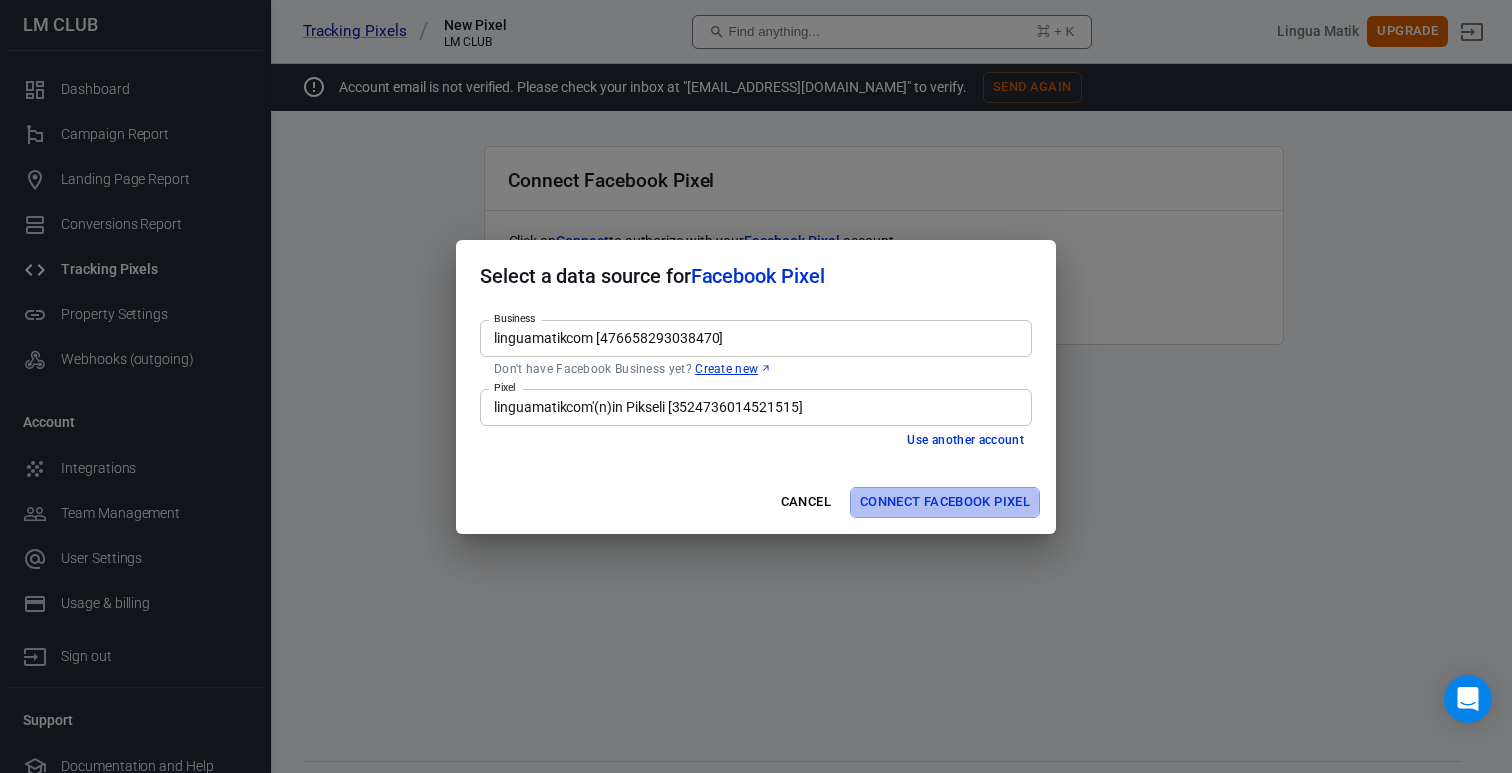 click on "Connect Facebook Pixel" at bounding box center [945, 502] 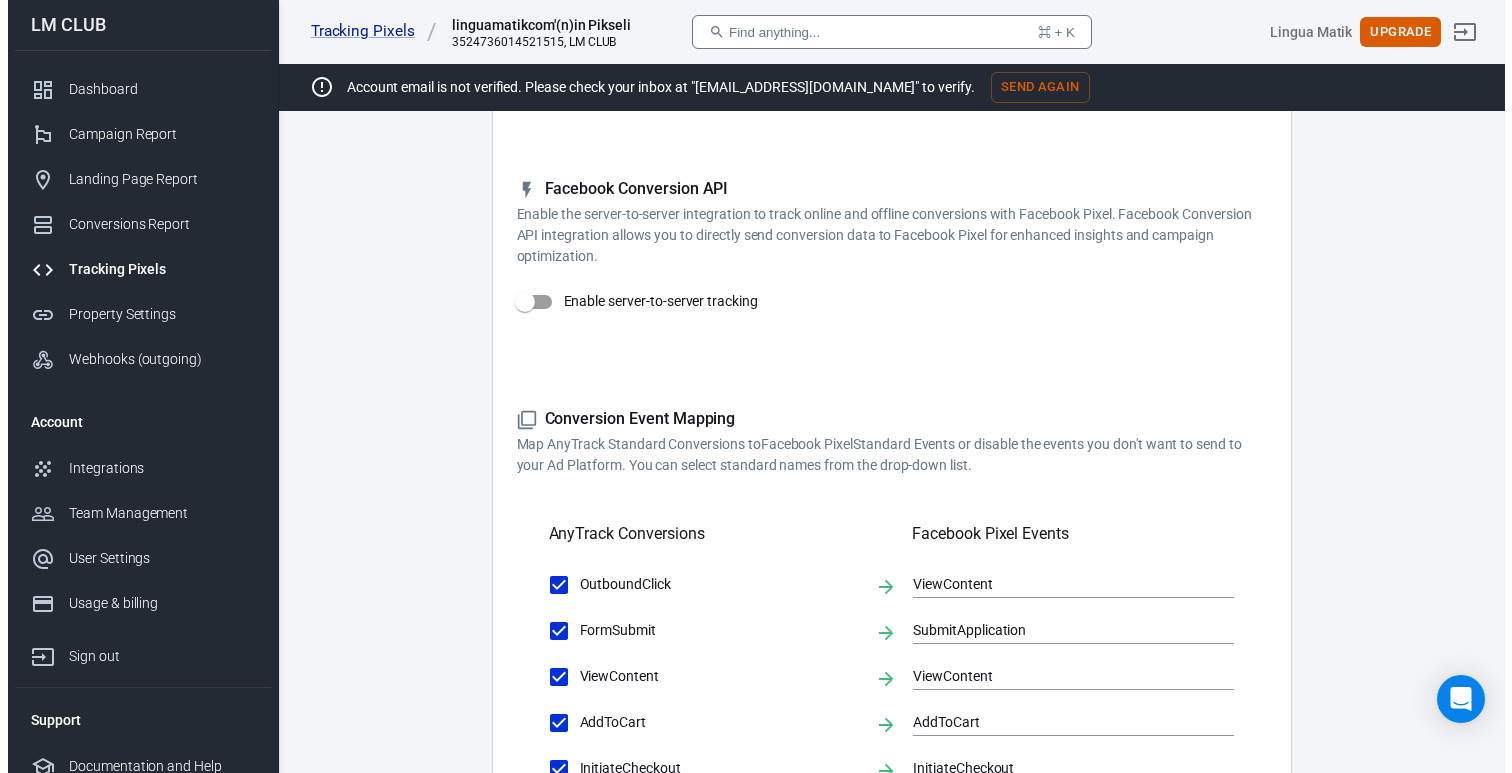 scroll, scrollTop: 350, scrollLeft: 0, axis: vertical 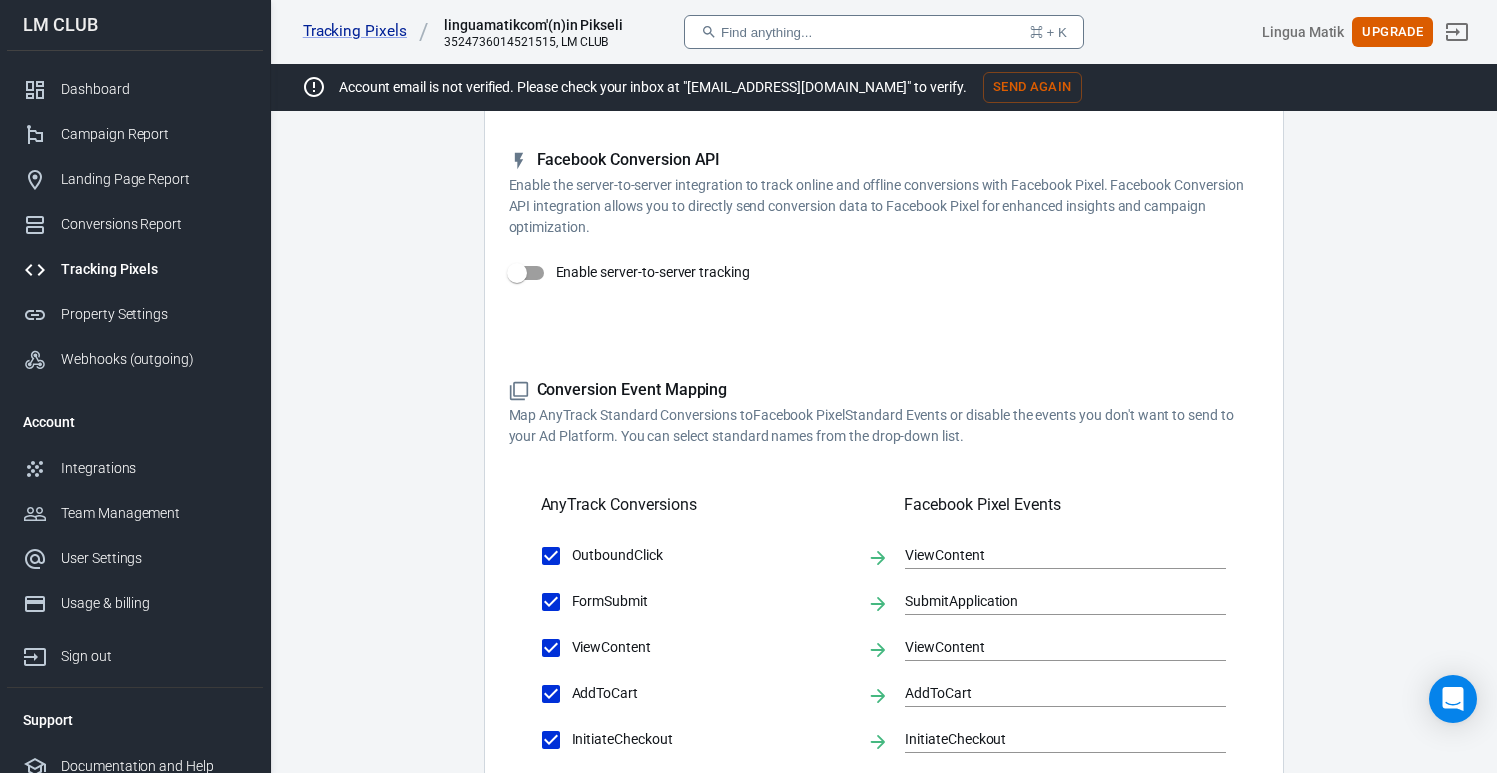 click on "Enable server-to-server tracking" at bounding box center (517, 273) 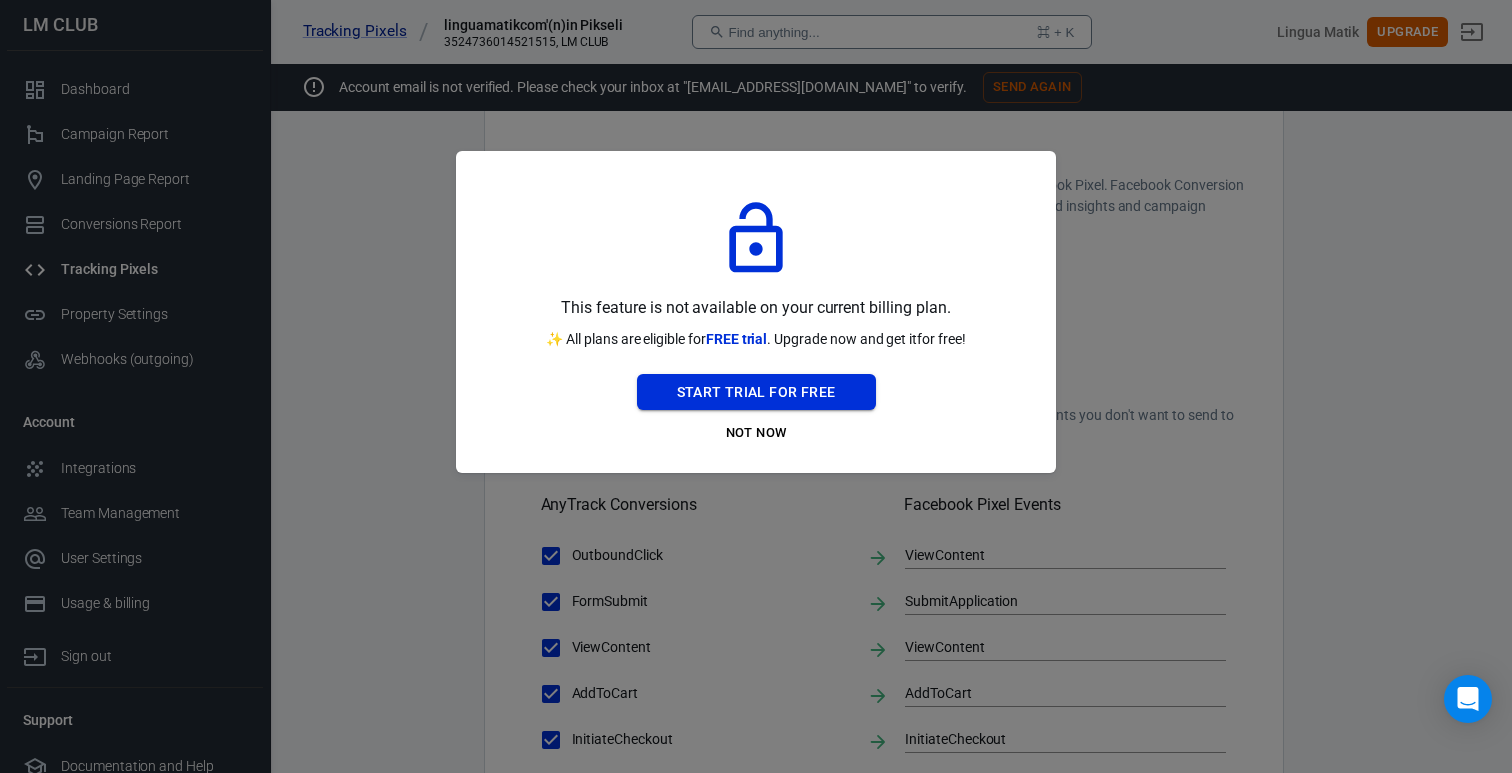 click on "Start Trial For Free" at bounding box center [756, 392] 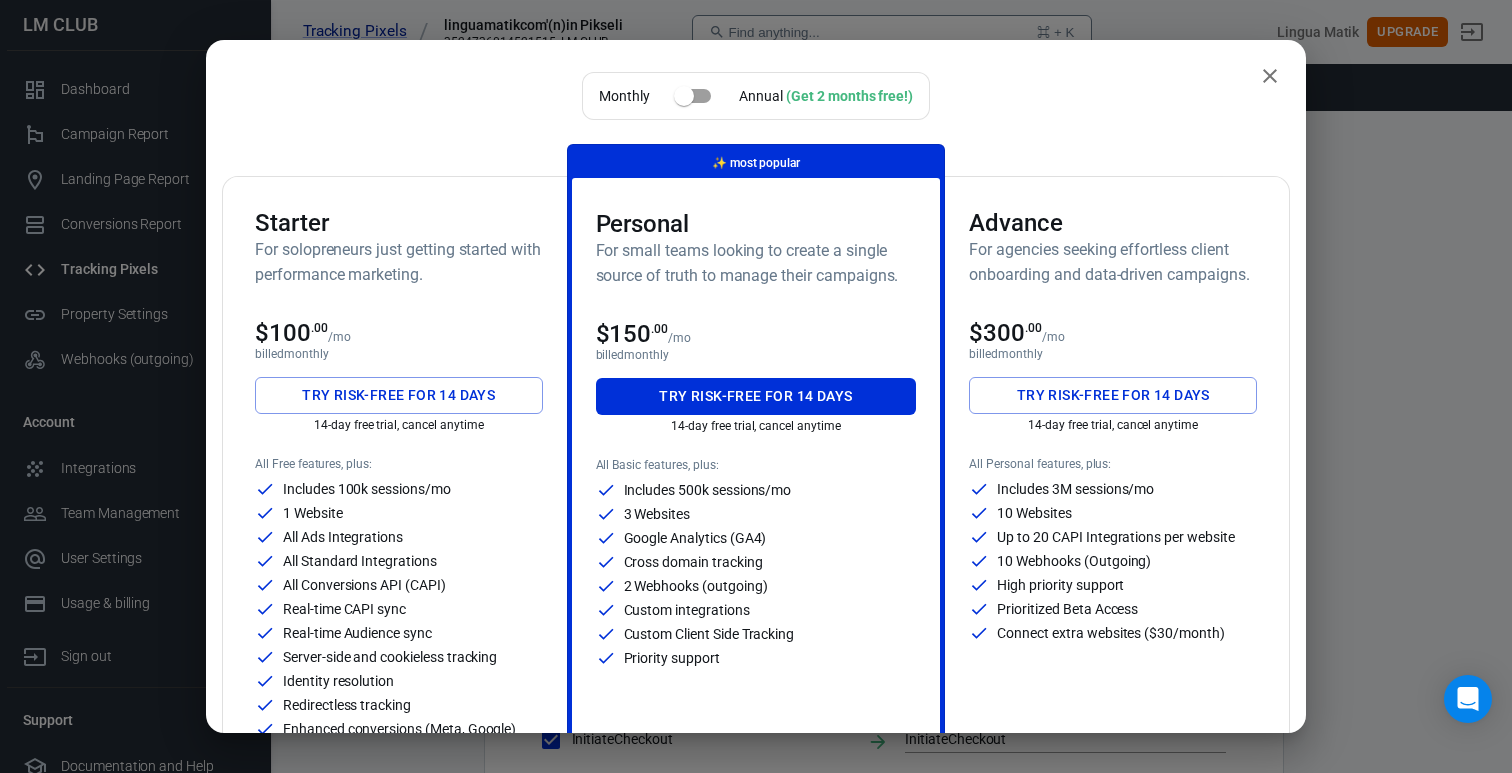 click on "For solopreneurs just getting started with performance marketing." at bounding box center [399, 262] 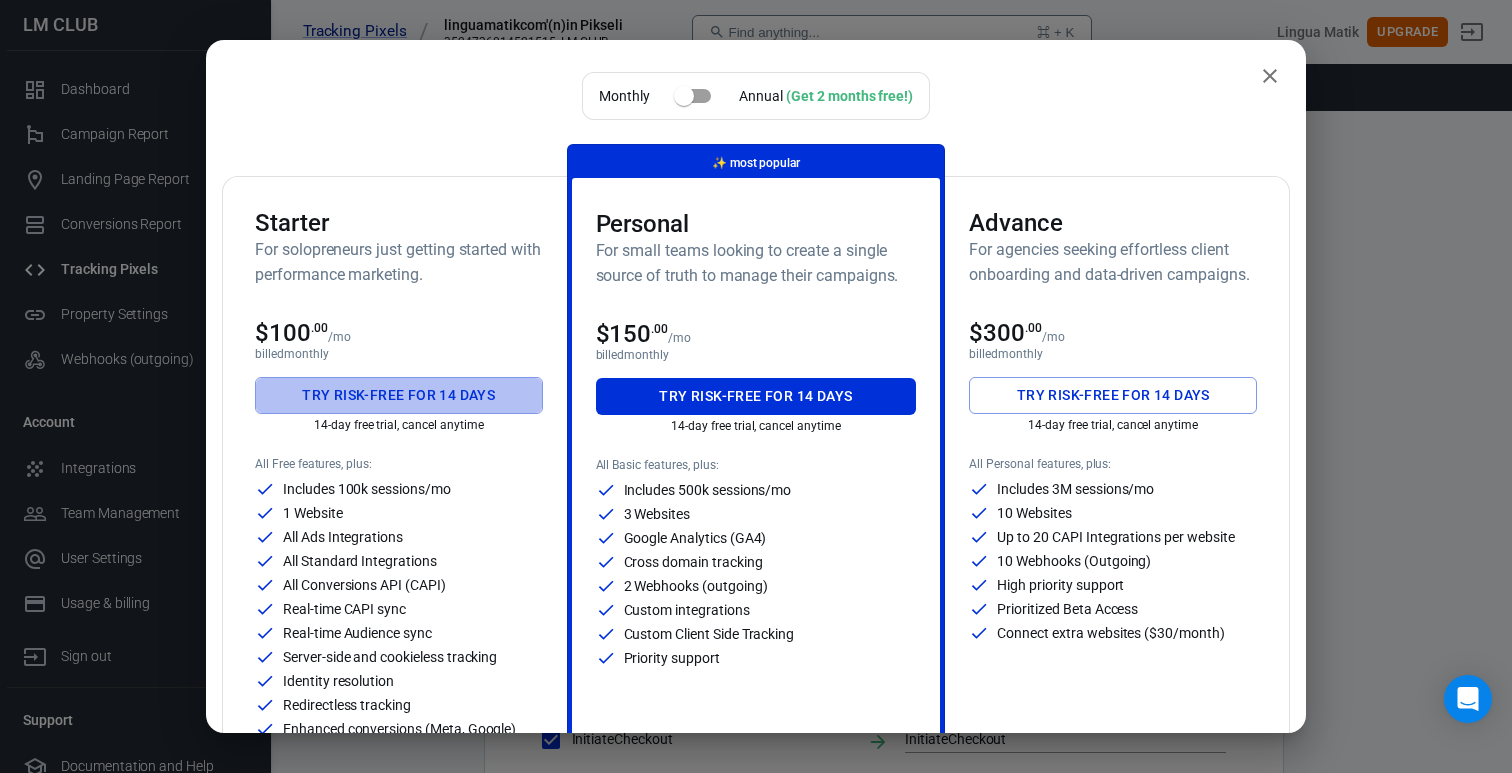 click on "Try risk-free for 14 days" at bounding box center (398, 395) 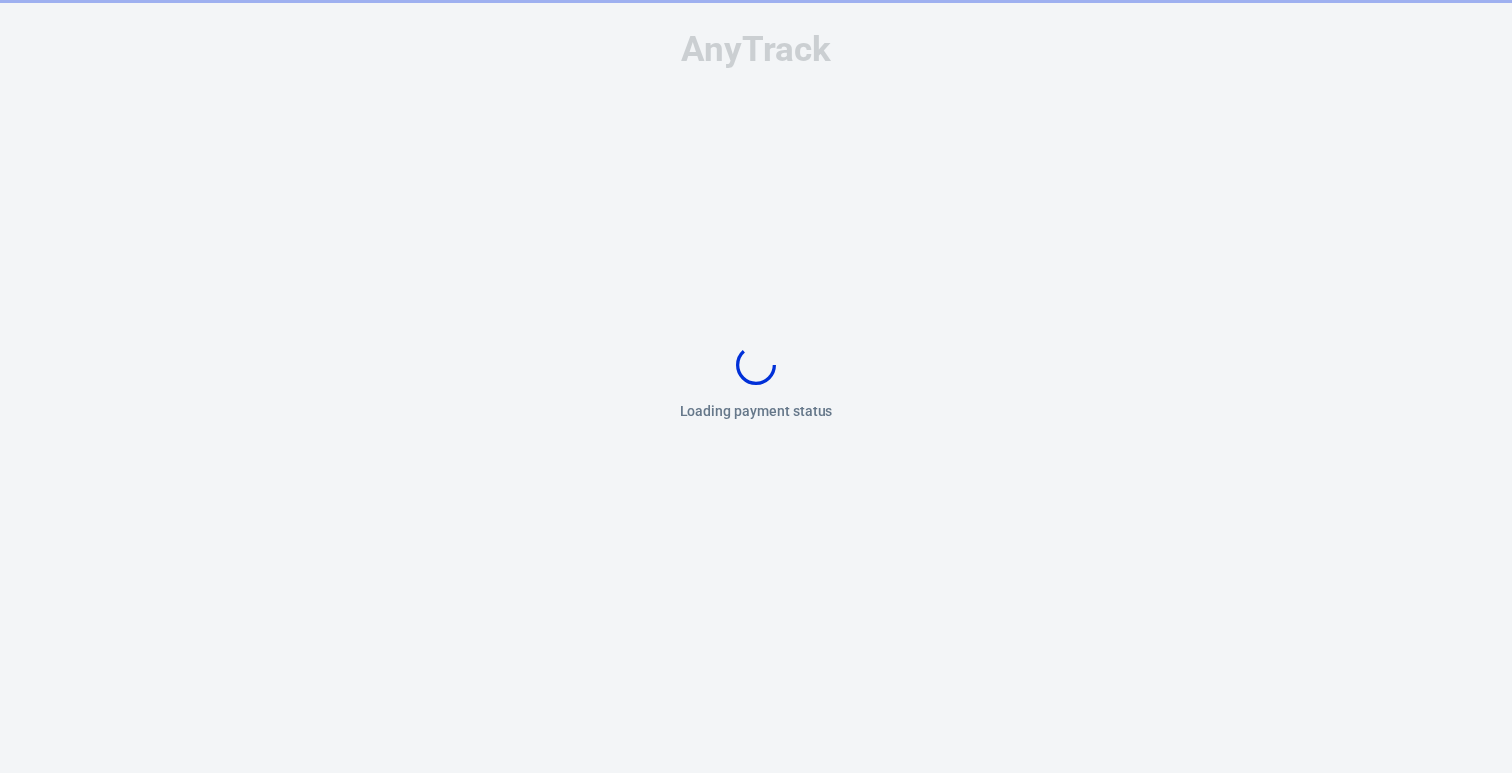 scroll, scrollTop: 0, scrollLeft: 0, axis: both 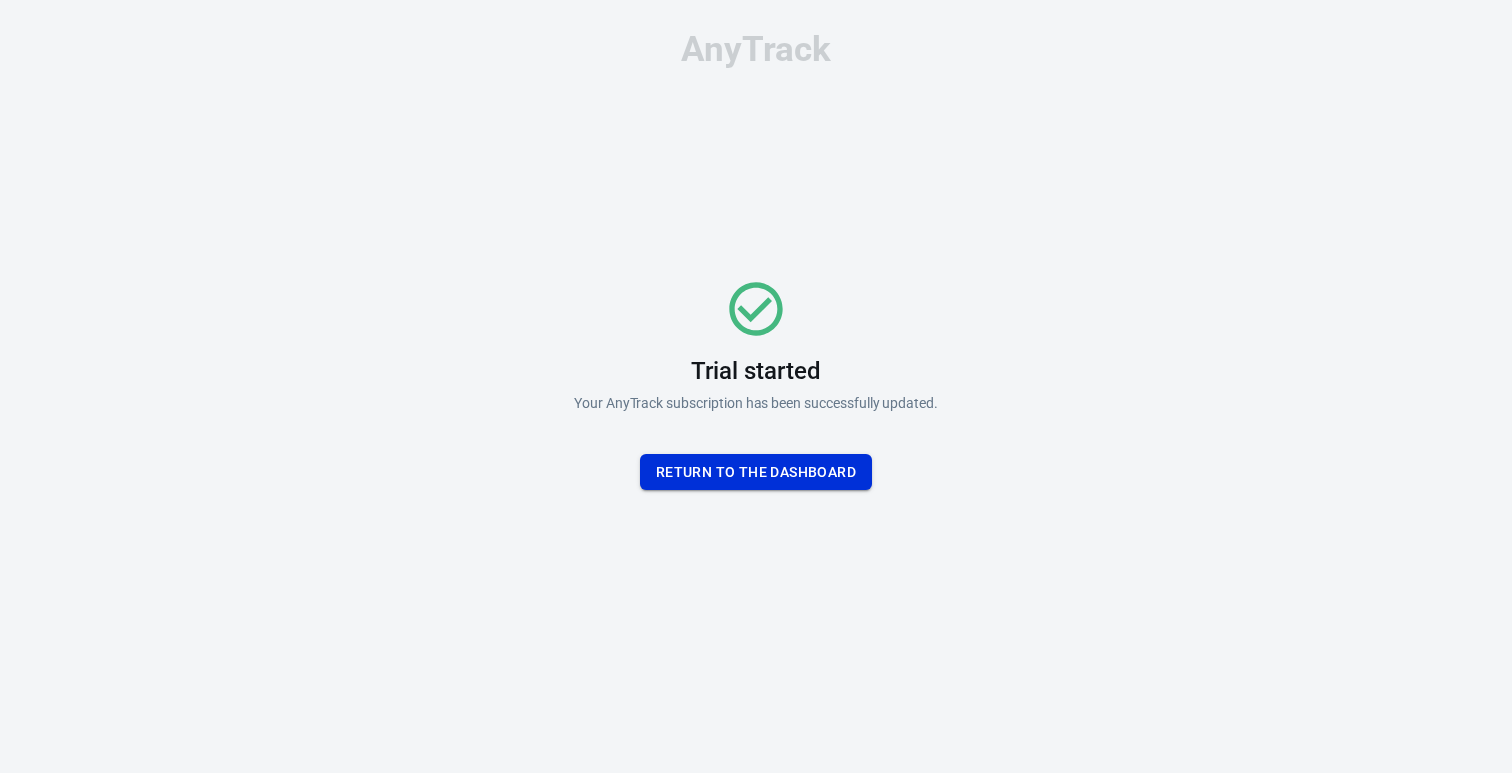 click on "Return To the dashboard" at bounding box center (756, 472) 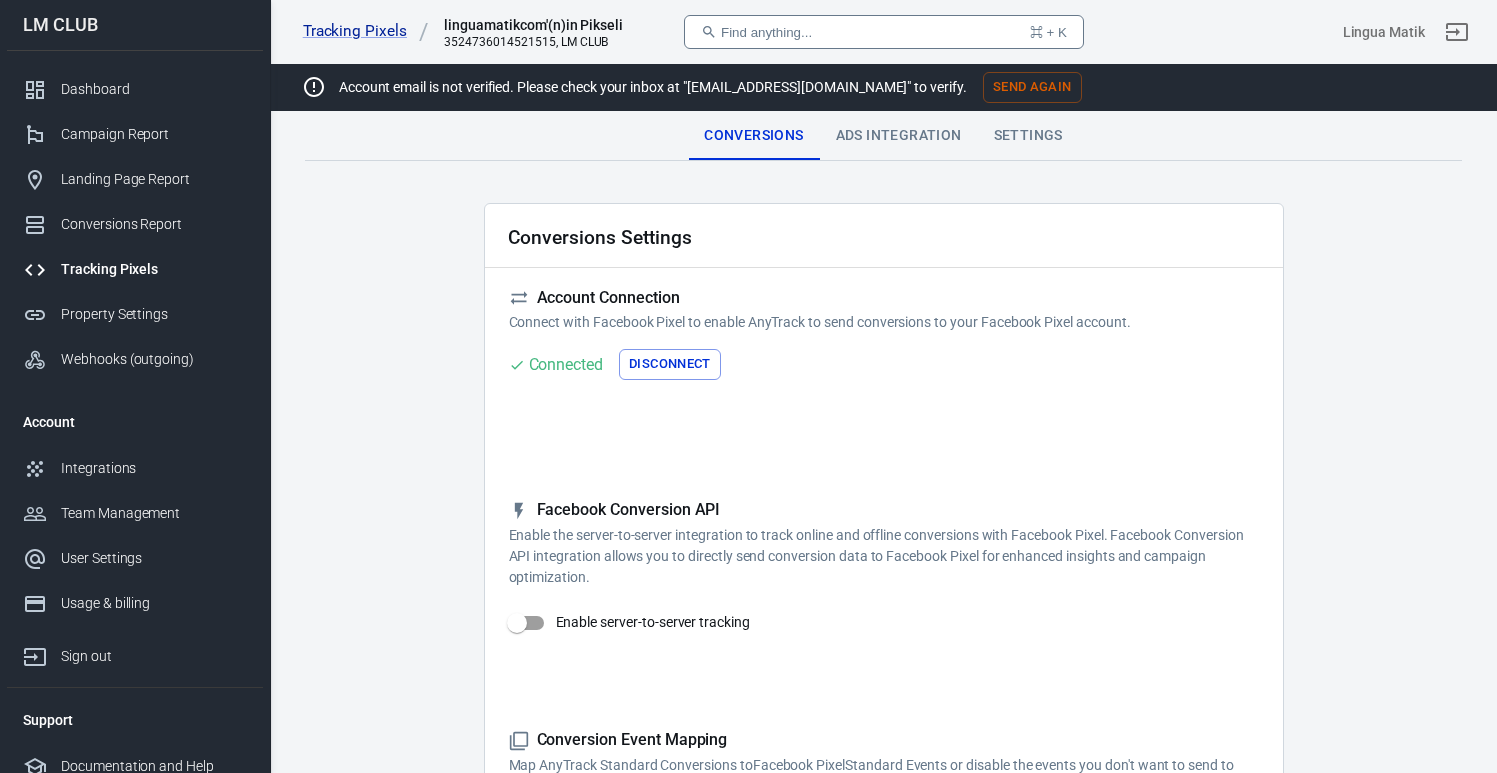 scroll, scrollTop: 0, scrollLeft: 0, axis: both 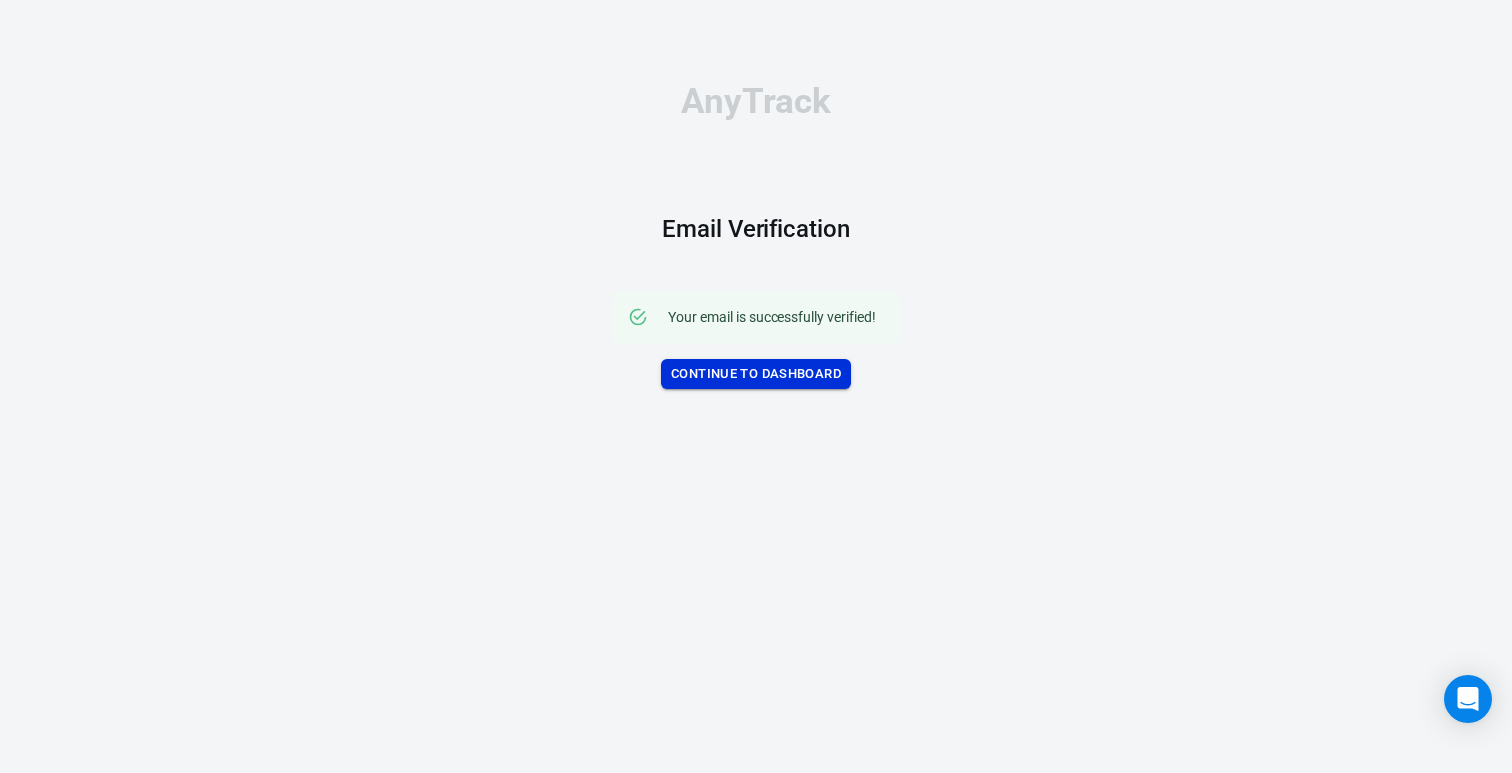 click on "Continue to Dashboard" at bounding box center [756, 374] 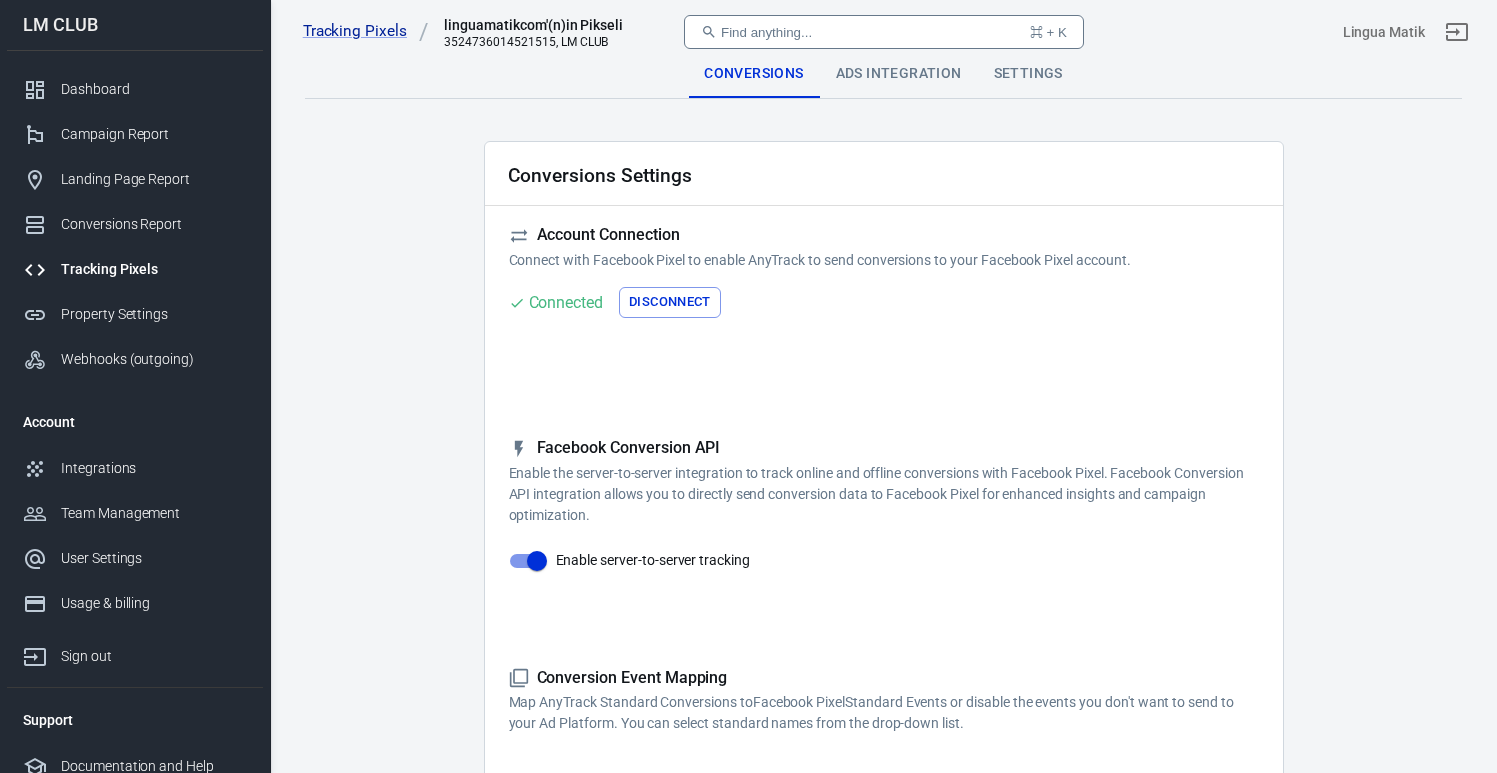 scroll, scrollTop: 446, scrollLeft: 0, axis: vertical 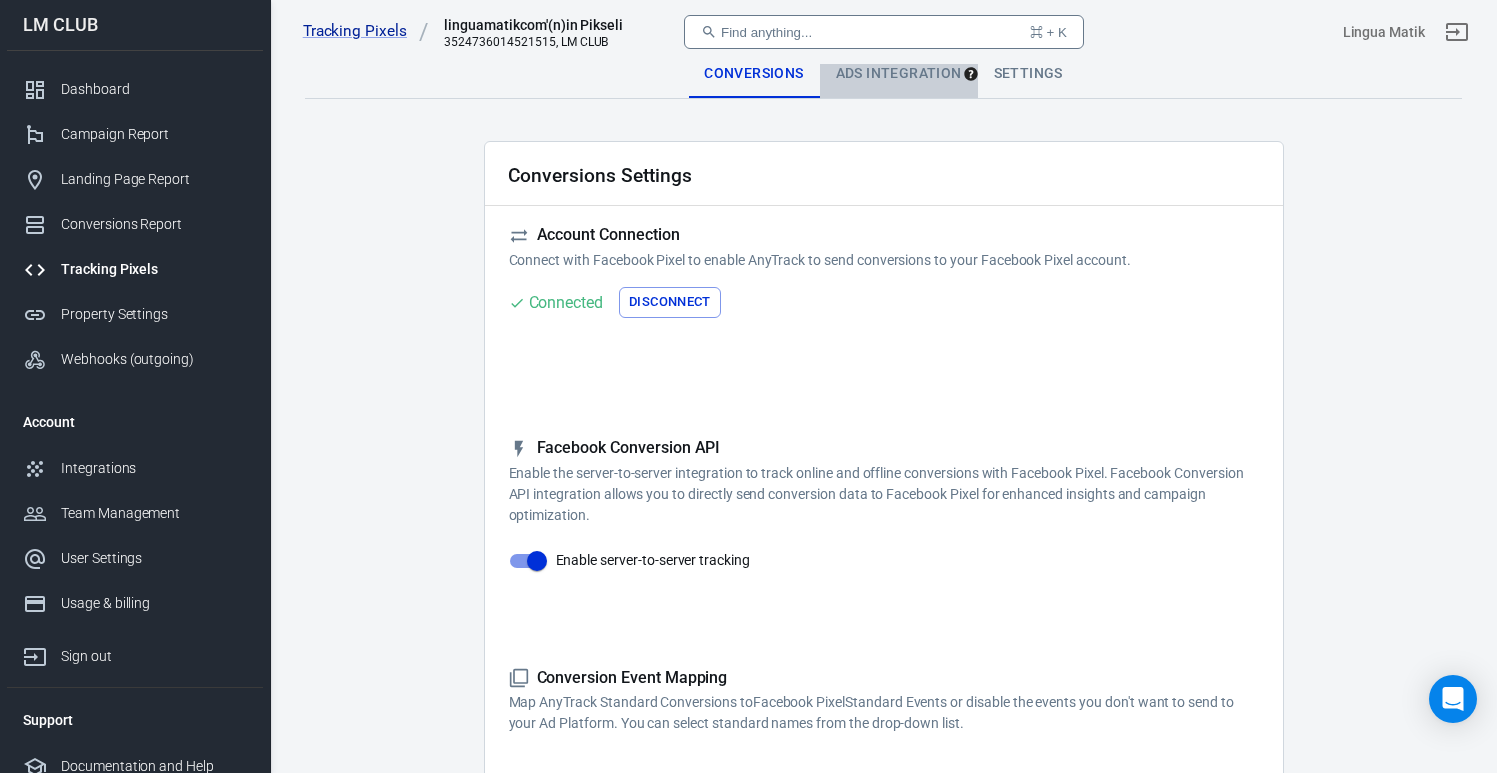click on "Ads Integration" at bounding box center (899, 74) 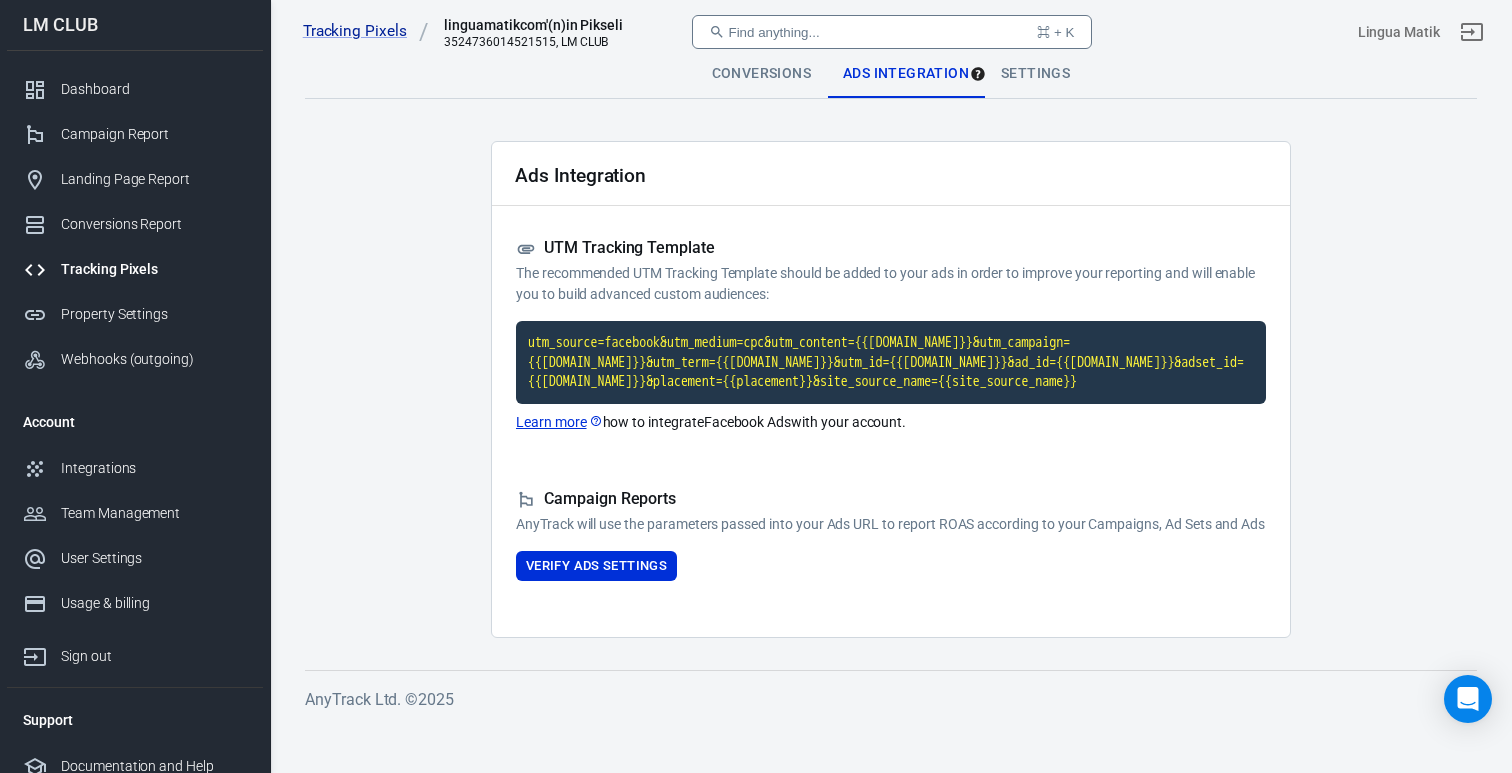 click on "Ads Integration" at bounding box center [906, 74] 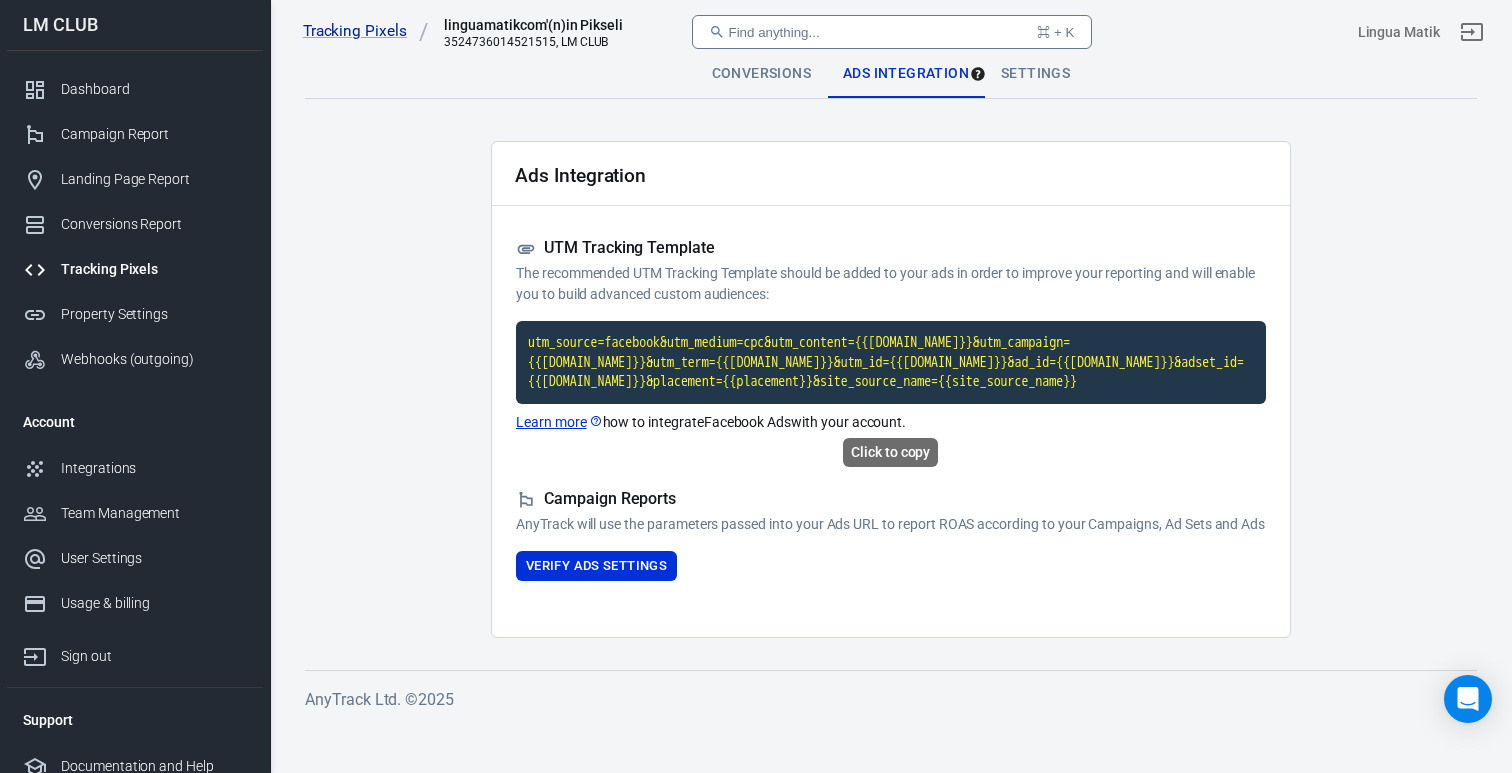 click on "utm_source=facebook&utm_medium=cpc&utm_content={{[DOMAIN_NAME]}}&utm_campaign={{[DOMAIN_NAME]}}&utm_term={{[DOMAIN_NAME]}}&utm_id={{[DOMAIN_NAME]}}&ad_id={{[DOMAIN_NAME]}}&adset_id={{[DOMAIN_NAME]}}&placement={{placement}}&site_source_name={{site_source_name}}" at bounding box center (891, 362) 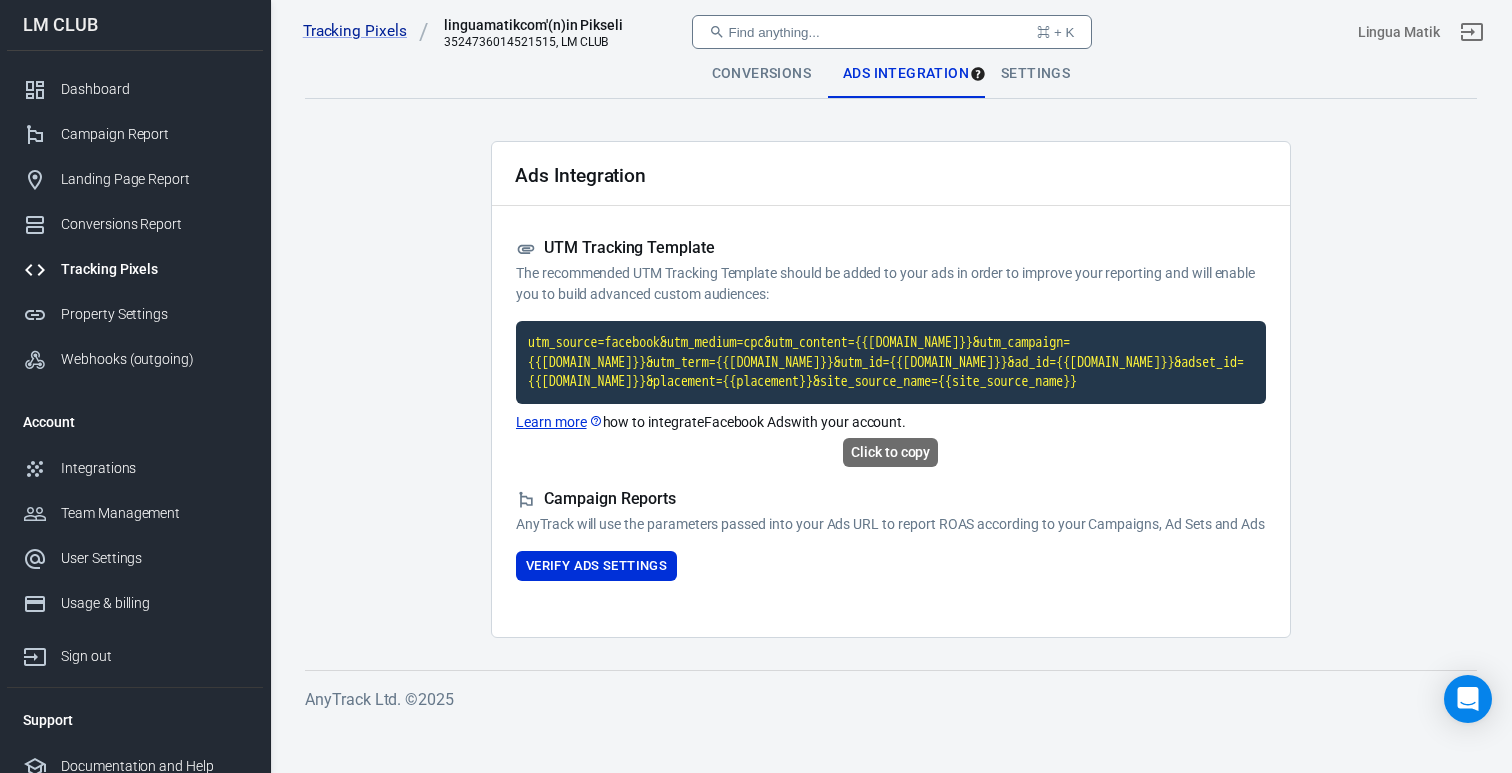 click on "utm_source=facebook&utm_medium=cpc&utm_content={{[DOMAIN_NAME]}}&utm_campaign={{[DOMAIN_NAME]}}&utm_term={{[DOMAIN_NAME]}}&utm_id={{[DOMAIN_NAME]}}&ad_id={{[DOMAIN_NAME]}}&adset_id={{[DOMAIN_NAME]}}&placement={{placement}}&site_source_name={{site_source_name}}" at bounding box center [891, 362] 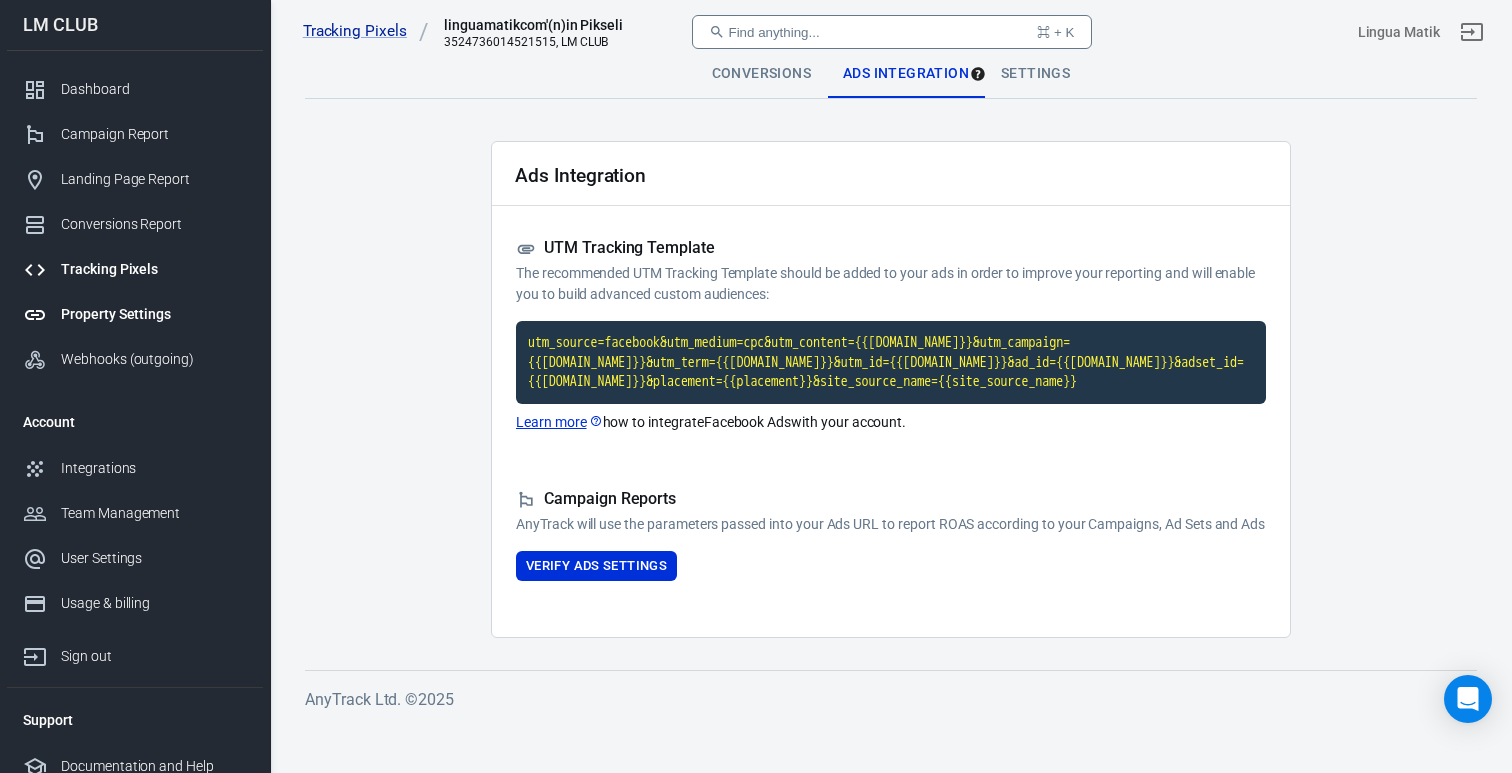 click on "Property Settings" at bounding box center (154, 314) 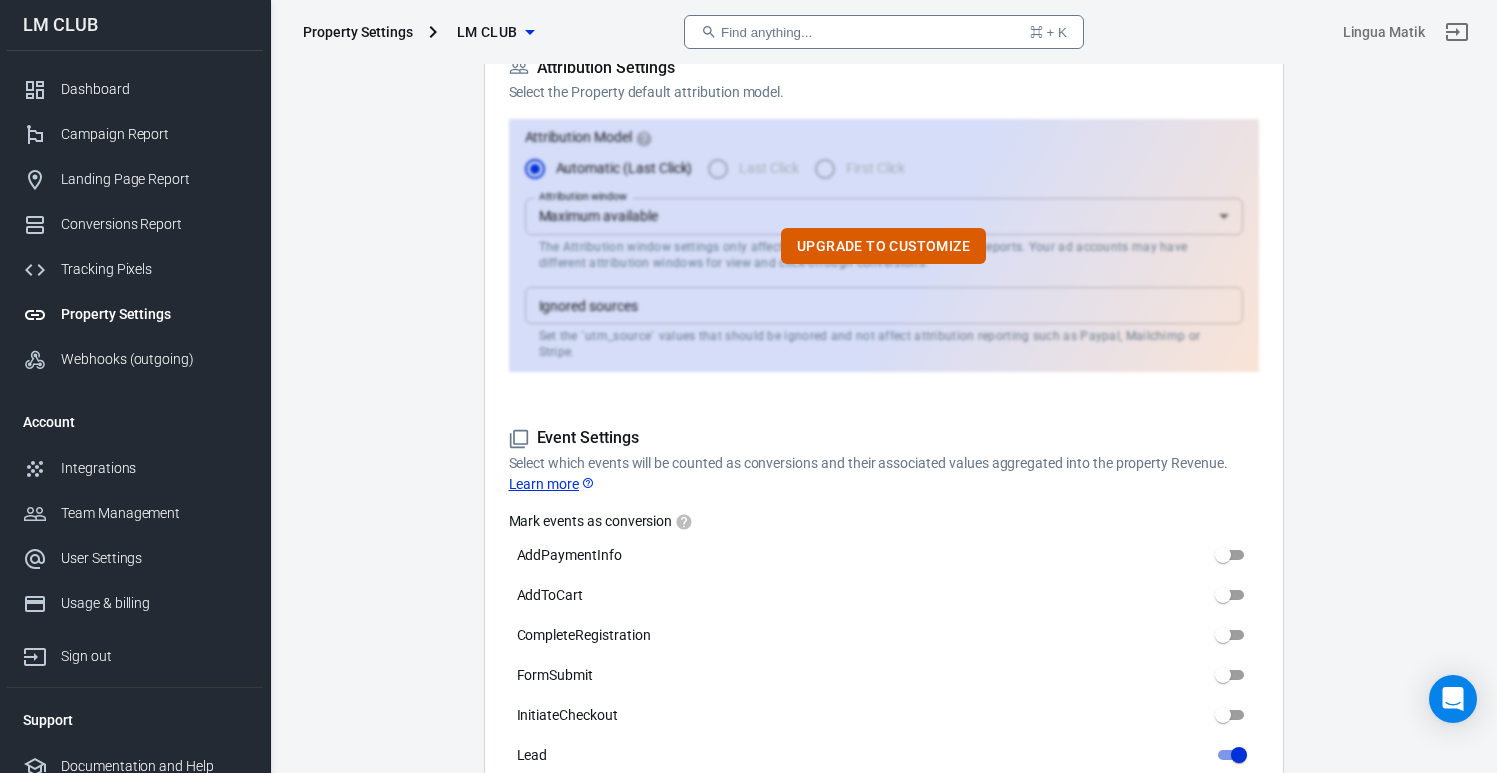 scroll, scrollTop: 0, scrollLeft: 0, axis: both 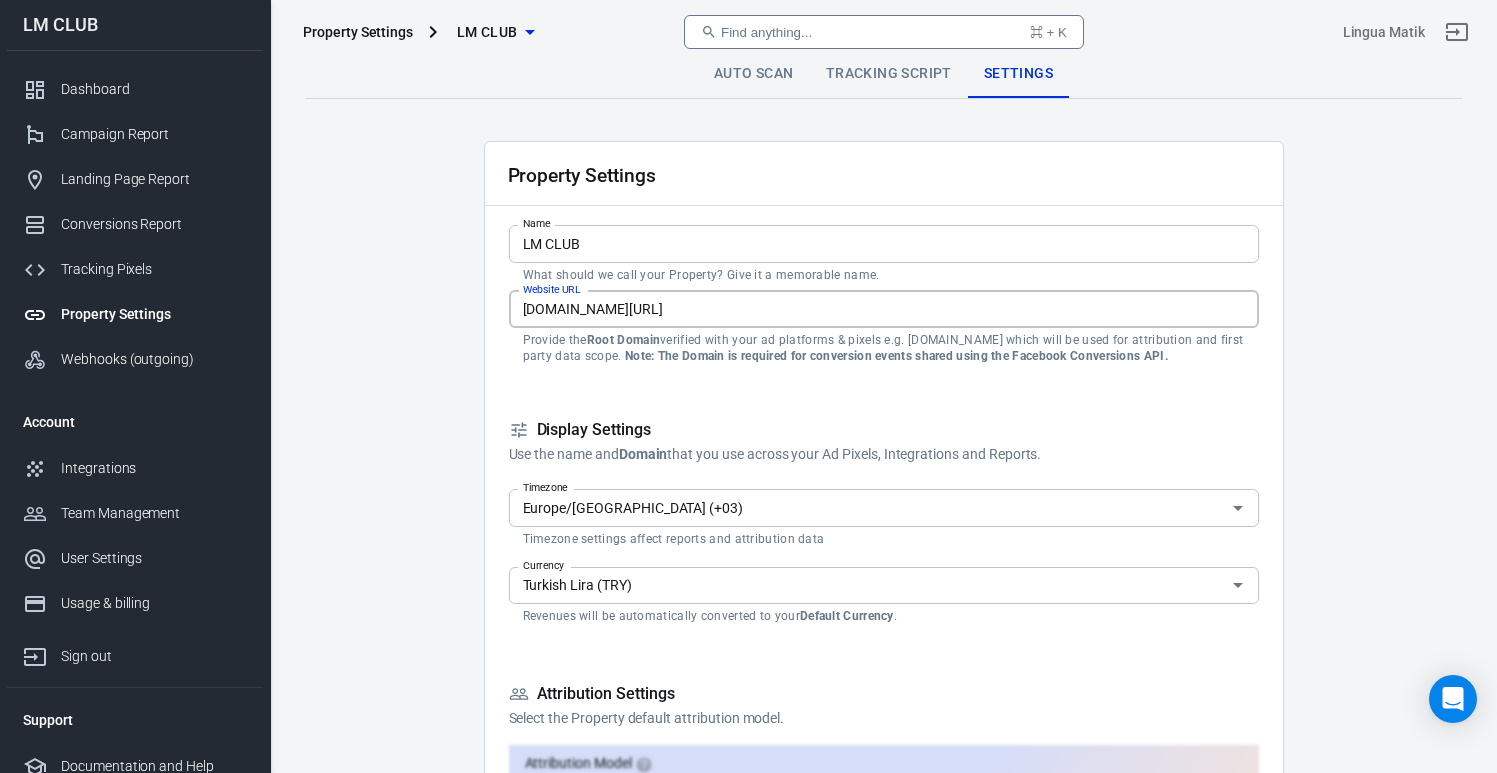 click on "[DOMAIN_NAME][URL]" at bounding box center (884, 309) 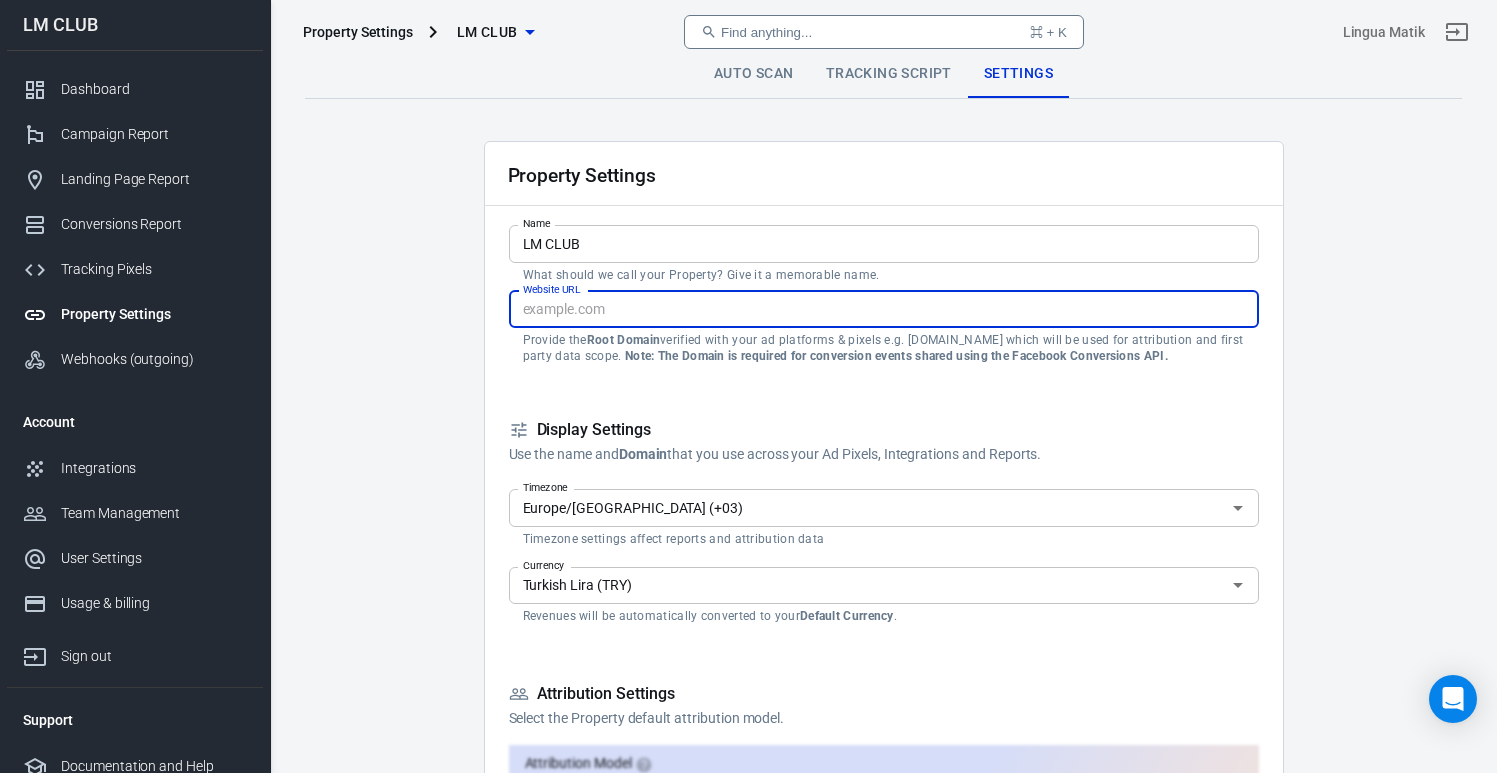 type 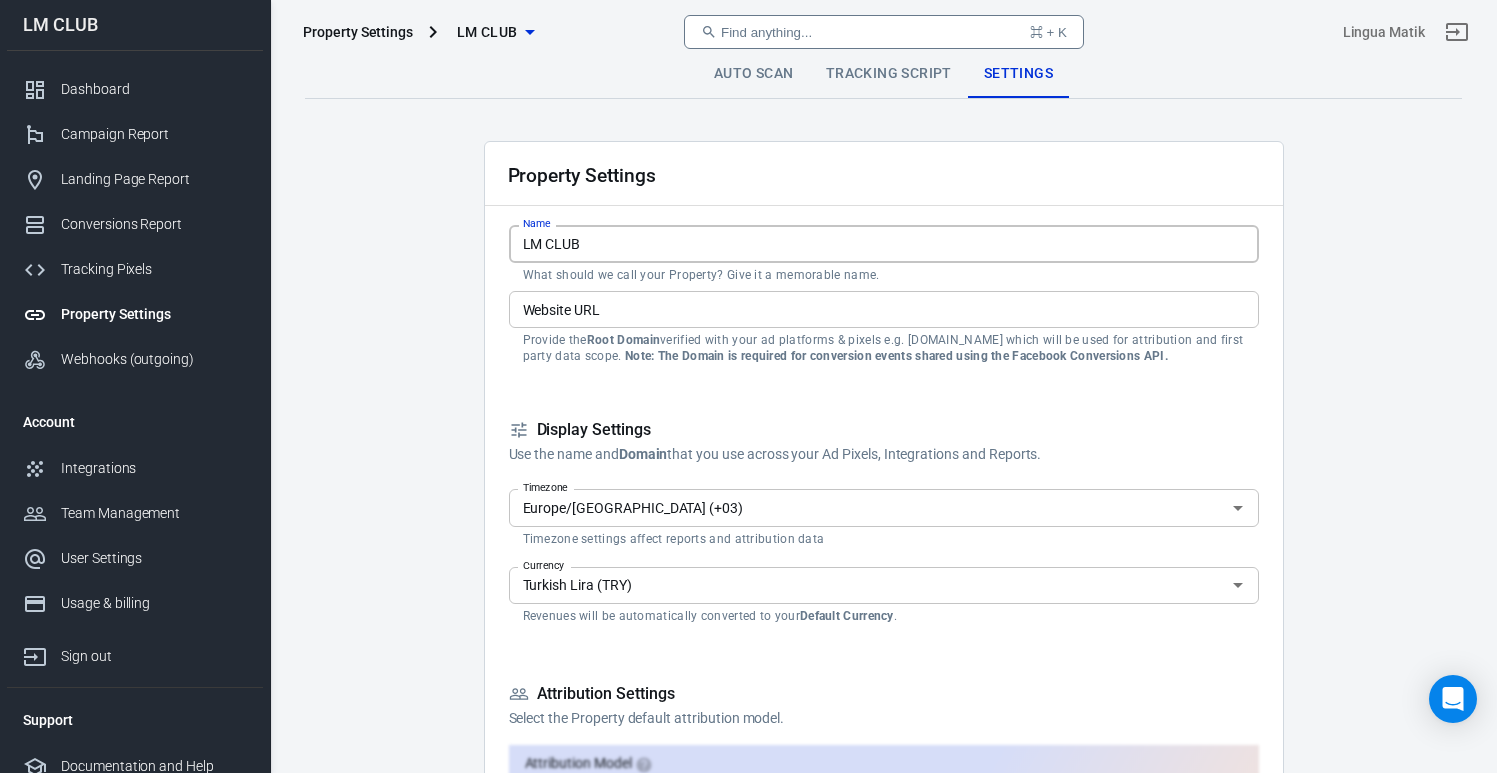 click on "LM CLUB" at bounding box center [884, 243] 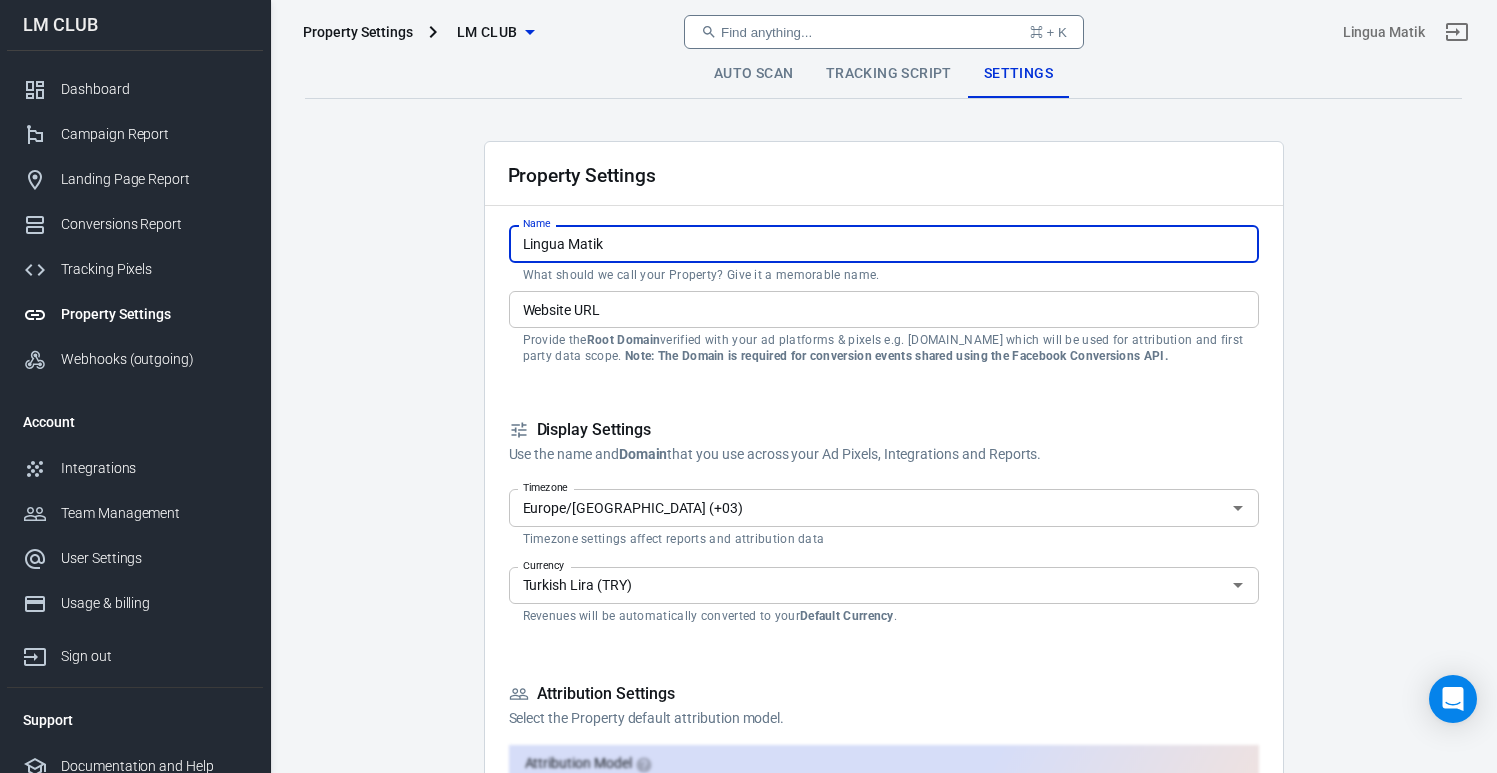 type on "Lingua Matik" 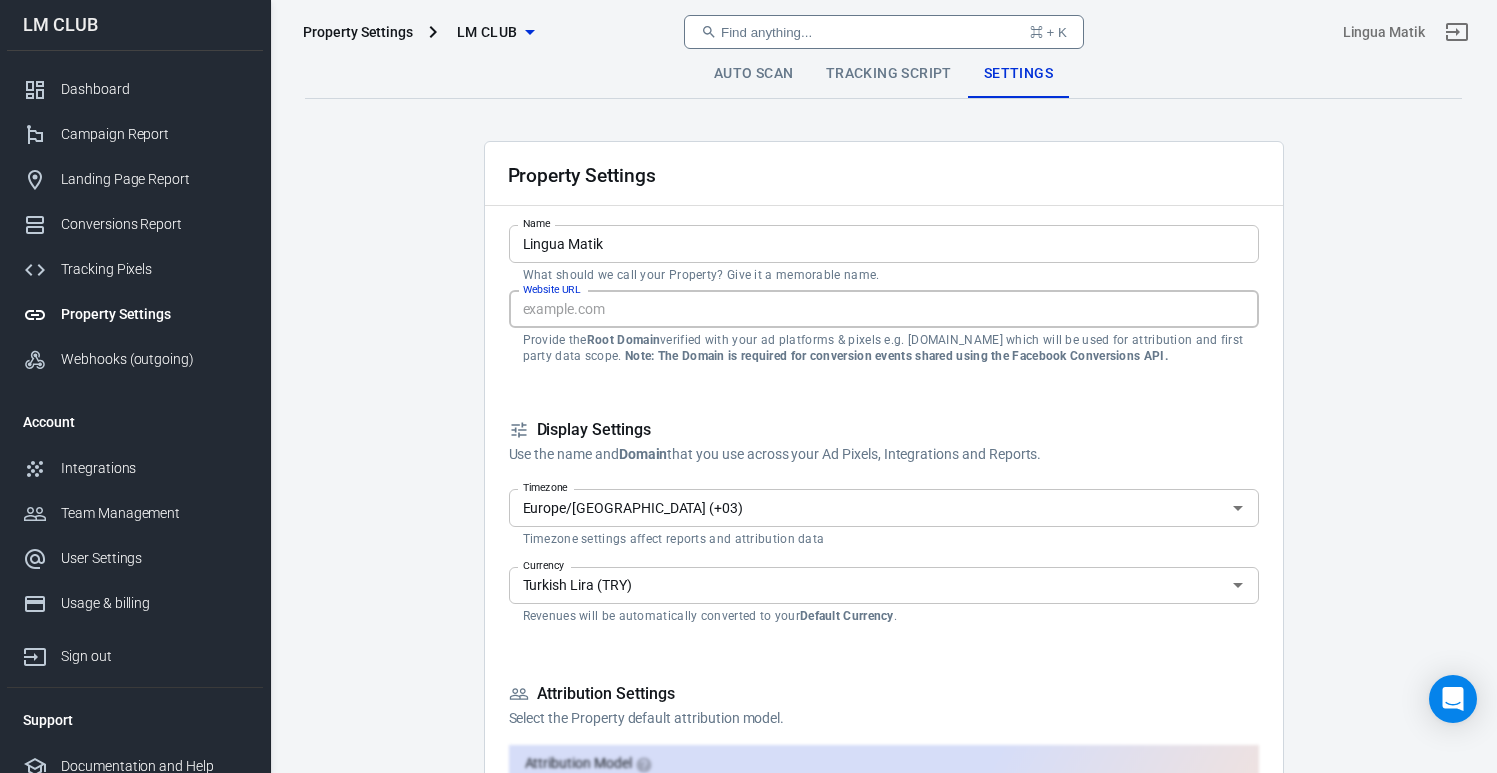 click on "Website URL" at bounding box center (884, 309) 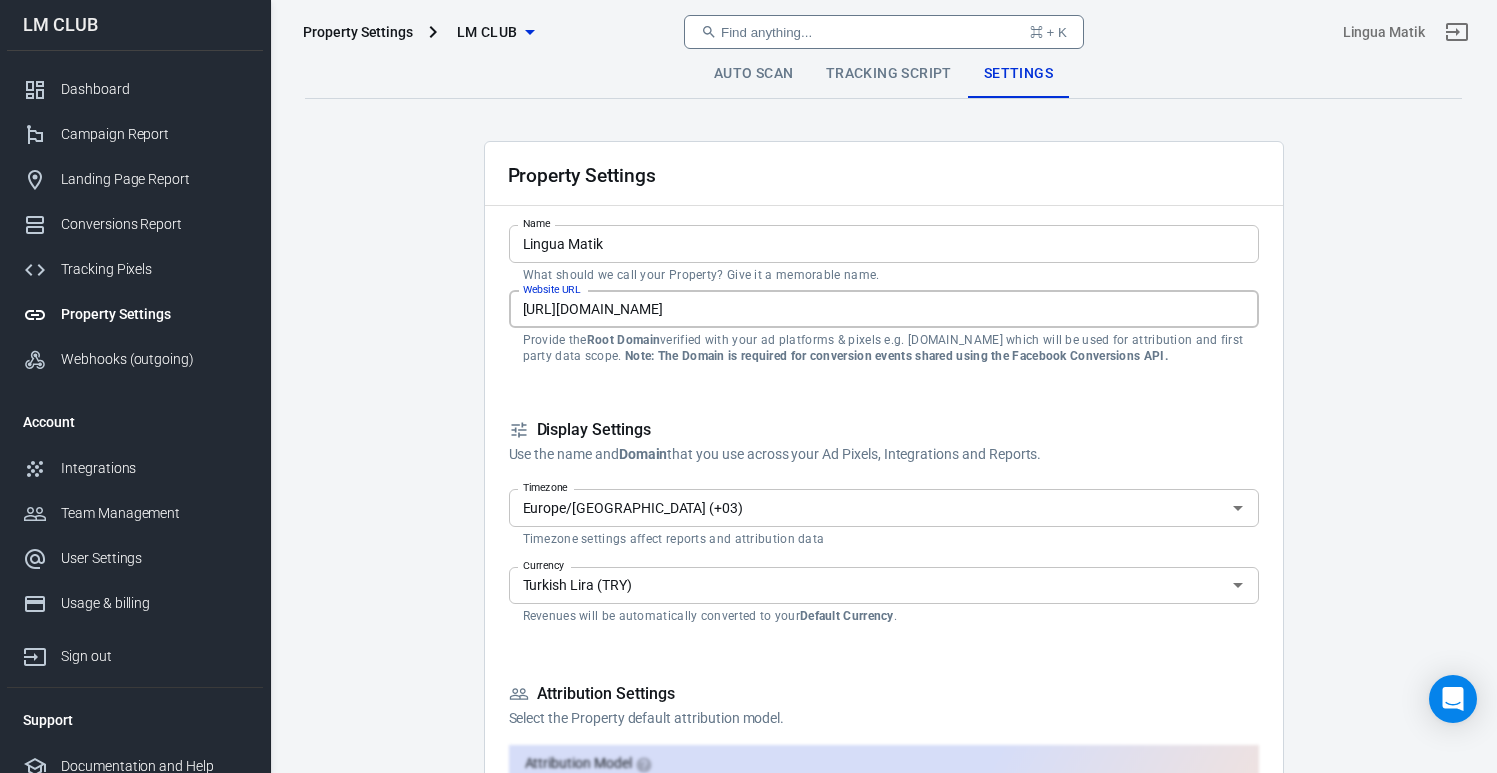 drag, startPoint x: 717, startPoint y: 313, endPoint x: 976, endPoint y: 307, distance: 259.0695 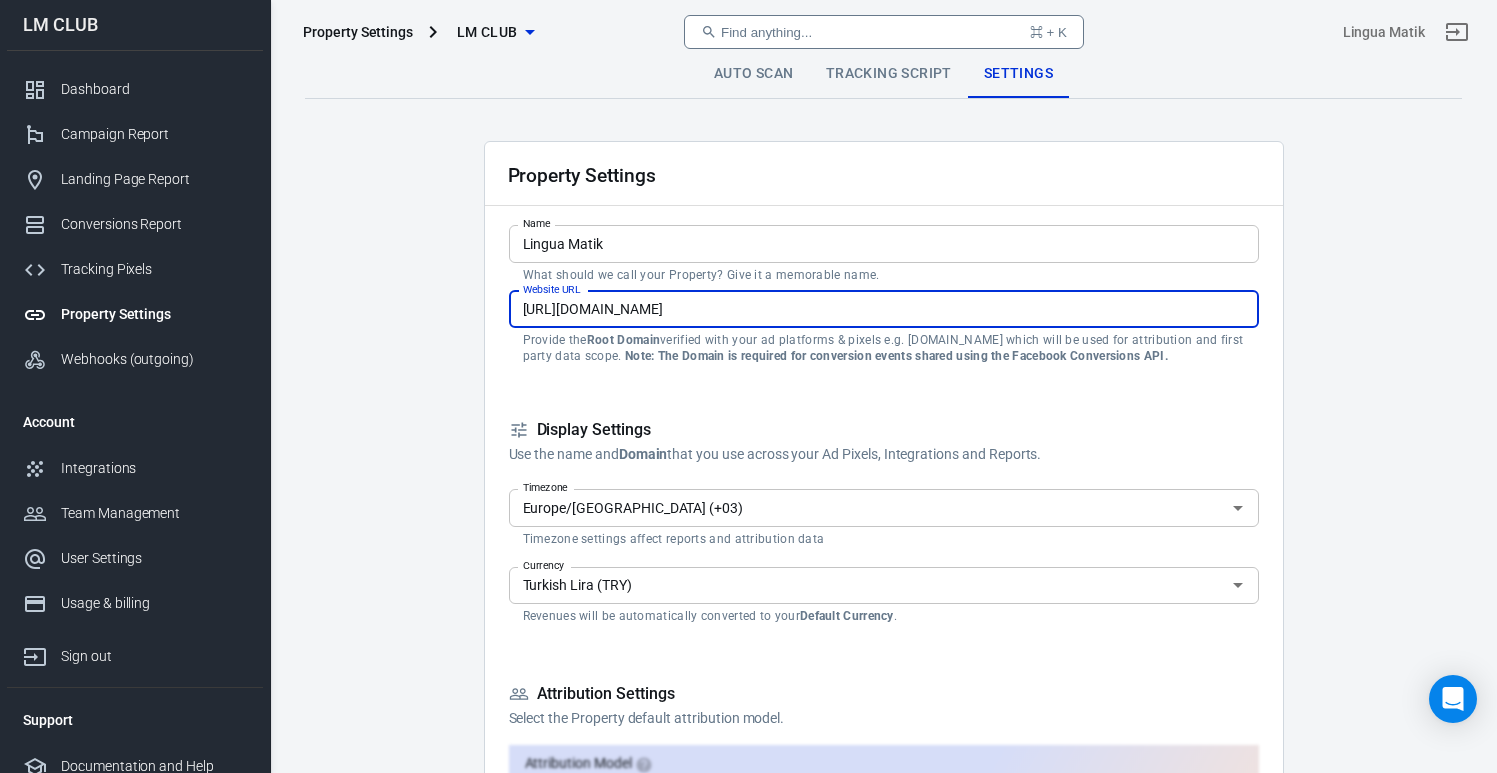 click on "Auto Scan Tracking Script Settings Property Settings Name Lingua Matik Name What should we call your Property? Give it a memorable name. Website URL https://www.linguamatik.com Website URL Provide the  Root Domain  verified with your ad platforms & pixels e.g. example.com which will be used for attribution and first party data scope.   Note: The Domain is required for conversion events shared using the Facebook Conversions API. Display Settings Use the name and  Domain  that you use across your Ad Pixels, Integrations and Reports. Timezone Europe/Istanbul (+03) Timezone Timezone settings affect reports and attribution data Currency Turkish Lira (TRY) Currency Revenues will be automatically converted to your  Default Currency . Attribution Settings Select the Property default attribution model. Upgrade to customize Attribution Model   Automatic (Last Click) Last Click First Click Attribution window Maximum available 0 Attribution window Ignored sources Ignored sources Event Settings Learn more     AddToCart" at bounding box center (883, 1364) 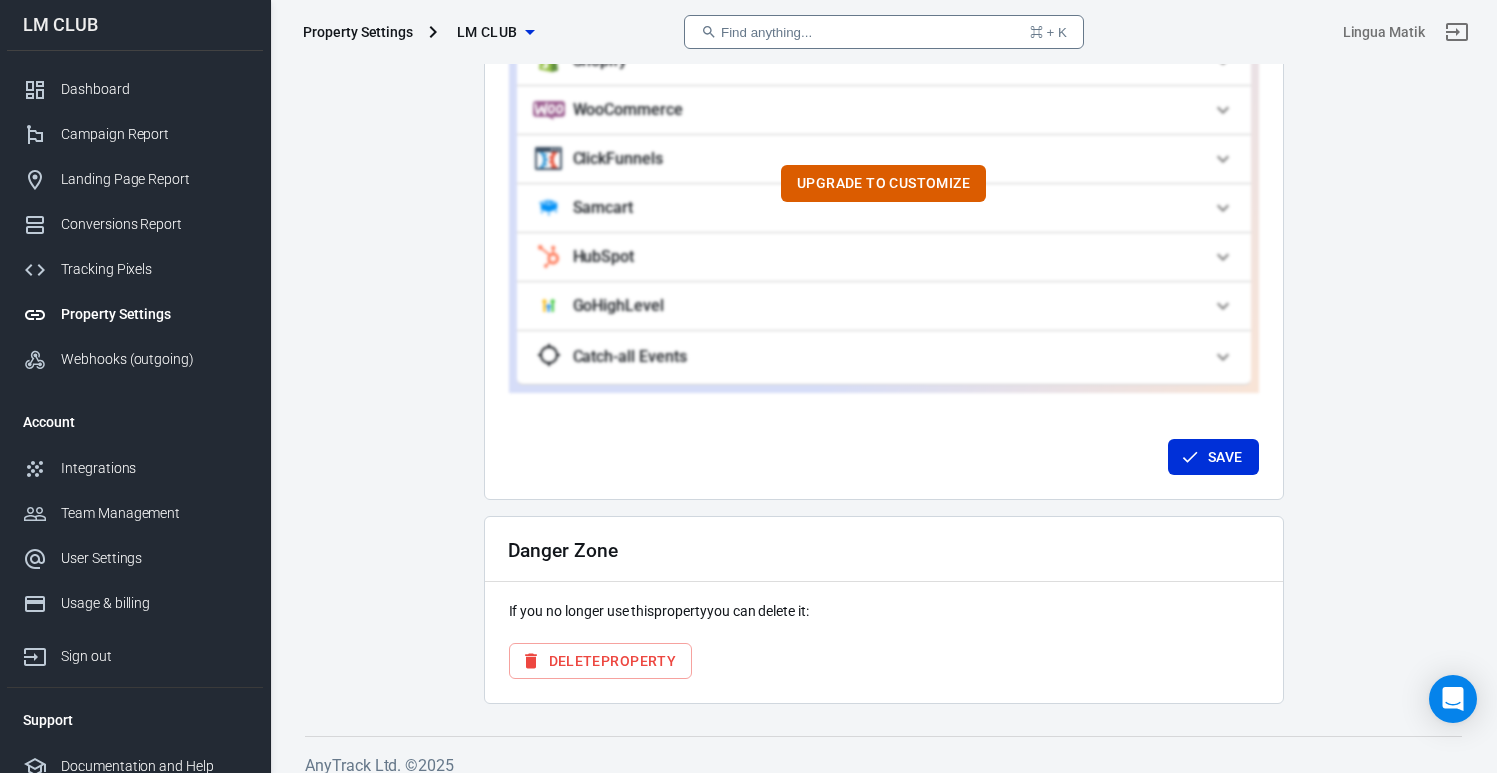 scroll, scrollTop: 1977, scrollLeft: 0, axis: vertical 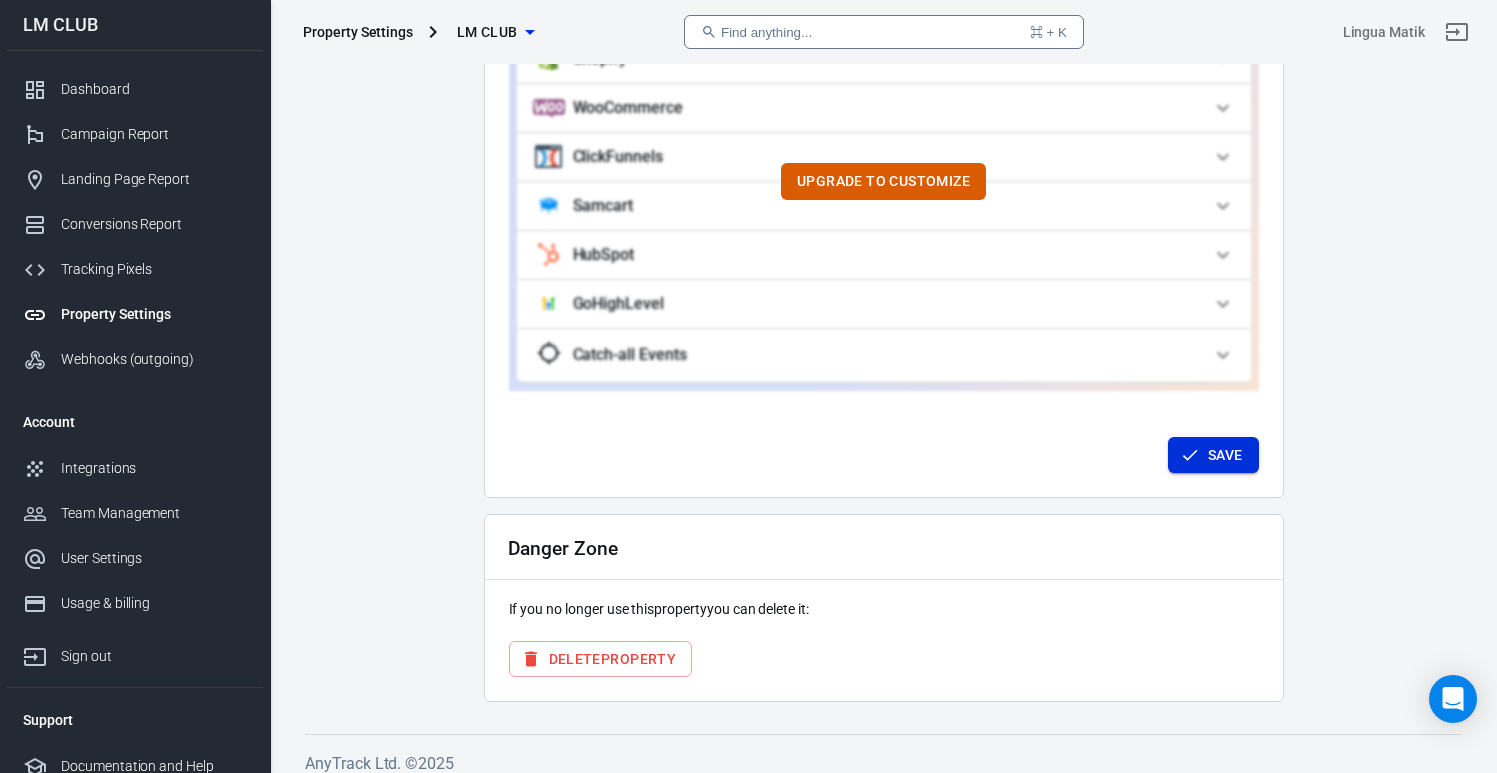 click on "Save" at bounding box center (1225, 455) 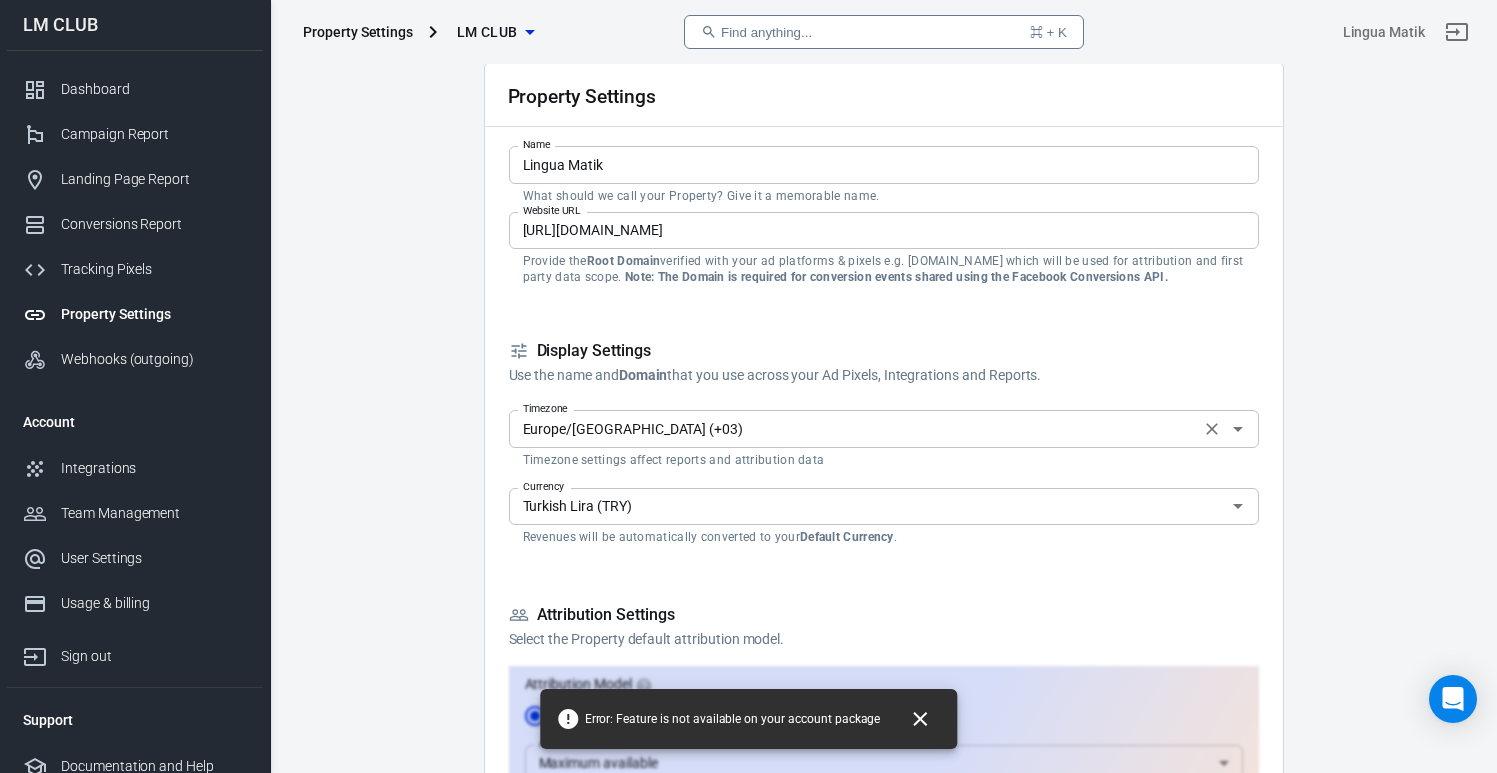 scroll, scrollTop: 70, scrollLeft: 0, axis: vertical 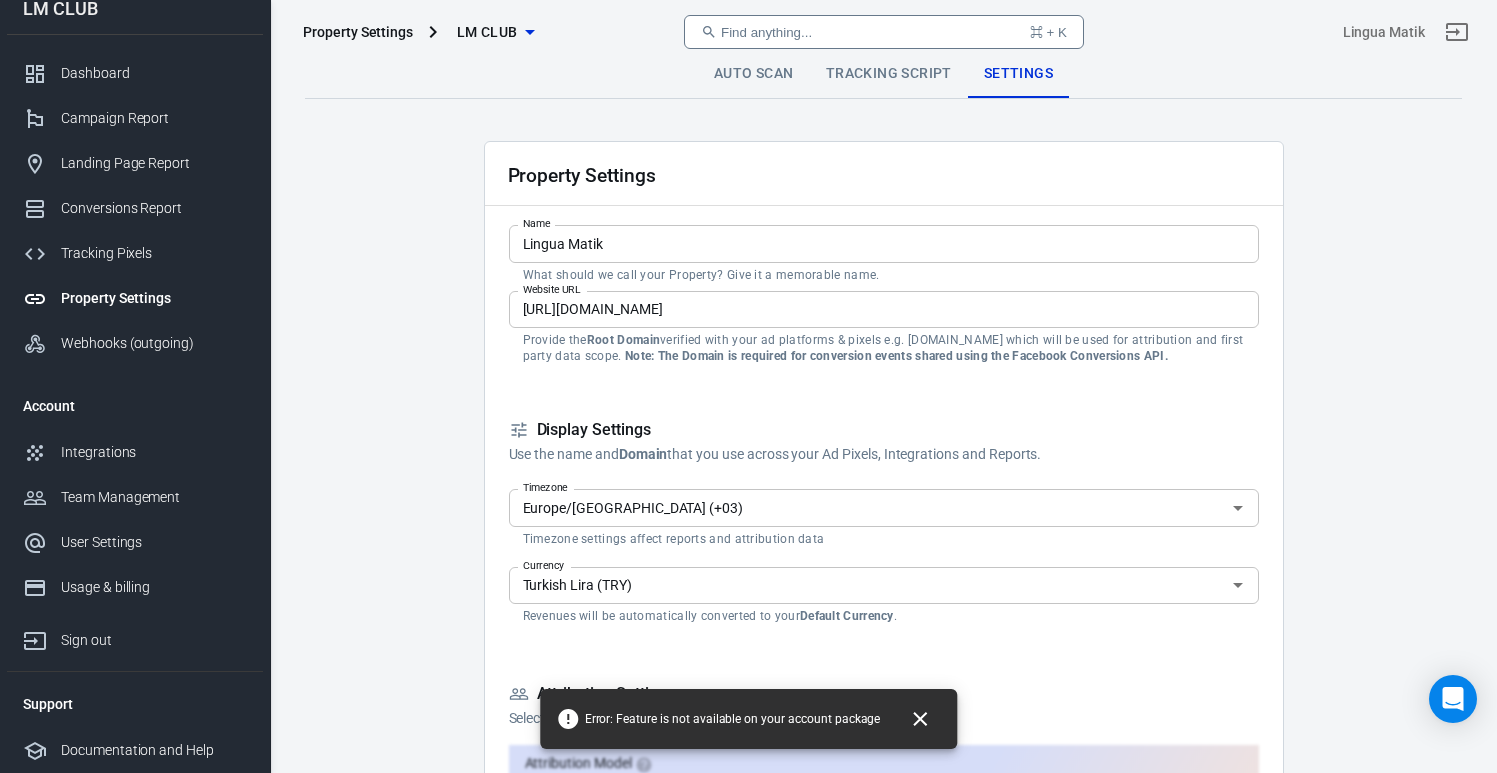 click on "Property Settings Name Lingua Matik Name What should we call your Property? Give it a memorable name. Website URL https://www.linguamatik.com Website URL Provide the  Root Domain  verified with your ad platforms & pixels e.g. example.com which will be used for attribution and first party data scope.   Note: The Domain is required for conversion events shared using the Facebook Conversions API. Display Settings Use the name and  Domain  that you use across your Ad Pixels, Integrations and Reports. Timezone Europe/Istanbul (+03) Timezone Timezone settings affect reports and attribution data Currency Turkish Lira (TRY) Currency Revenues will be automatically converted to your  Default Currency . Attribution Settings Select the Property default attribution model. Upgrade to customize Attribution Model   Automatic (Last Click) Last Click First Click Attribution window Maximum available 0 Attribution window Ignored sources Ignored sources Event Settings Learn more   Mark events as conversion   AddPaymentInfo Lead" at bounding box center [884, 991] 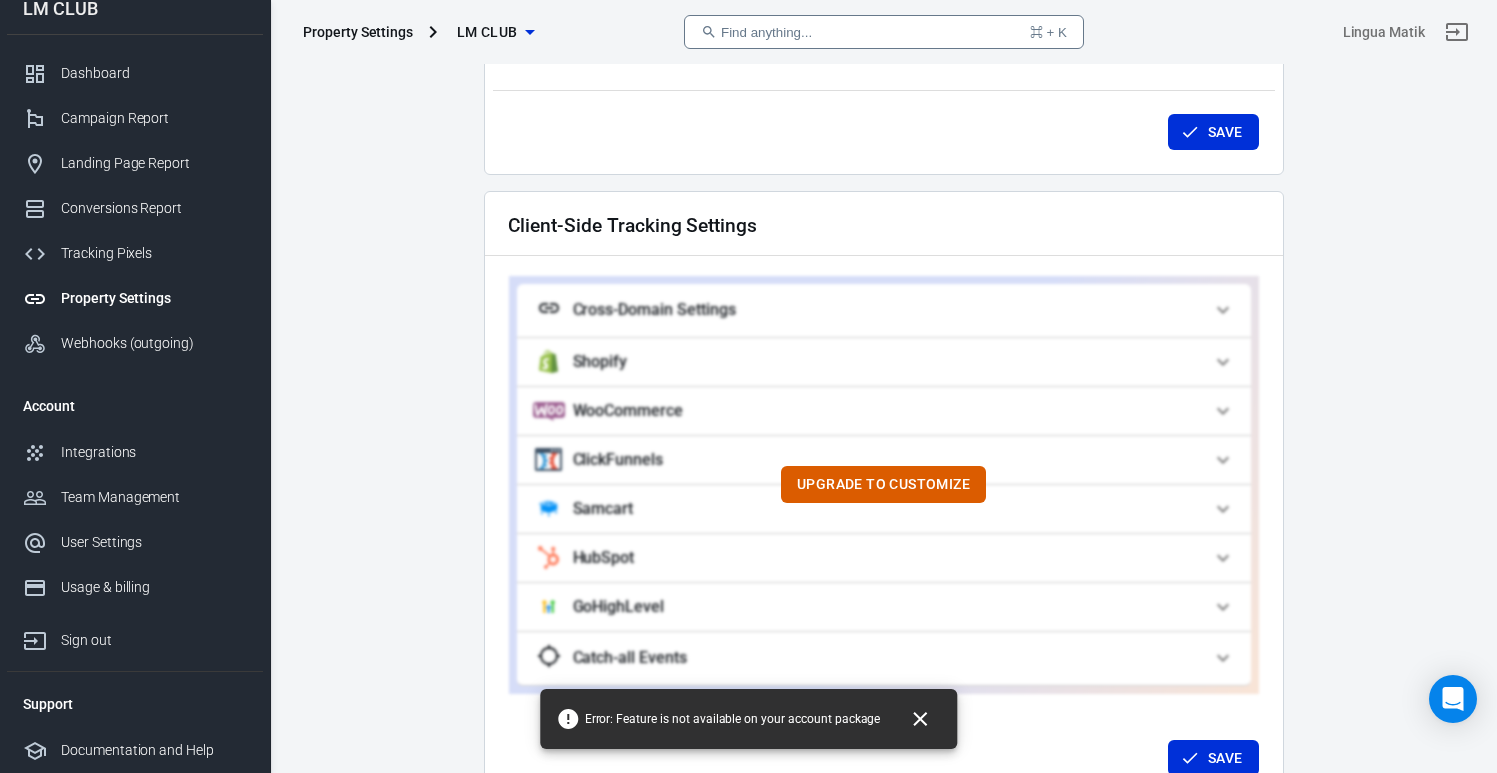 scroll, scrollTop: 1977, scrollLeft: 0, axis: vertical 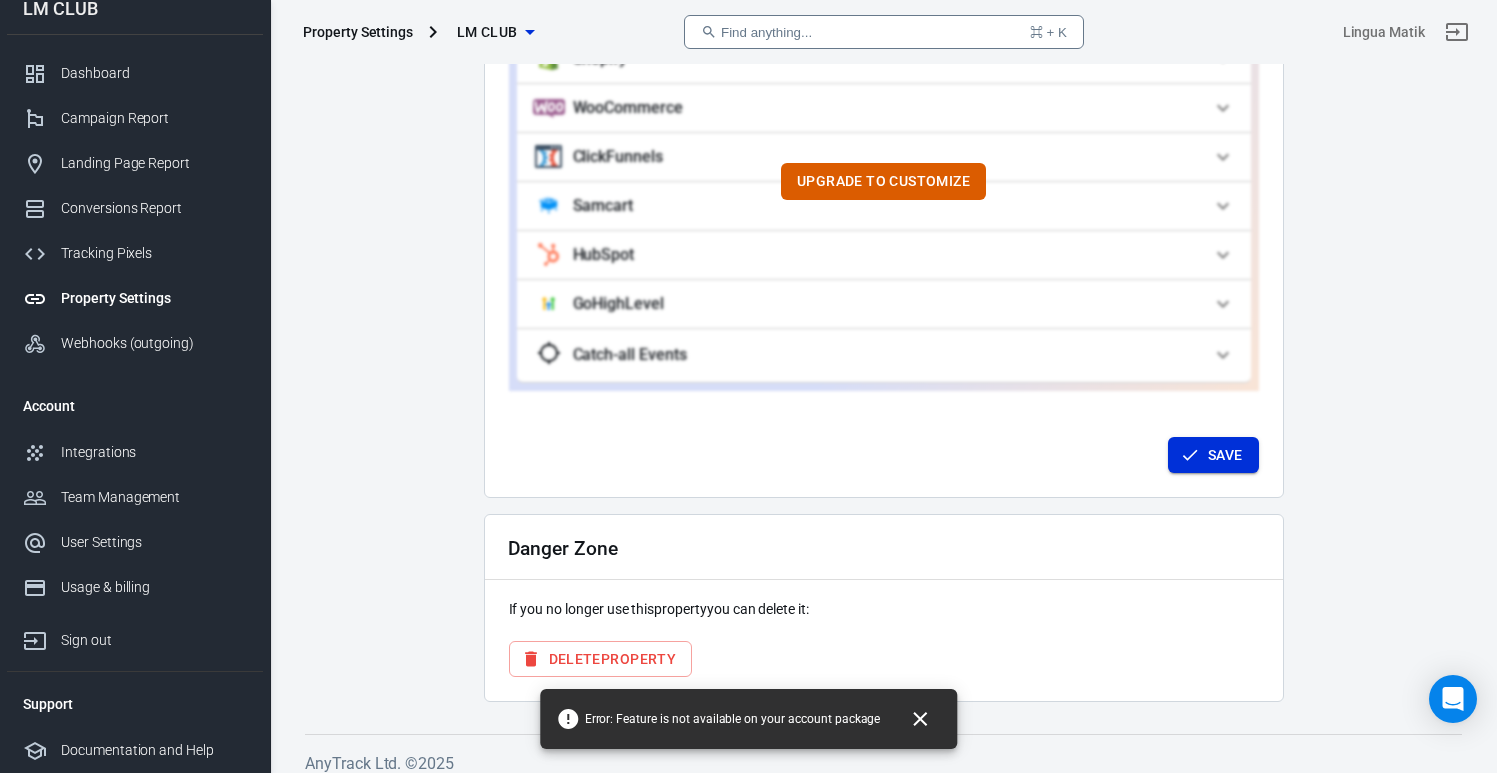 click on "Save" at bounding box center [1225, 455] 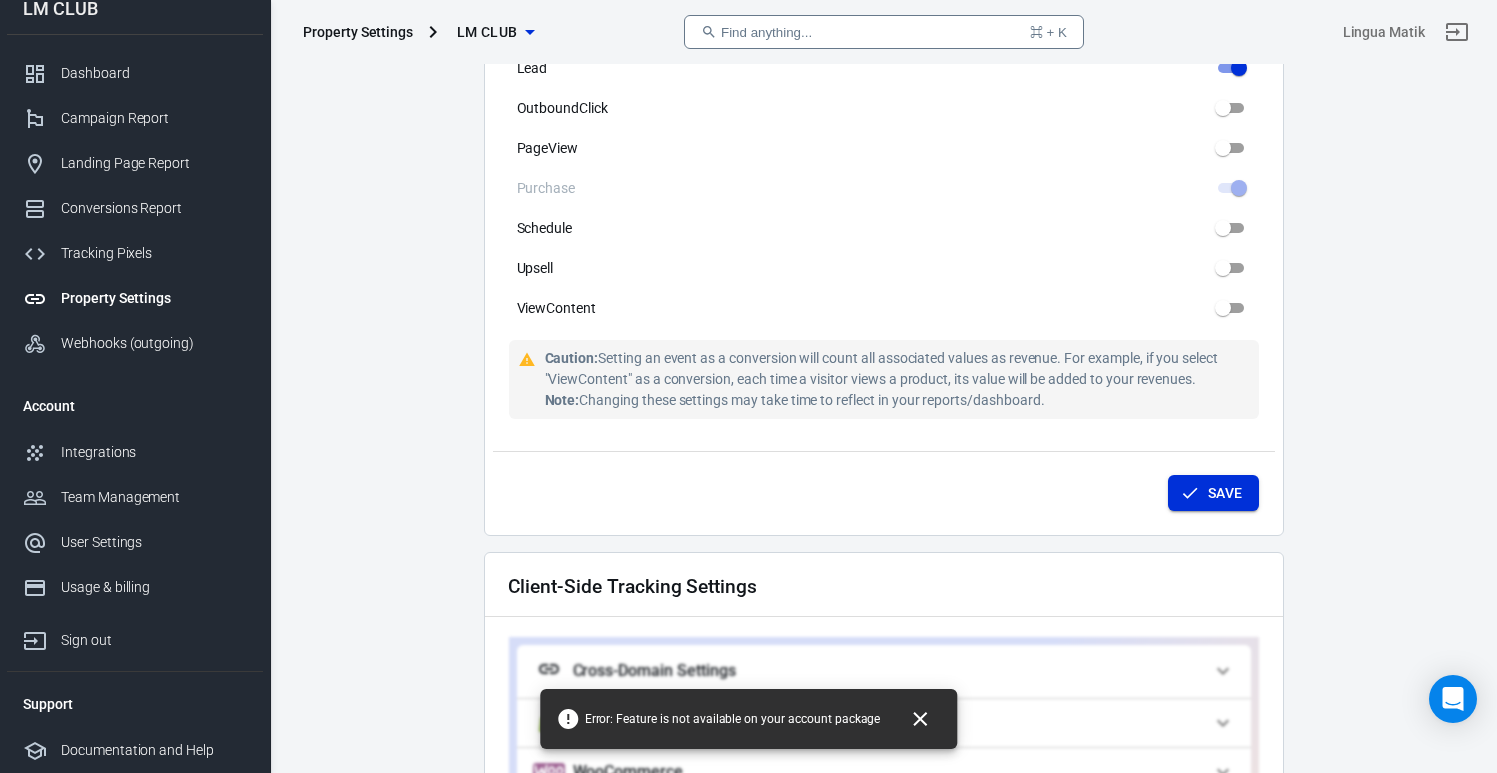 scroll, scrollTop: 1210, scrollLeft: 0, axis: vertical 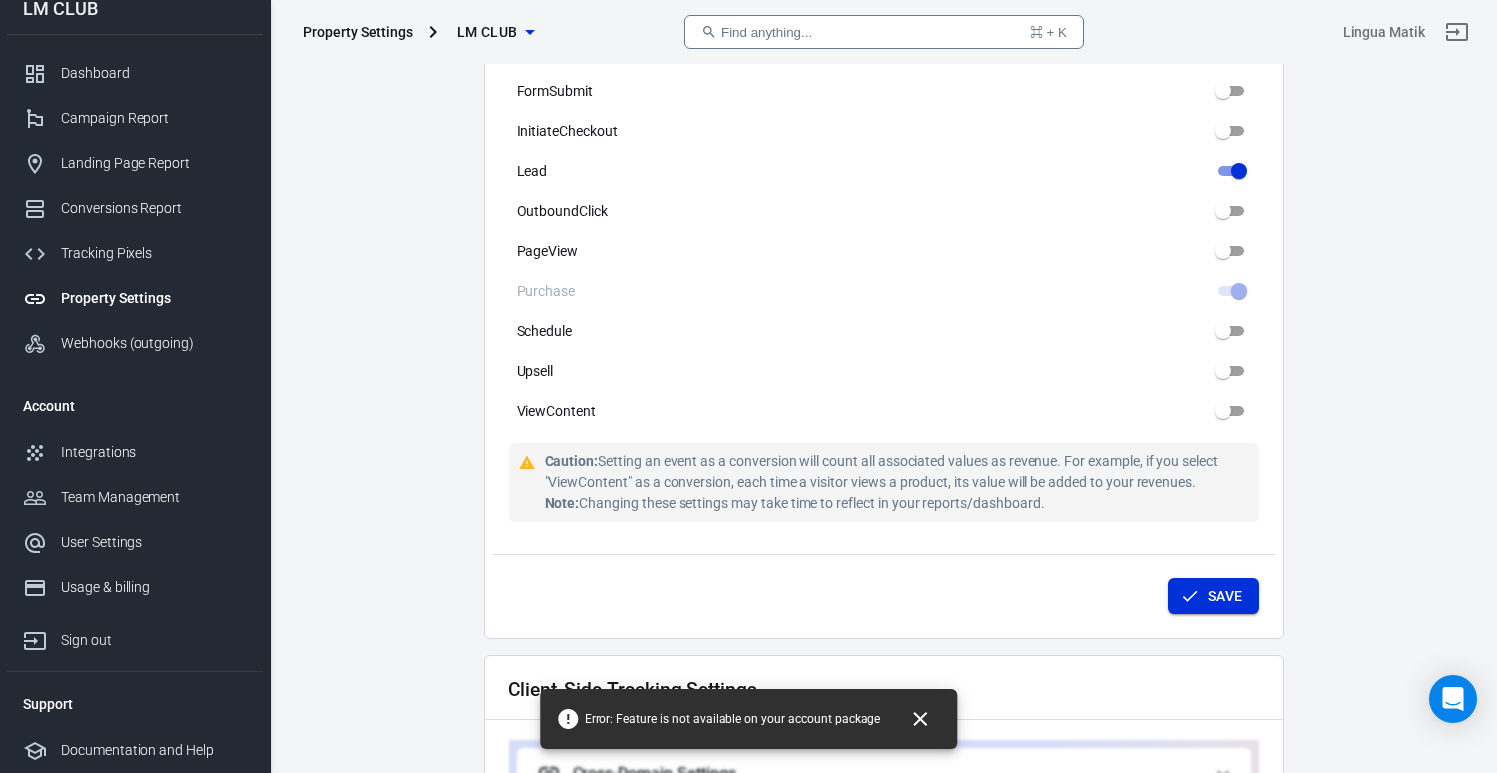 click on "Save" at bounding box center [1225, 596] 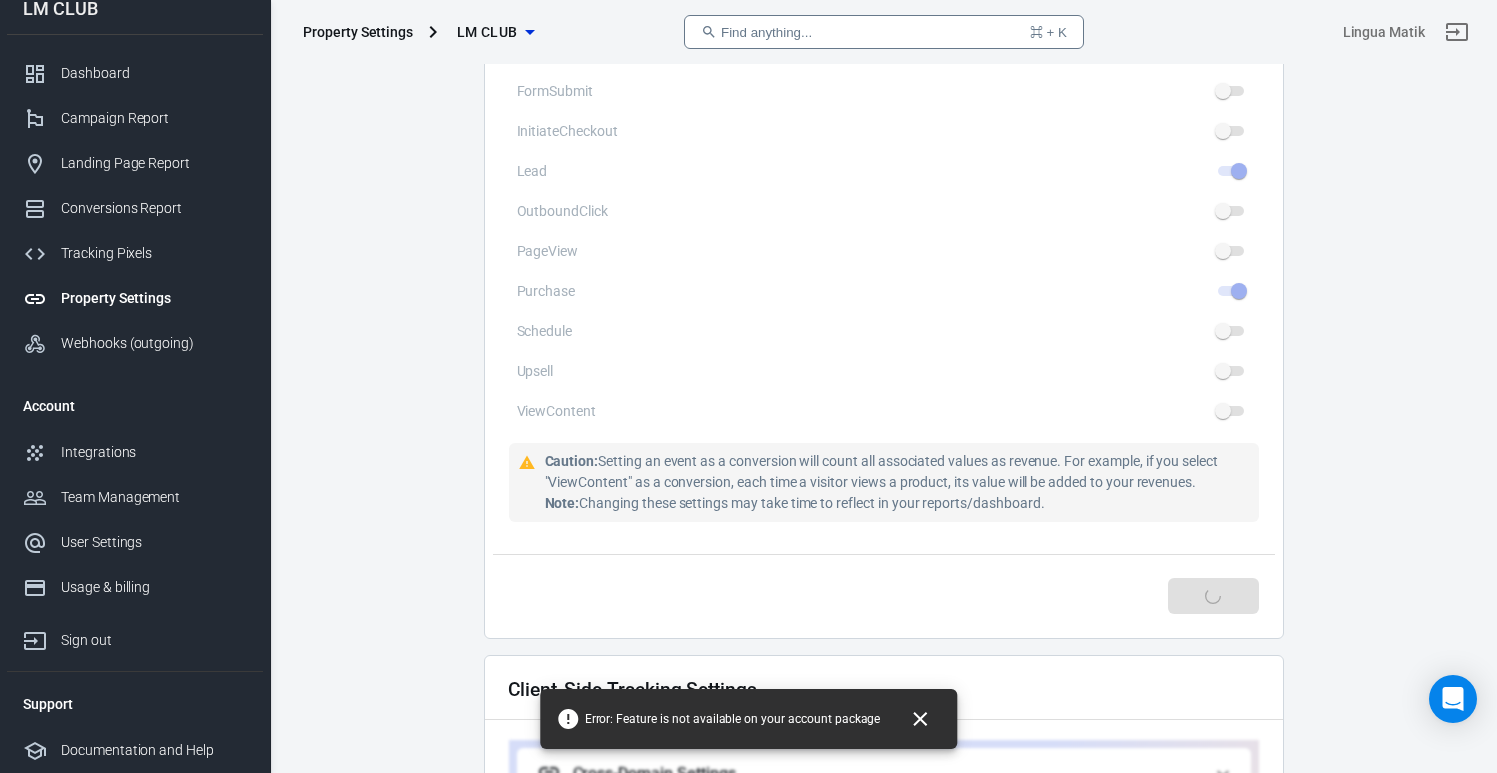 type on "linguamatik.com" 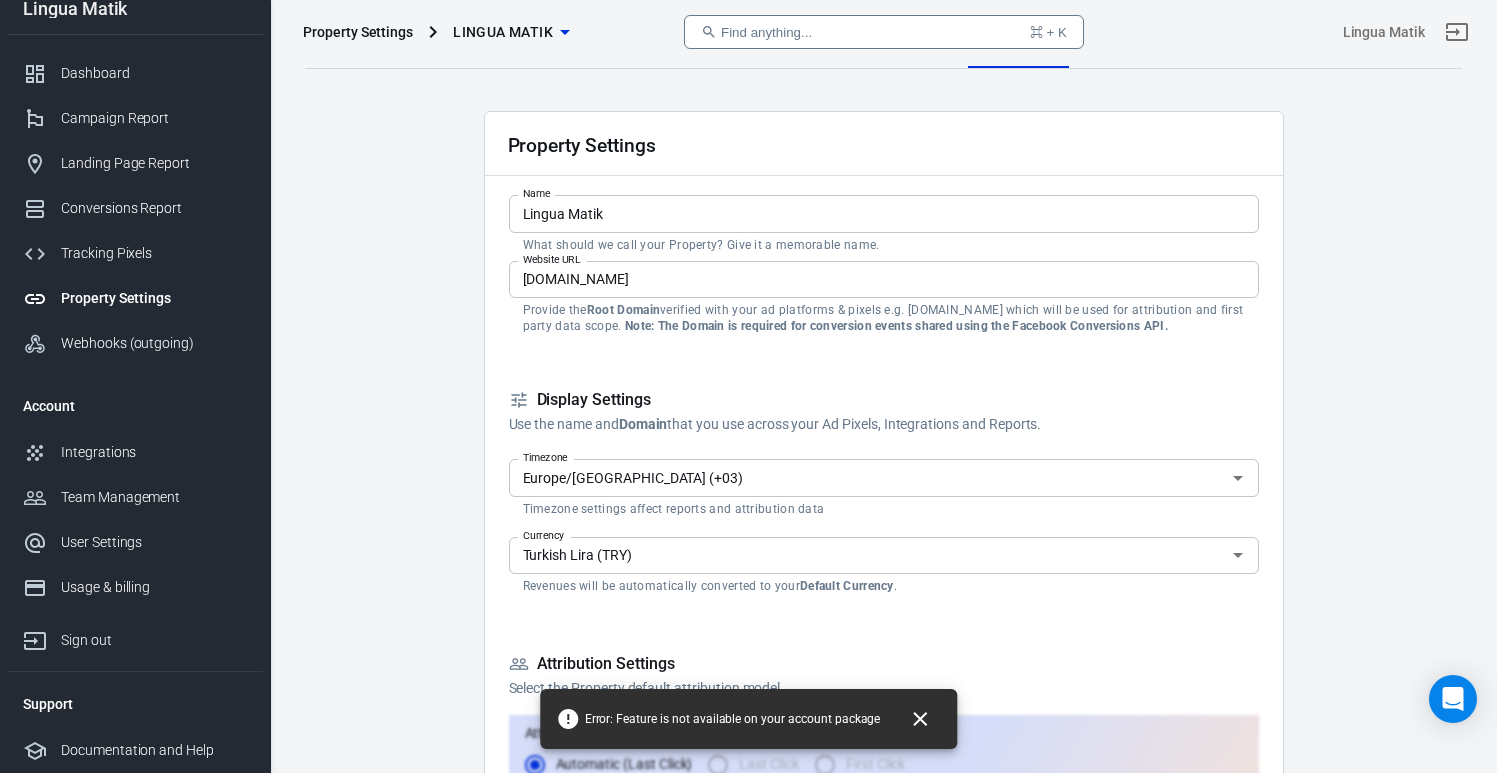 scroll, scrollTop: 0, scrollLeft: 0, axis: both 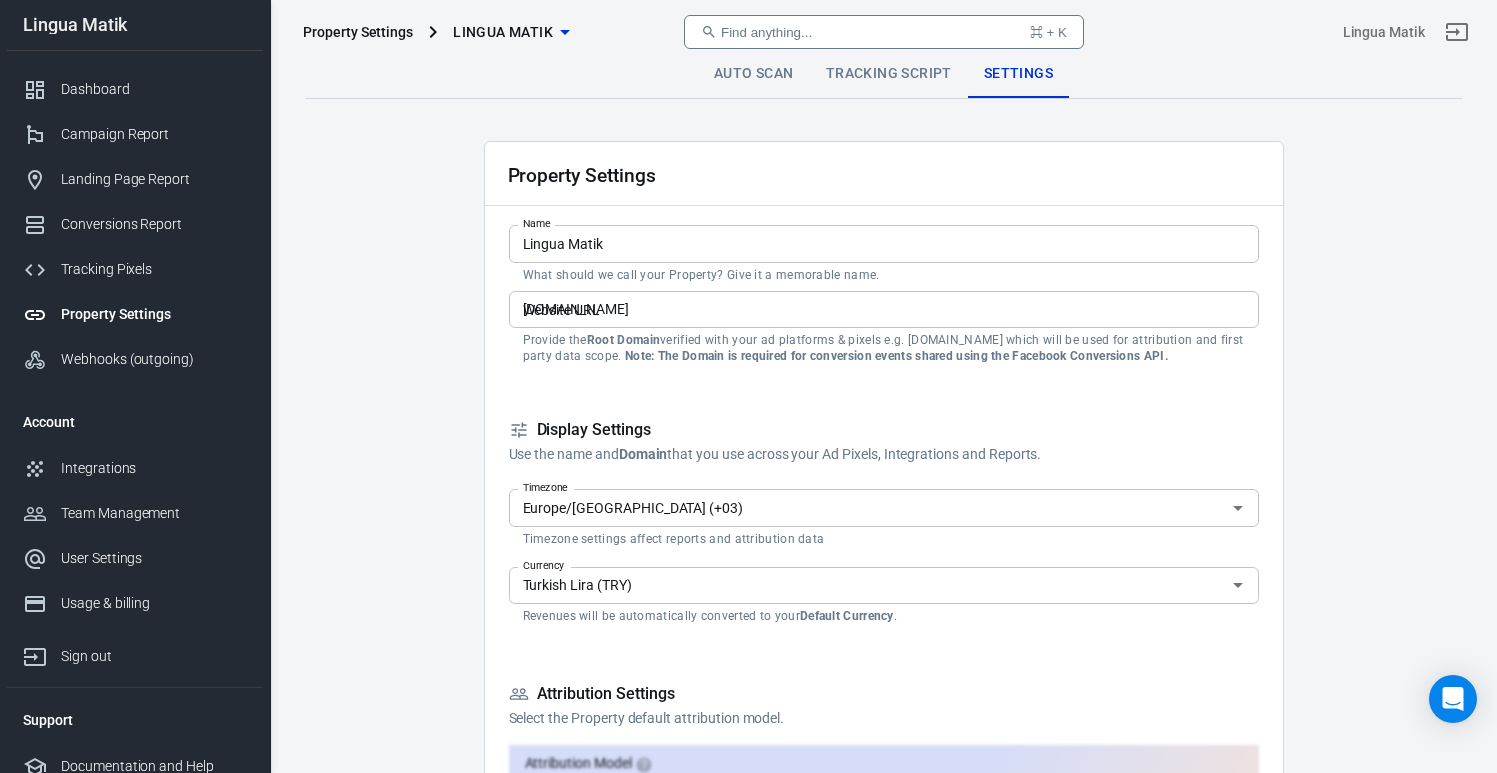 click on "Property Settings" at bounding box center [154, 314] 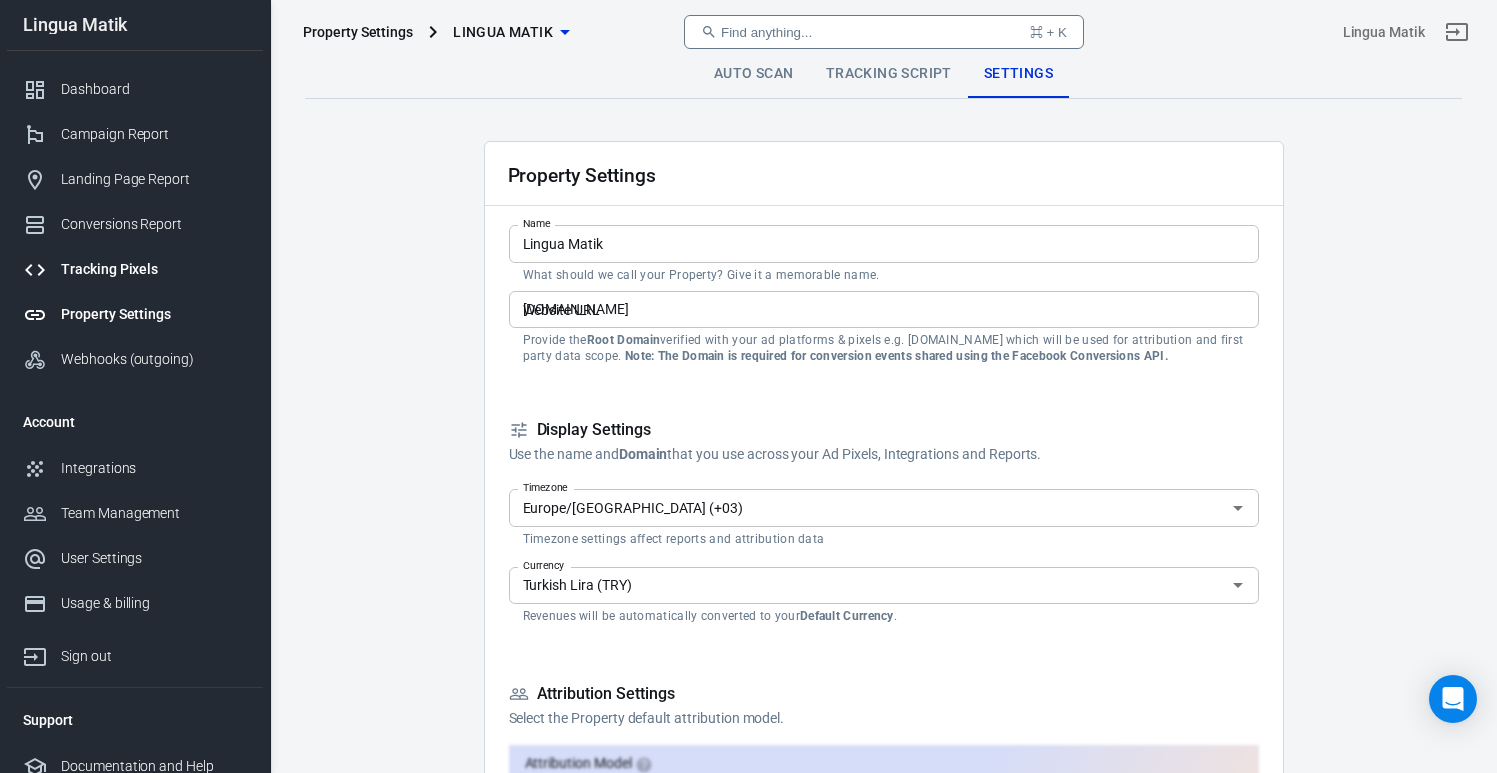 click on "Tracking Pixels" at bounding box center [154, 269] 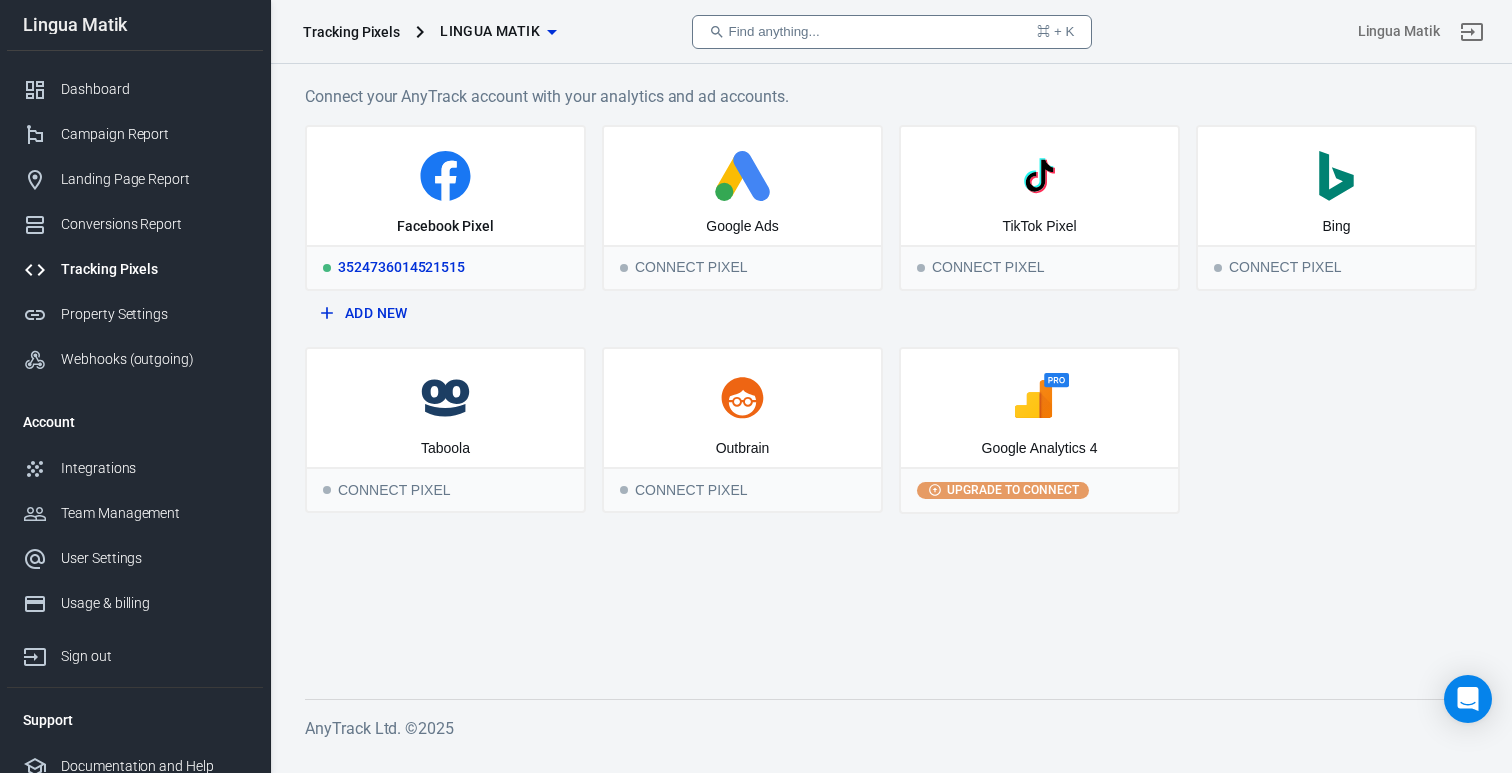 click 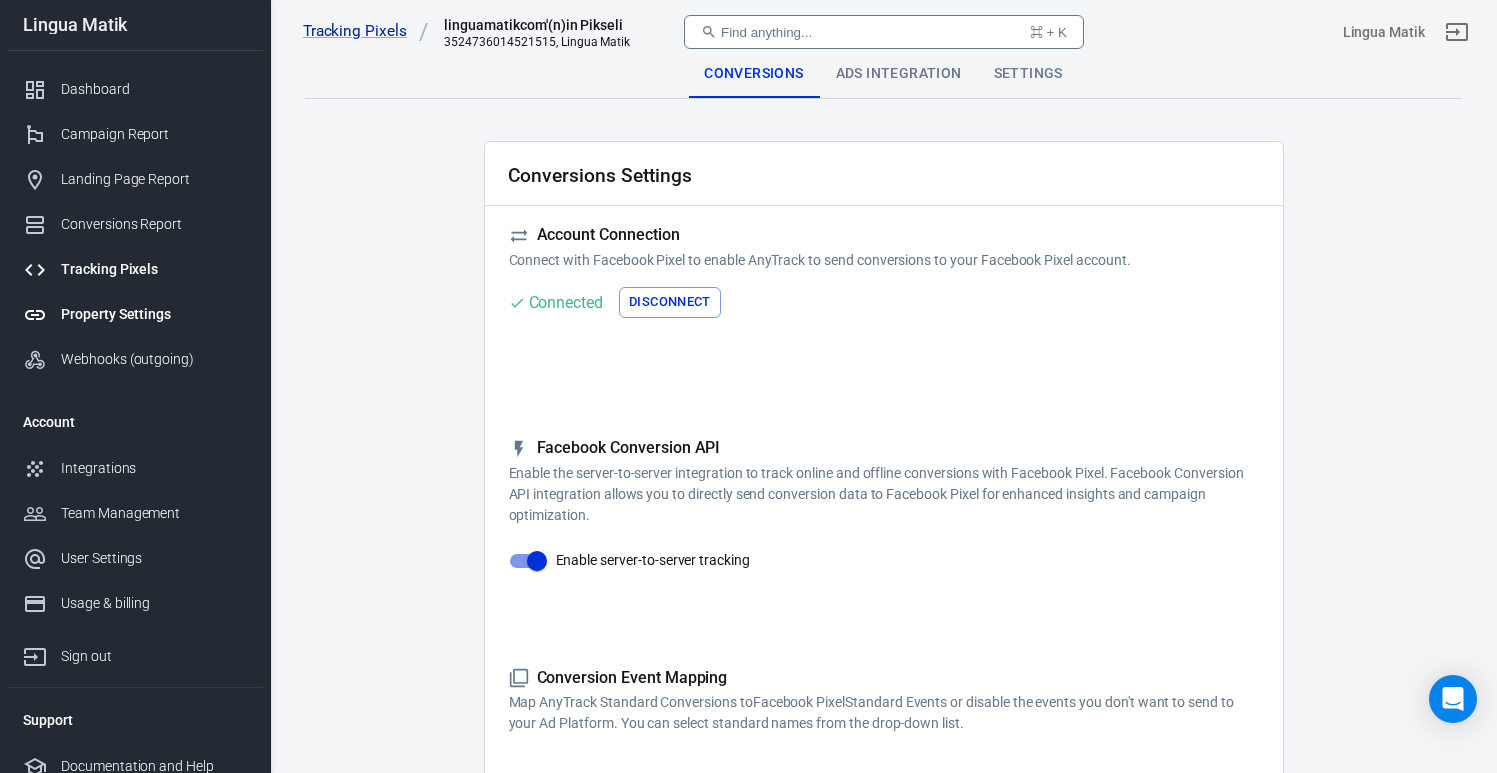 click on "Property Settings" at bounding box center [154, 314] 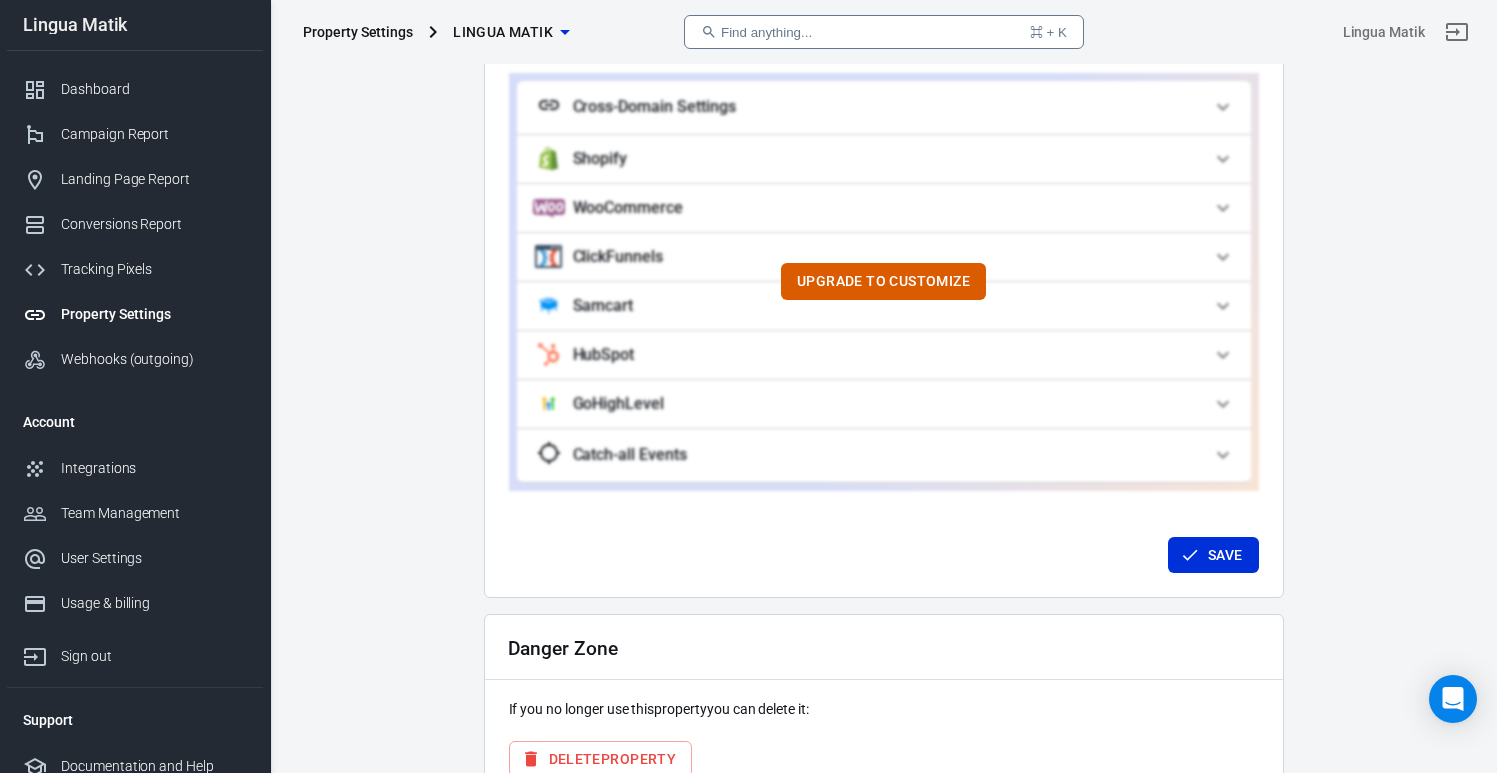 scroll, scrollTop: 1571, scrollLeft: 0, axis: vertical 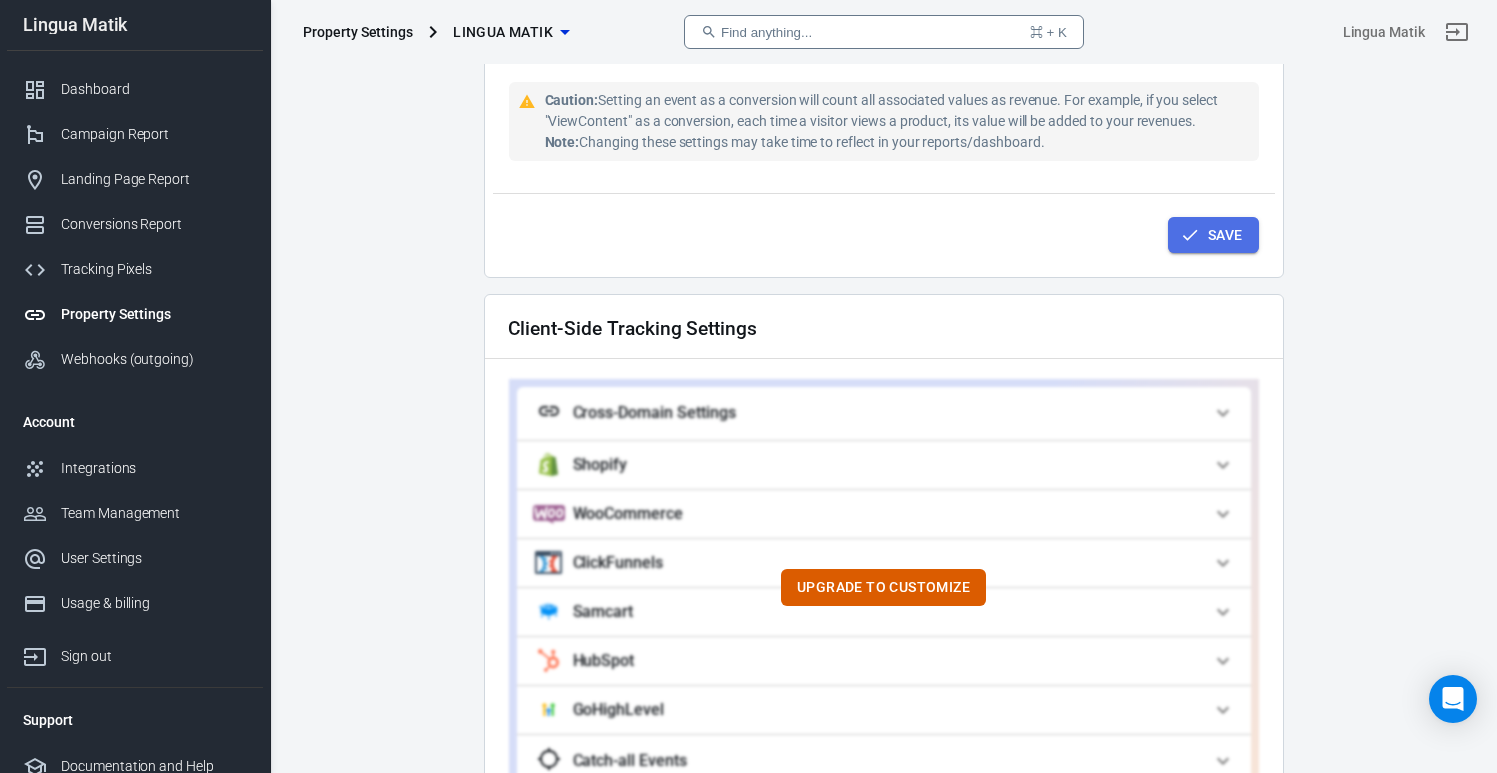 click on "Save" at bounding box center (1225, 235) 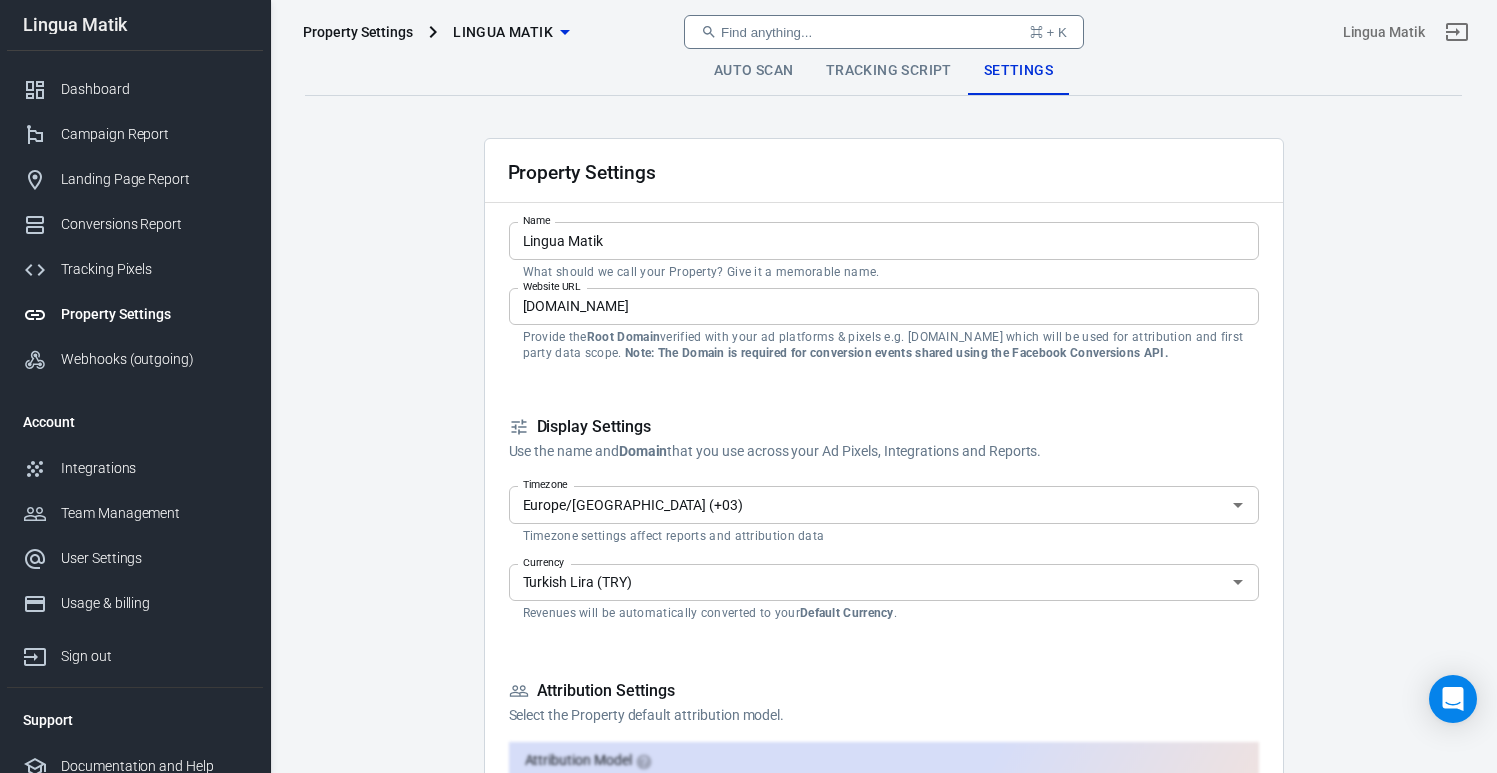 scroll, scrollTop: 0, scrollLeft: 0, axis: both 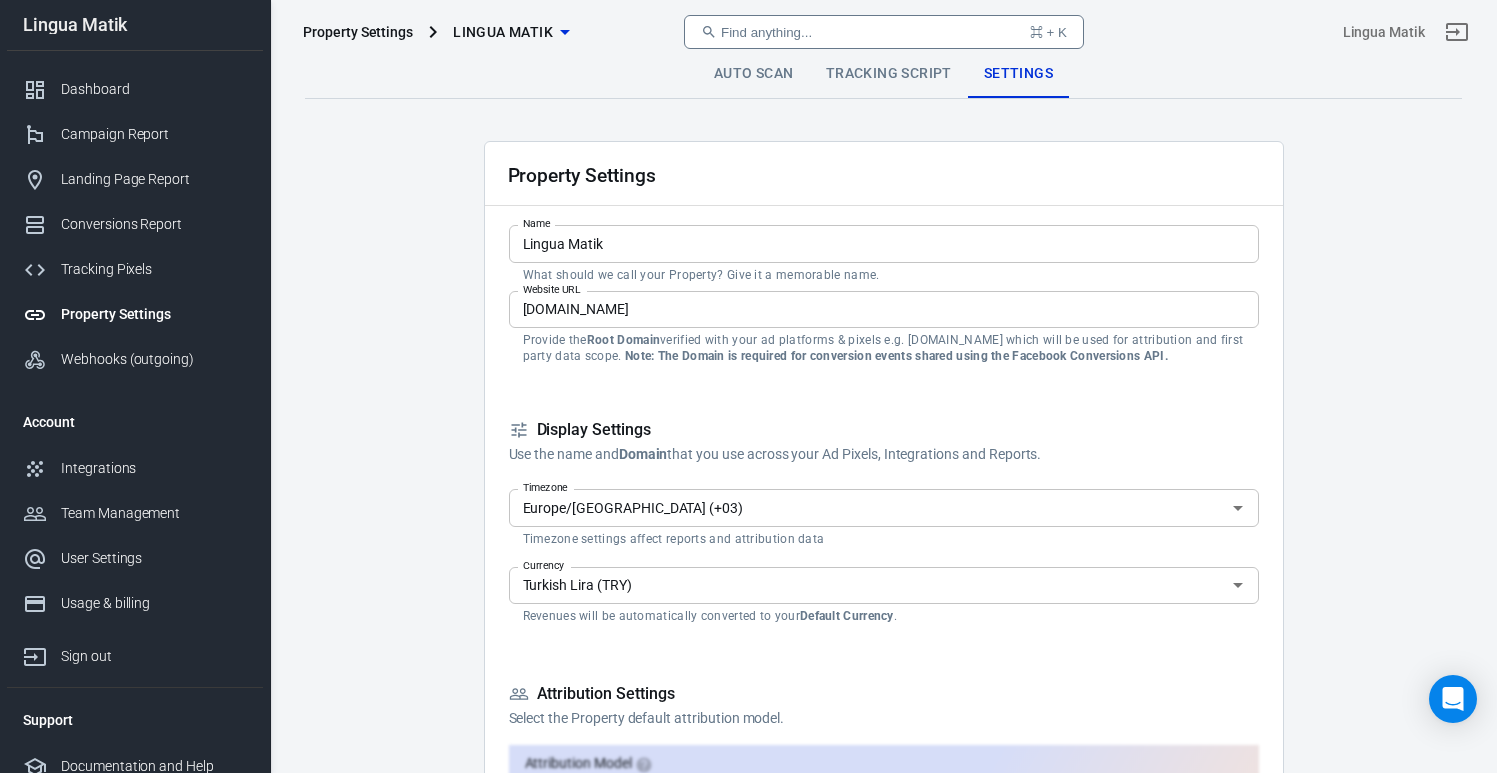 click on "Property Settings" at bounding box center [154, 314] 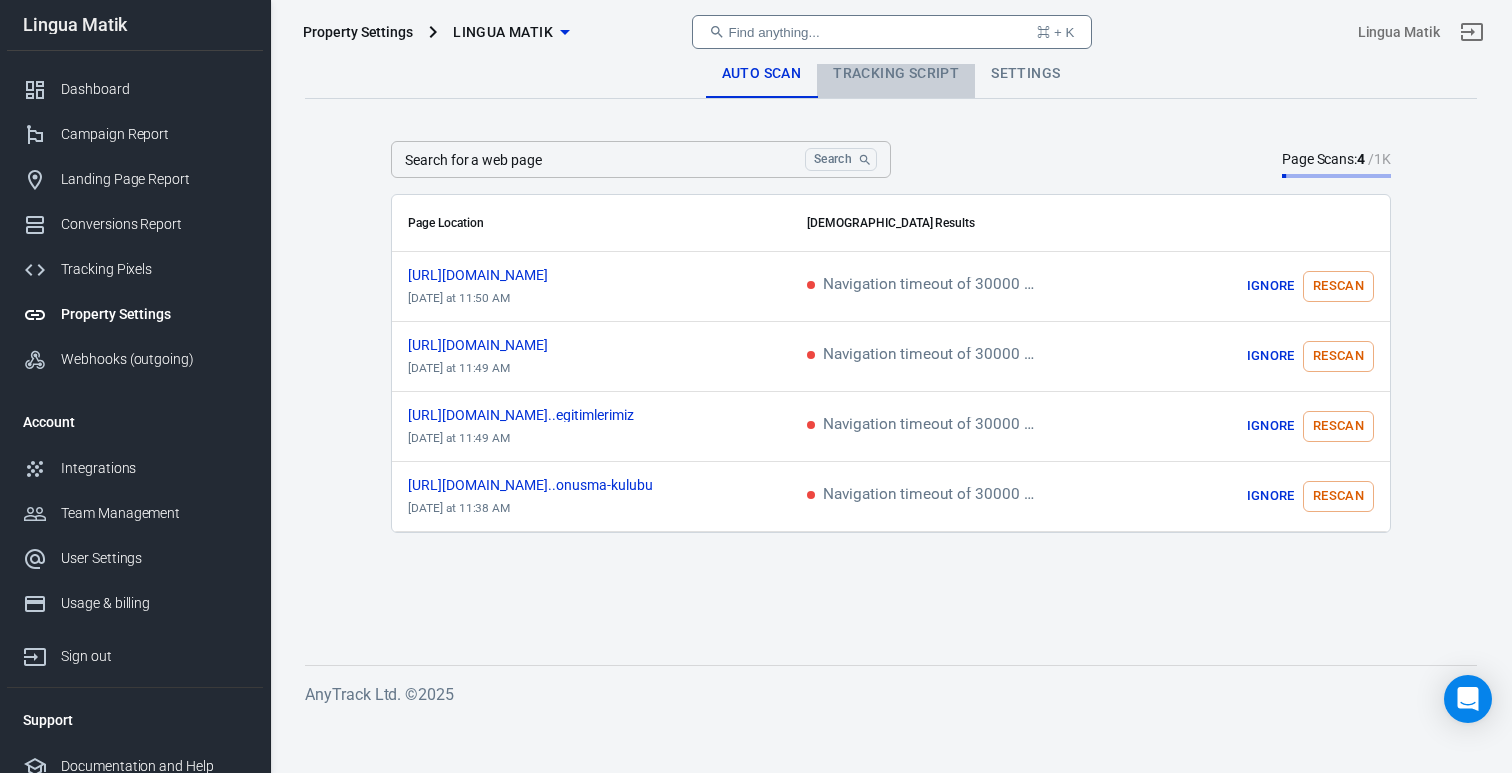 click on "Tracking Script" at bounding box center [896, 74] 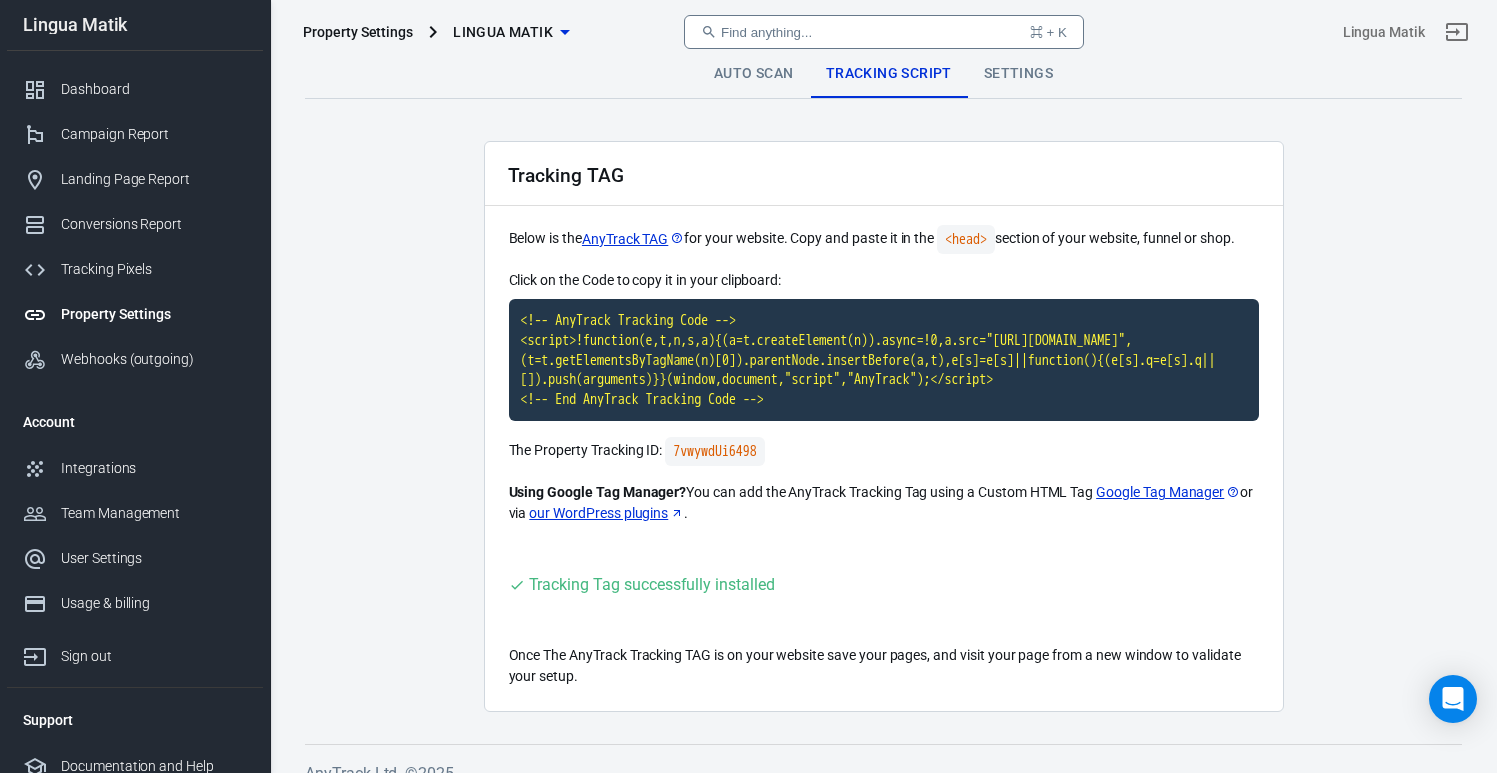click on "Settings" at bounding box center (1018, 74) 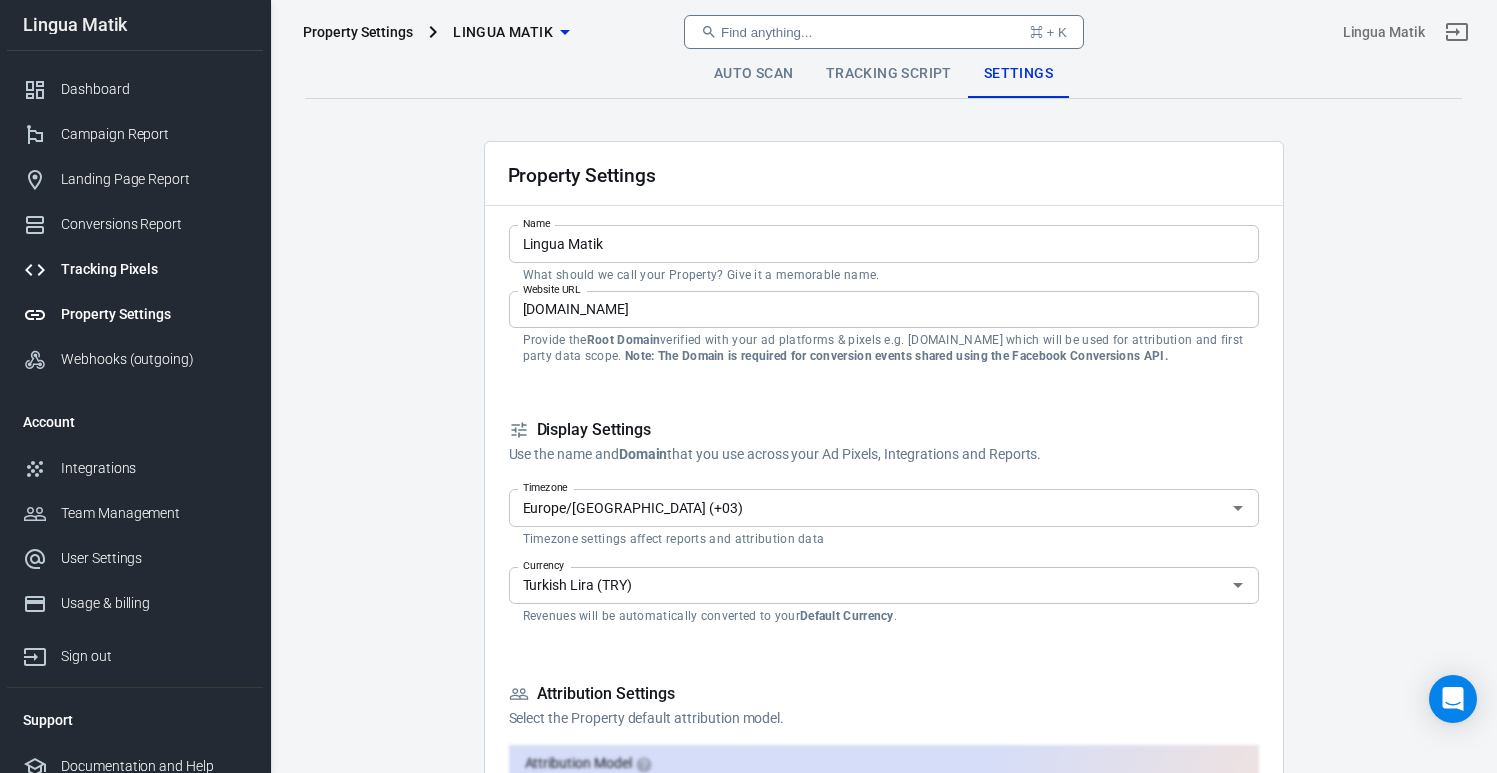 click on "Tracking Pixels" at bounding box center [154, 269] 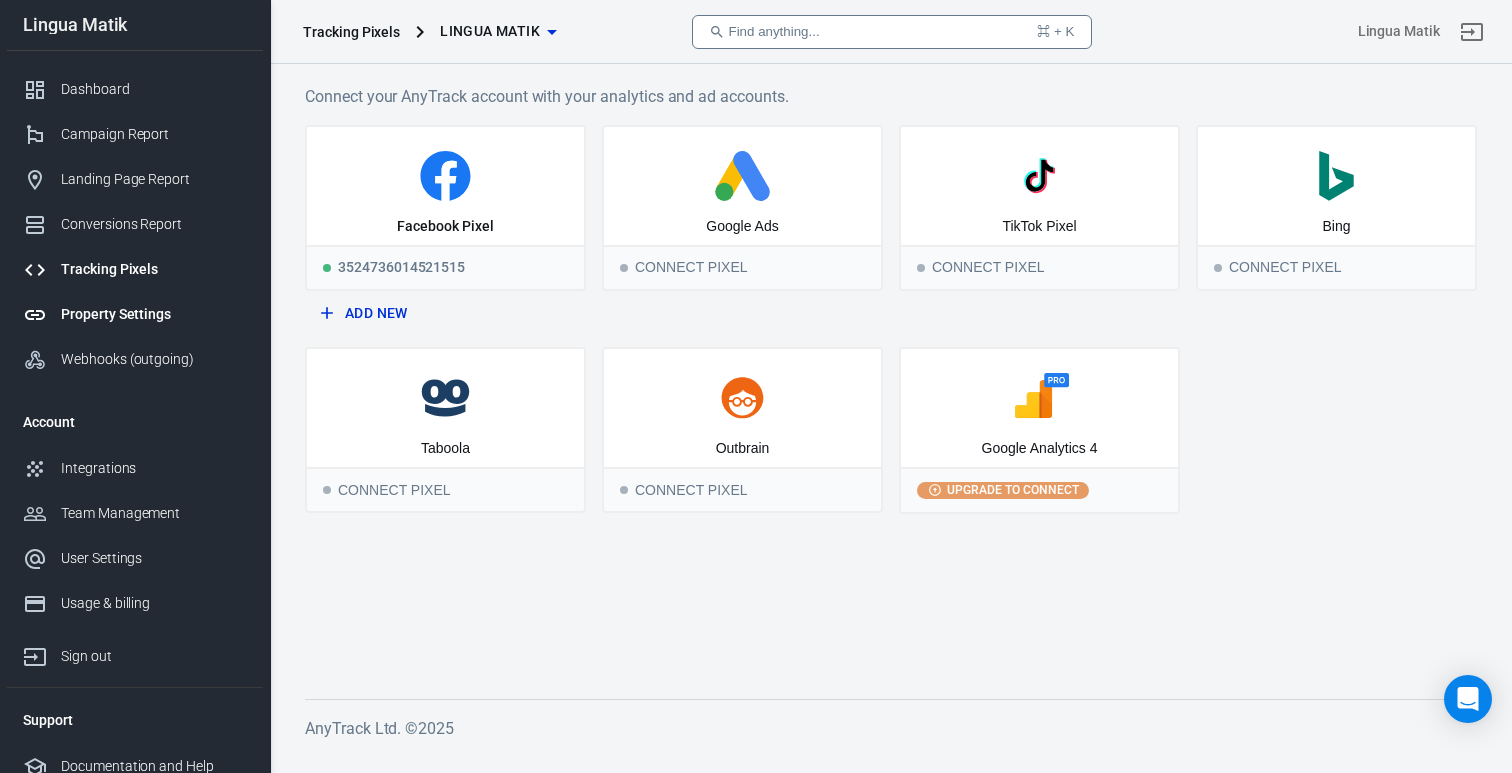 click on "Property Settings" at bounding box center [154, 314] 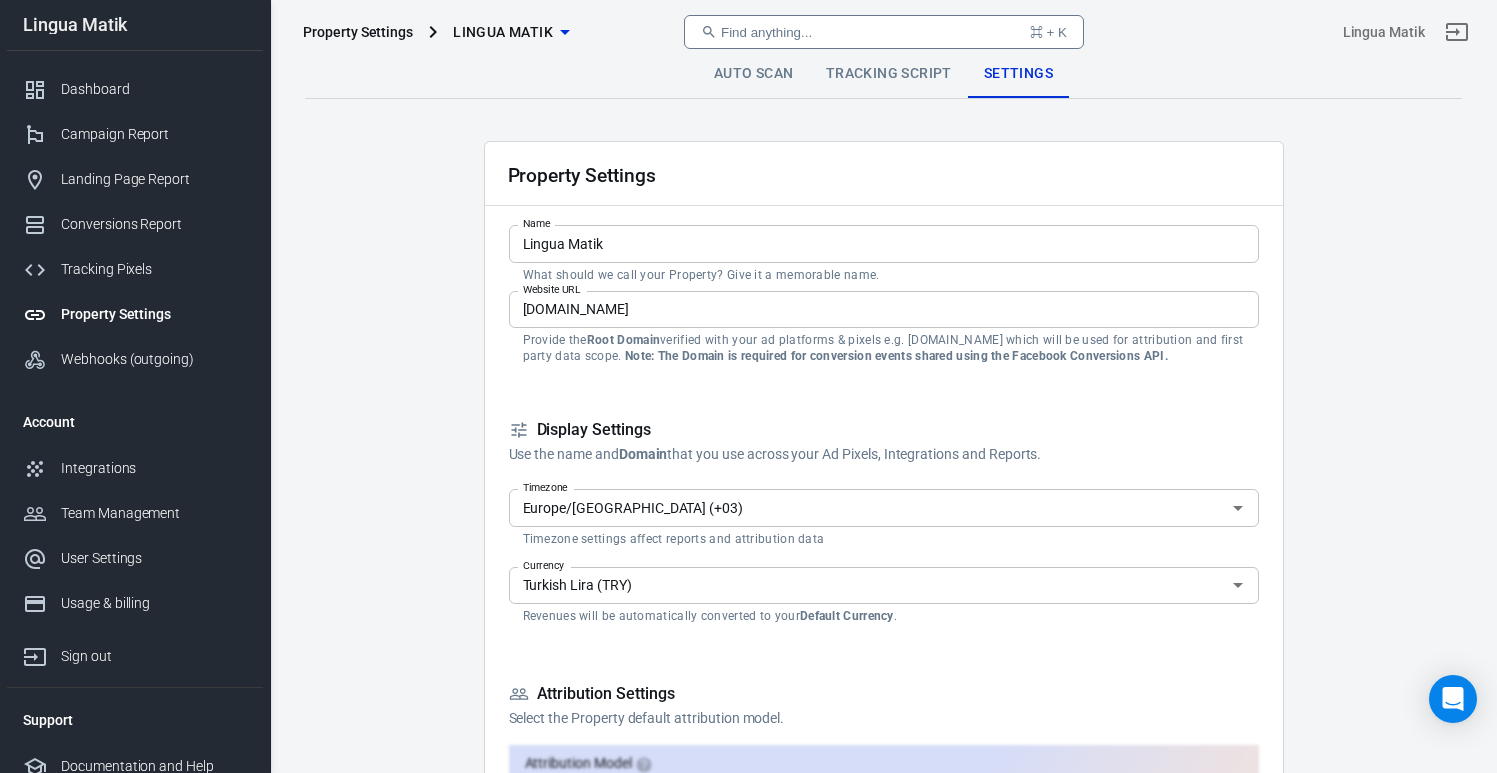 click on "Tracking Script" at bounding box center (889, 74) 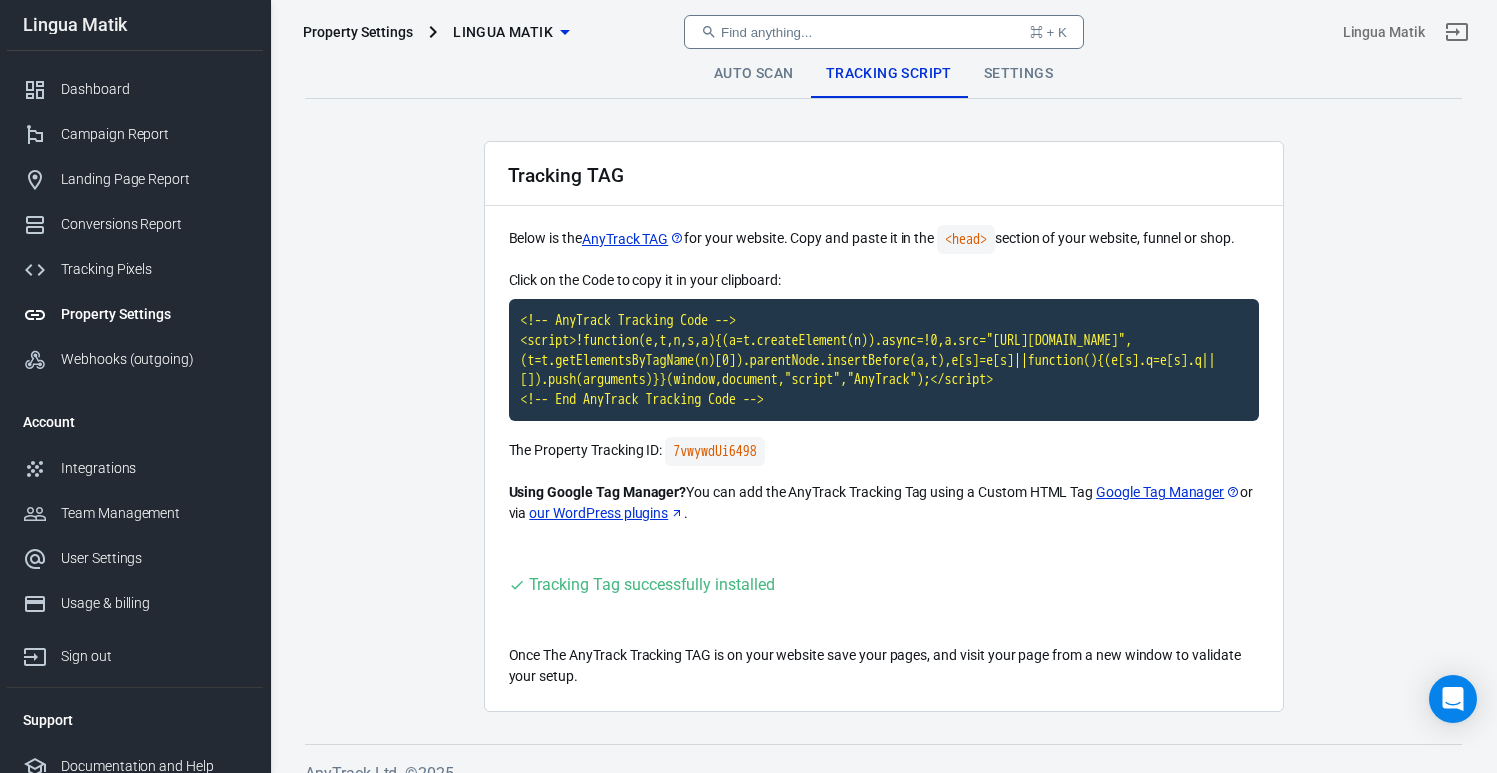 click on "Auto Scan" at bounding box center [754, 74] 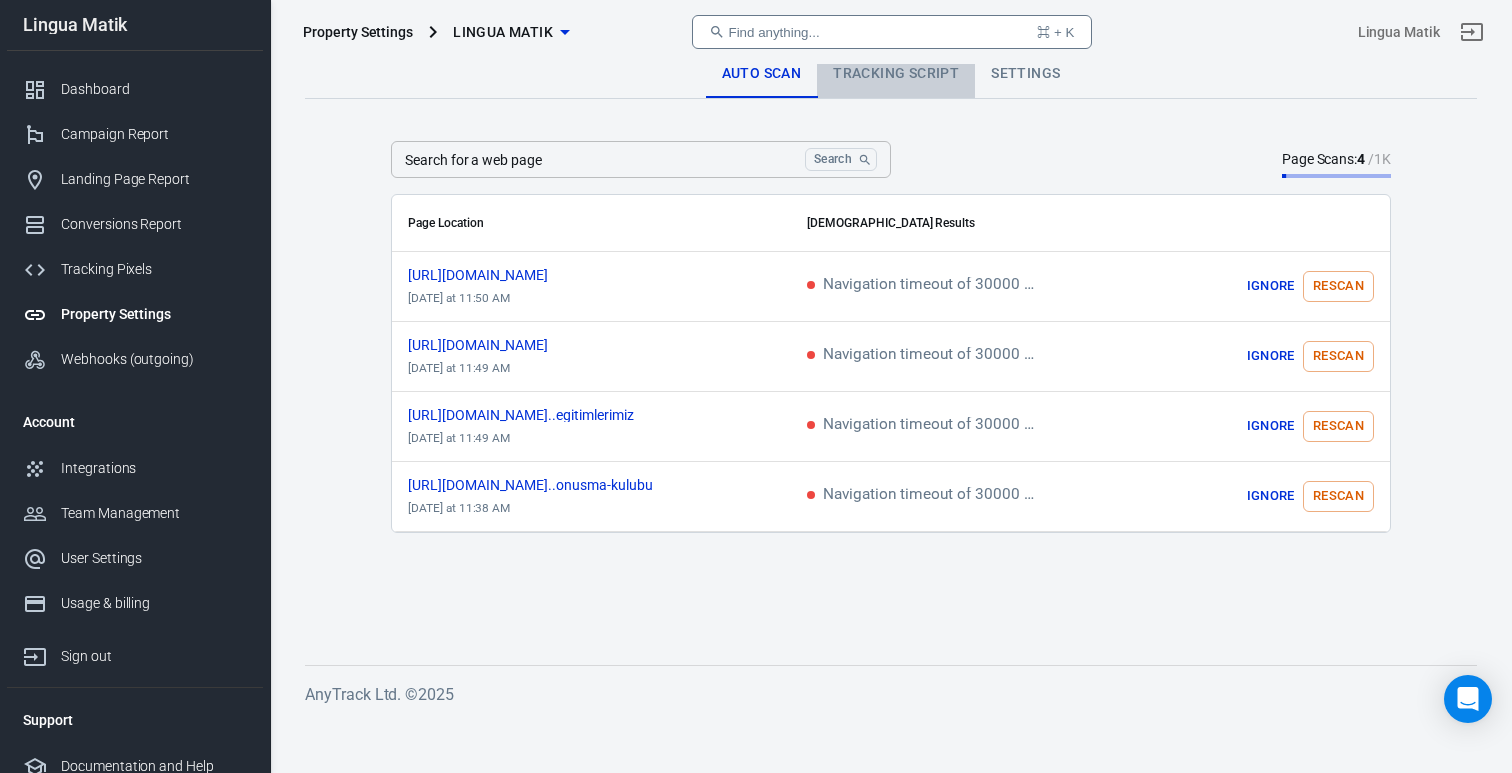 click on "Tracking Script" at bounding box center (896, 74) 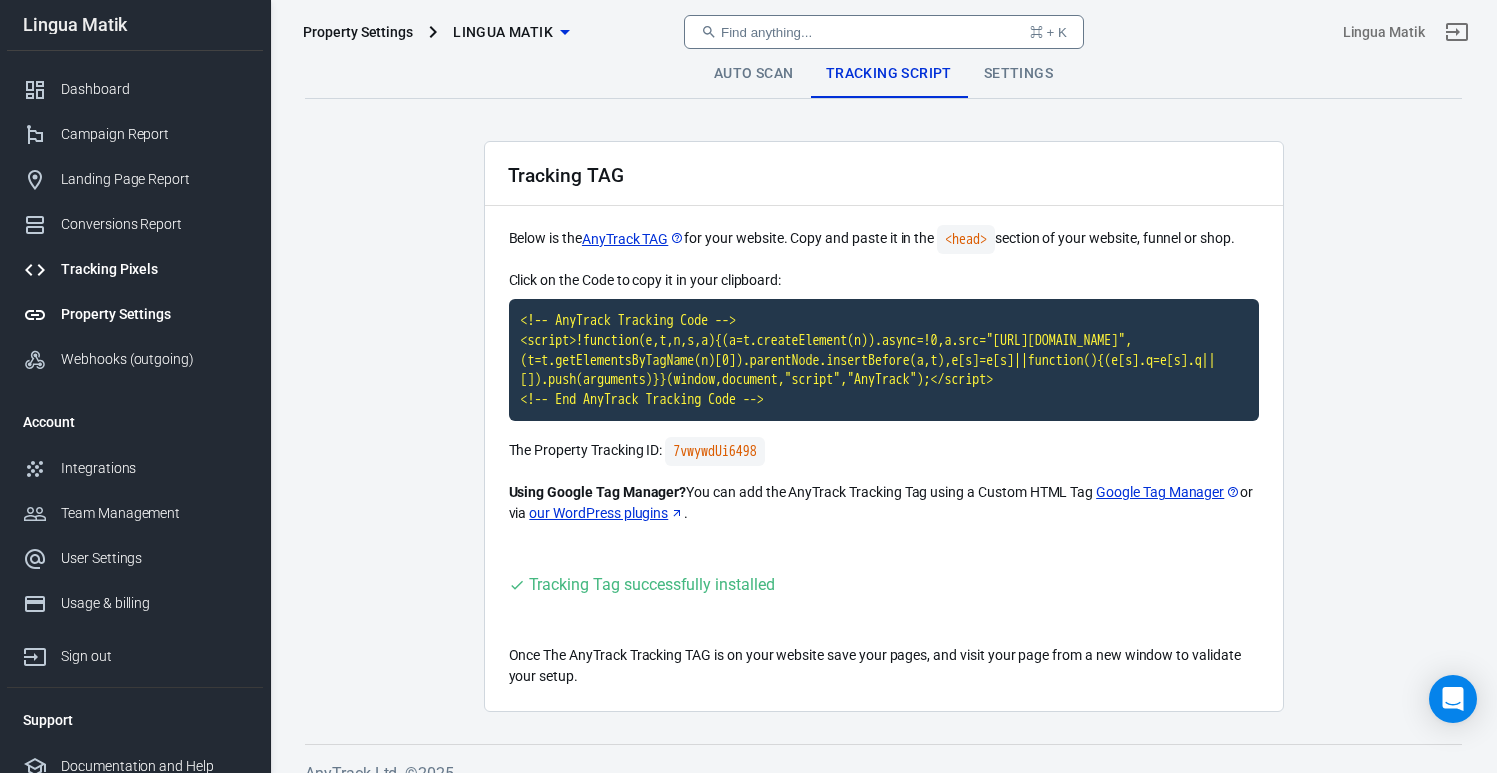 click on "Tracking Pixels" at bounding box center (154, 269) 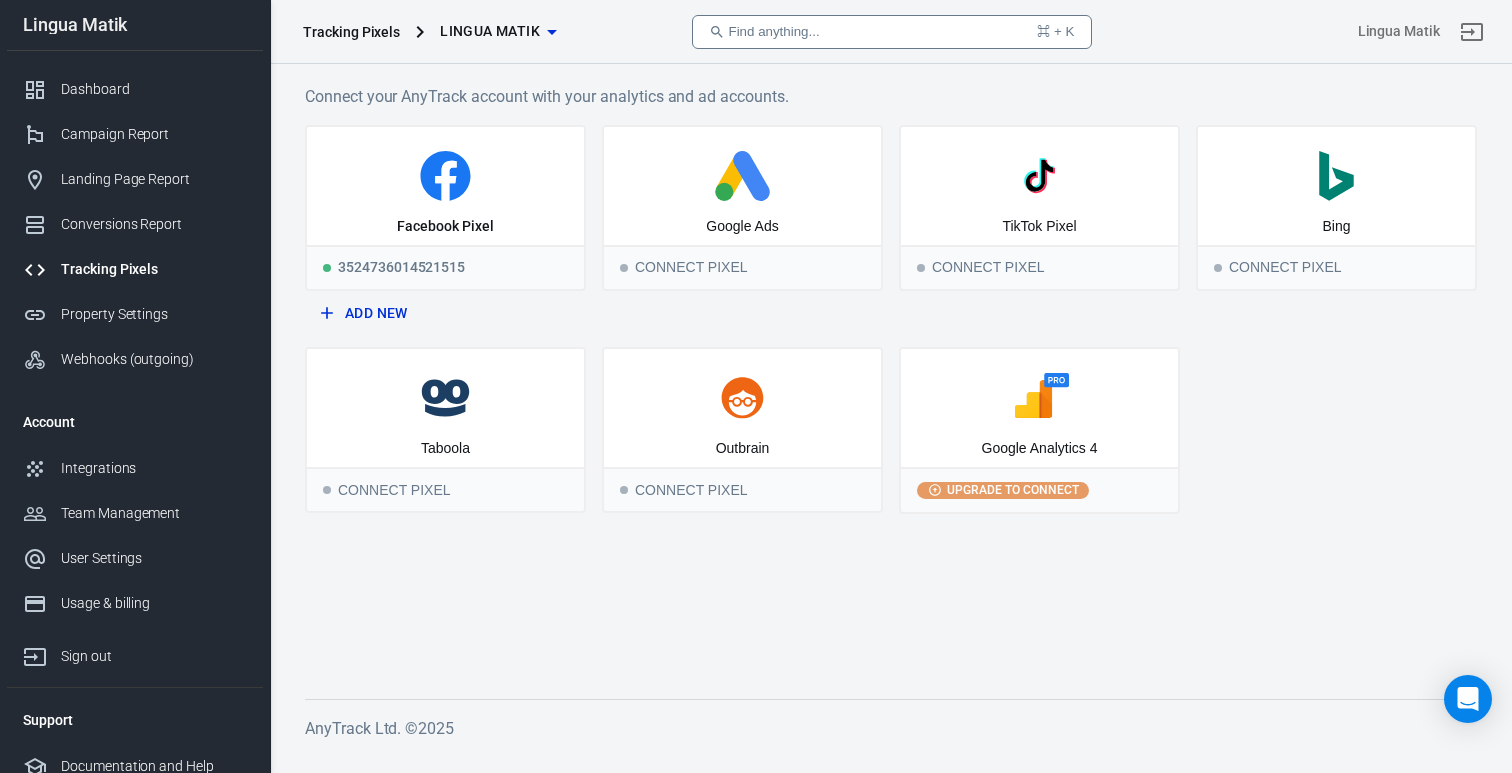 click on "Tracking Pixels" at bounding box center (154, 269) 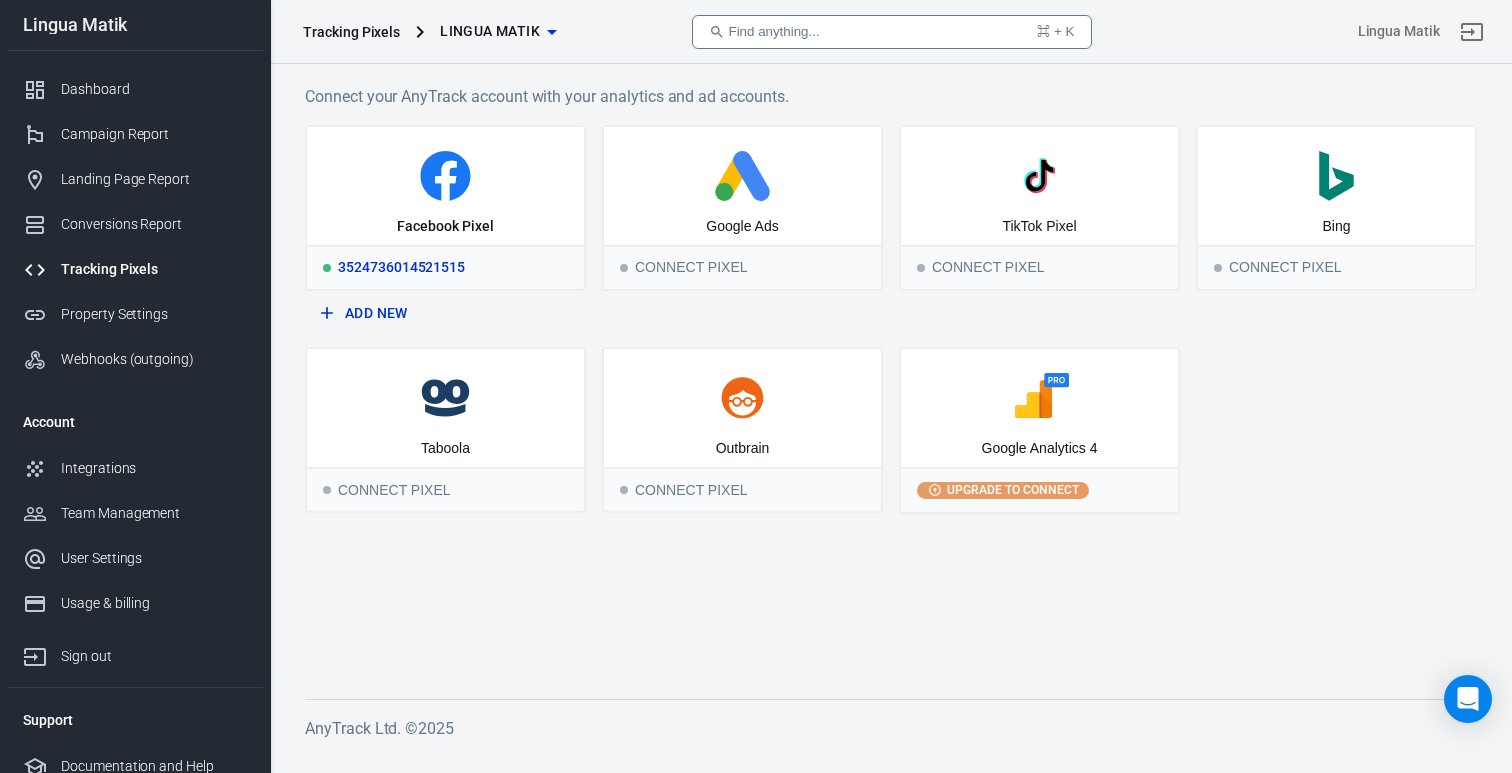 click 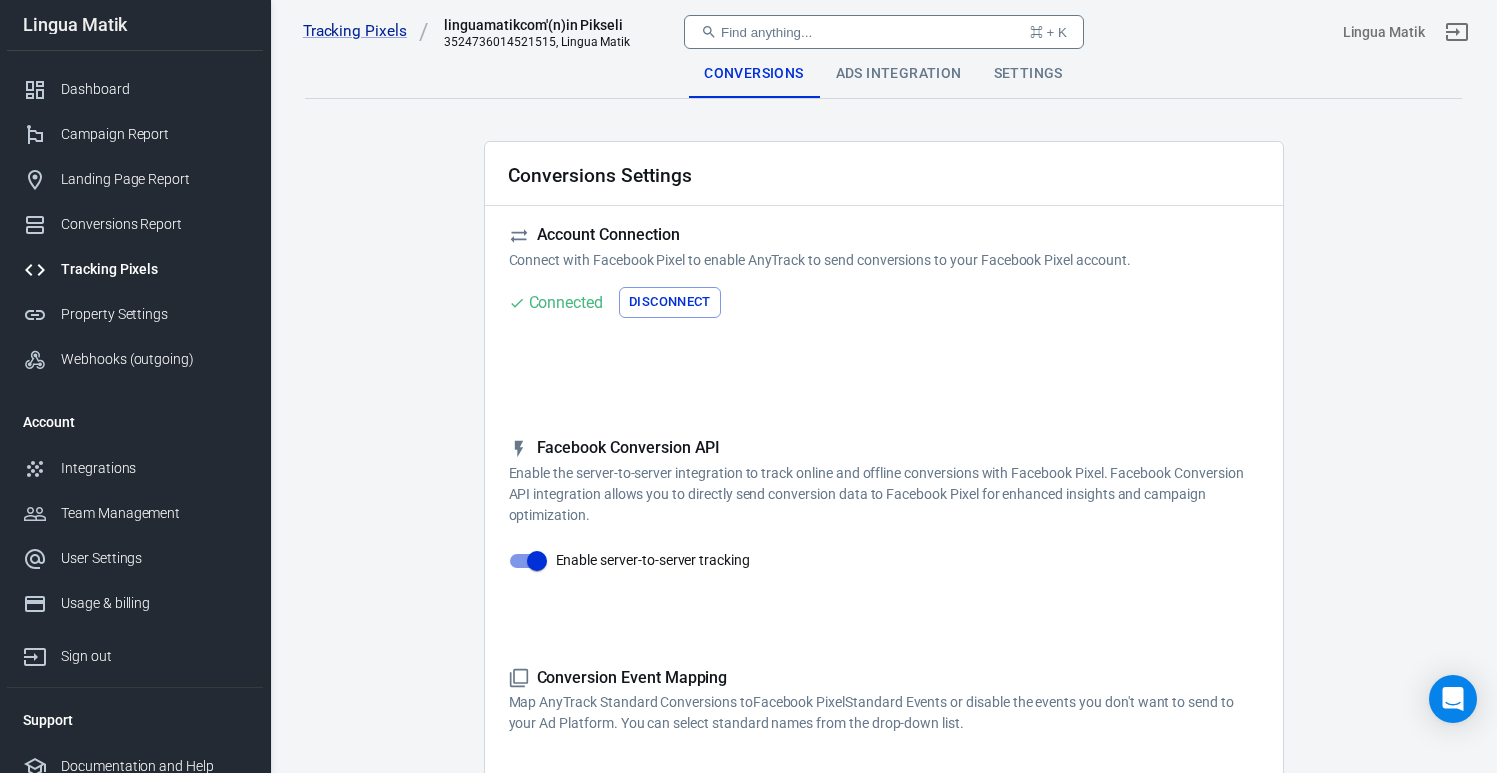 click on "Ads Integration" at bounding box center [899, 74] 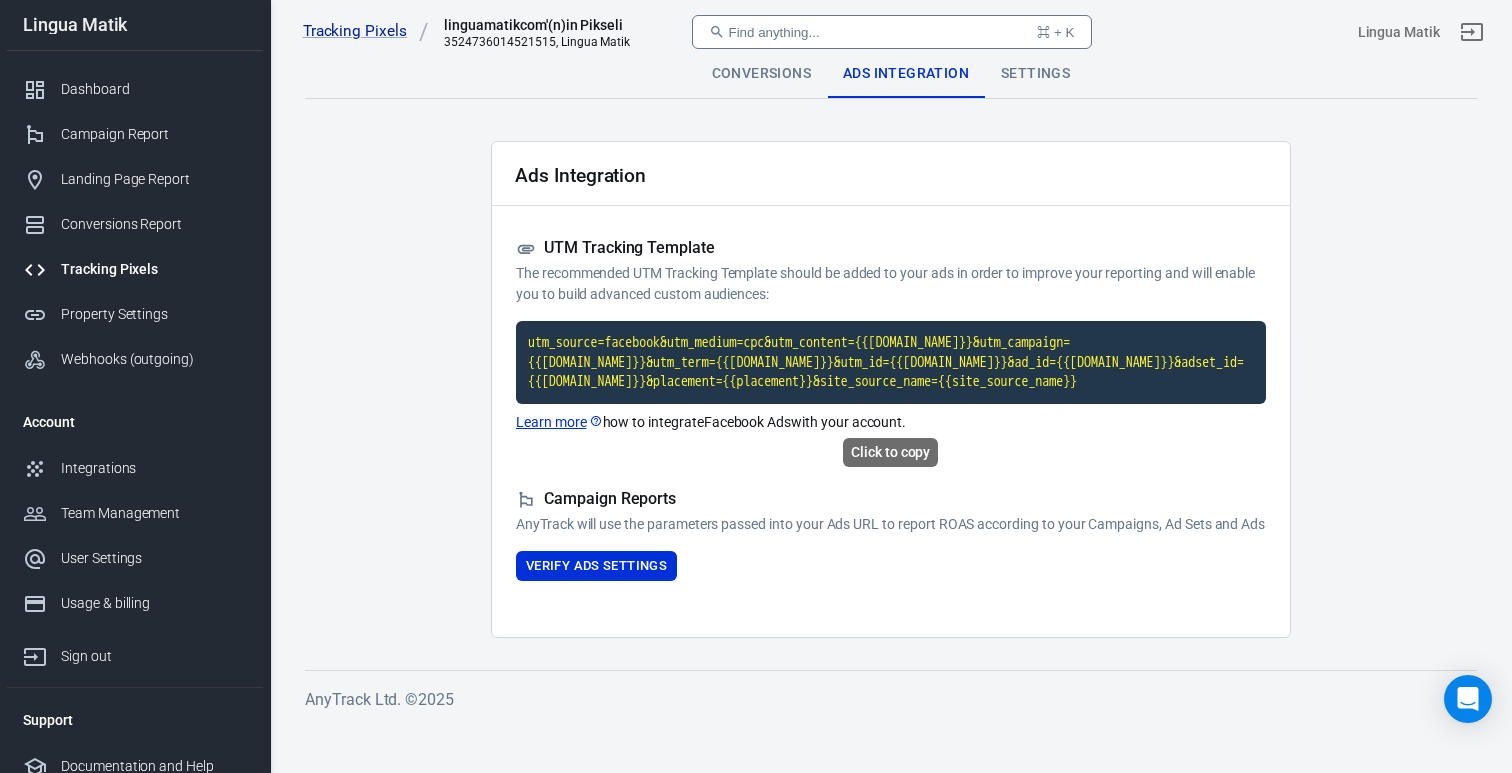 click on "utm_source=facebook&utm_medium=cpc&utm_content={{adset.name}}&utm_campaign={{campaign.name}}&utm_term={{ad.name}}&utm_id={{campaign.id}}&ad_id={{ad.id}}&adset_id={{adset.id}}&placement={{placement}}&site_source_name={{site_source_name}}" at bounding box center [891, 362] 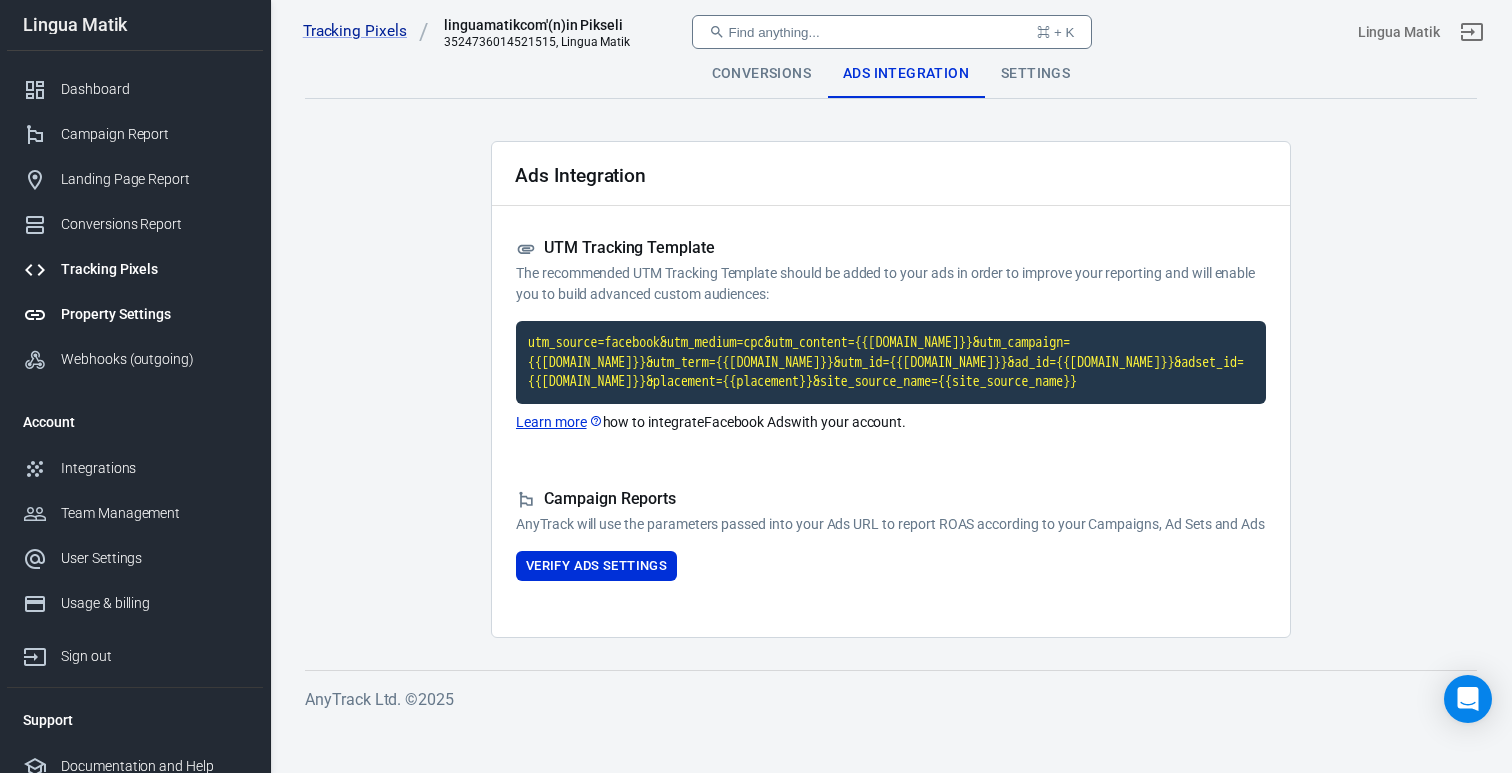 click on "Property Settings" at bounding box center (154, 314) 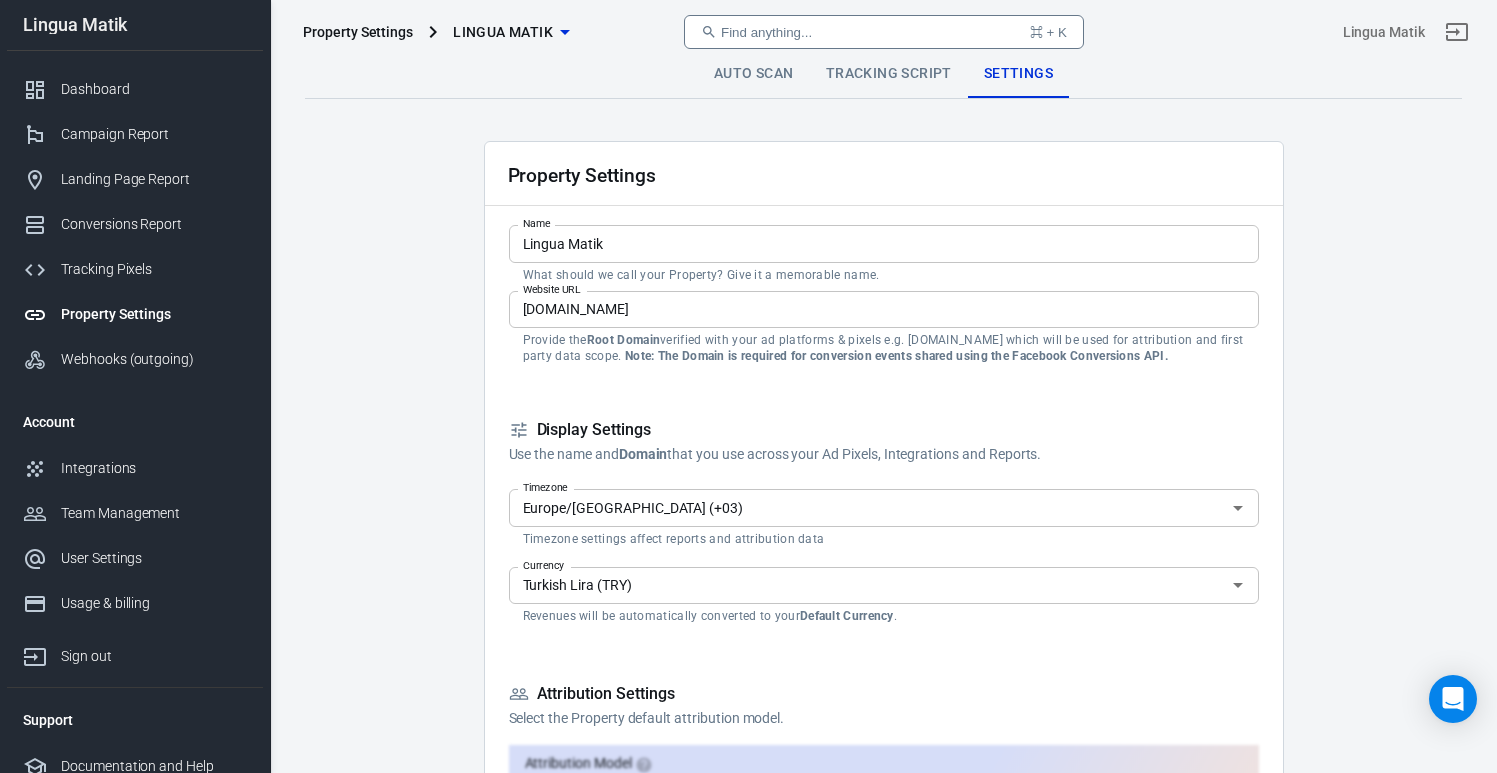 click on "Tracking Script" at bounding box center [889, 74] 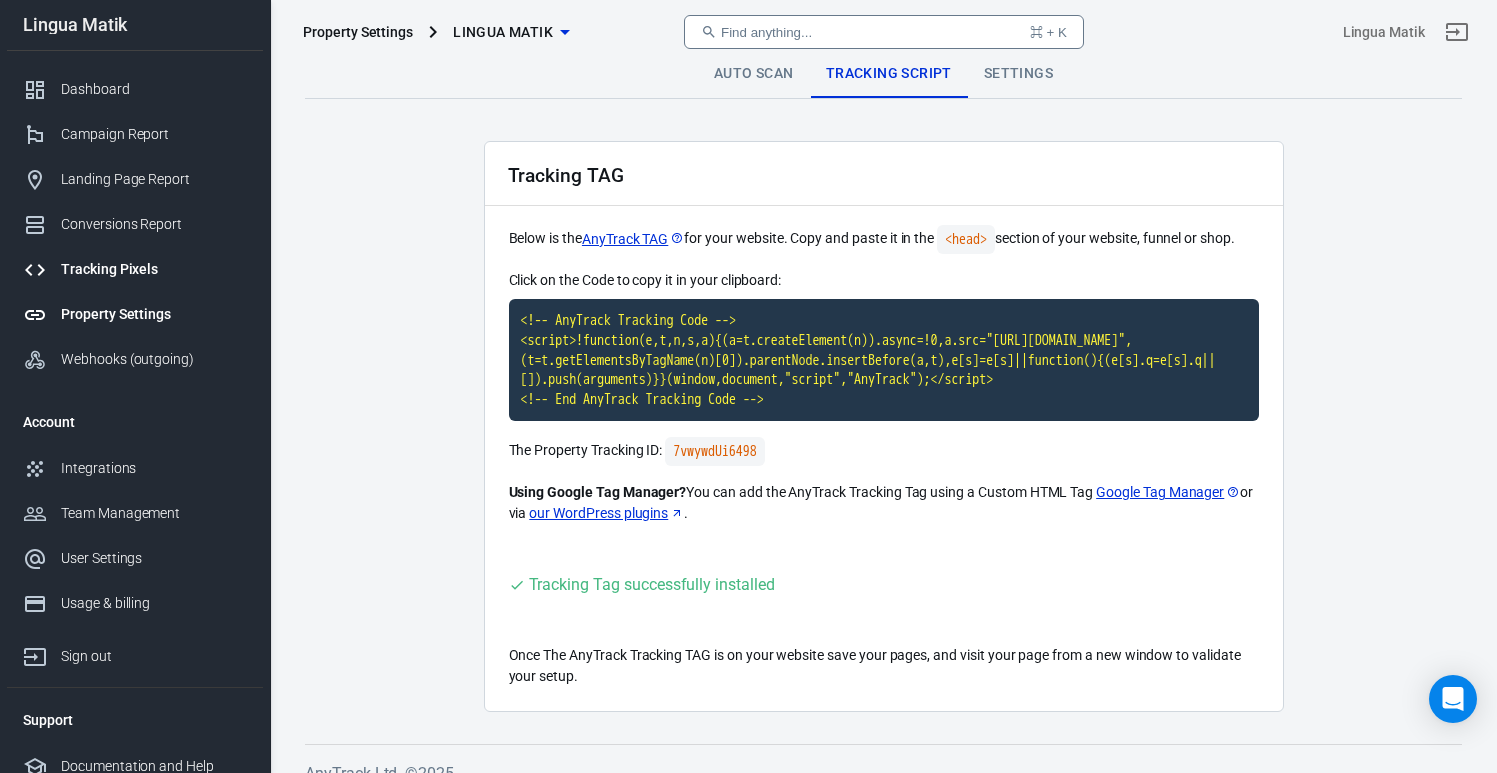 click on "Tracking Pixels" at bounding box center (154, 269) 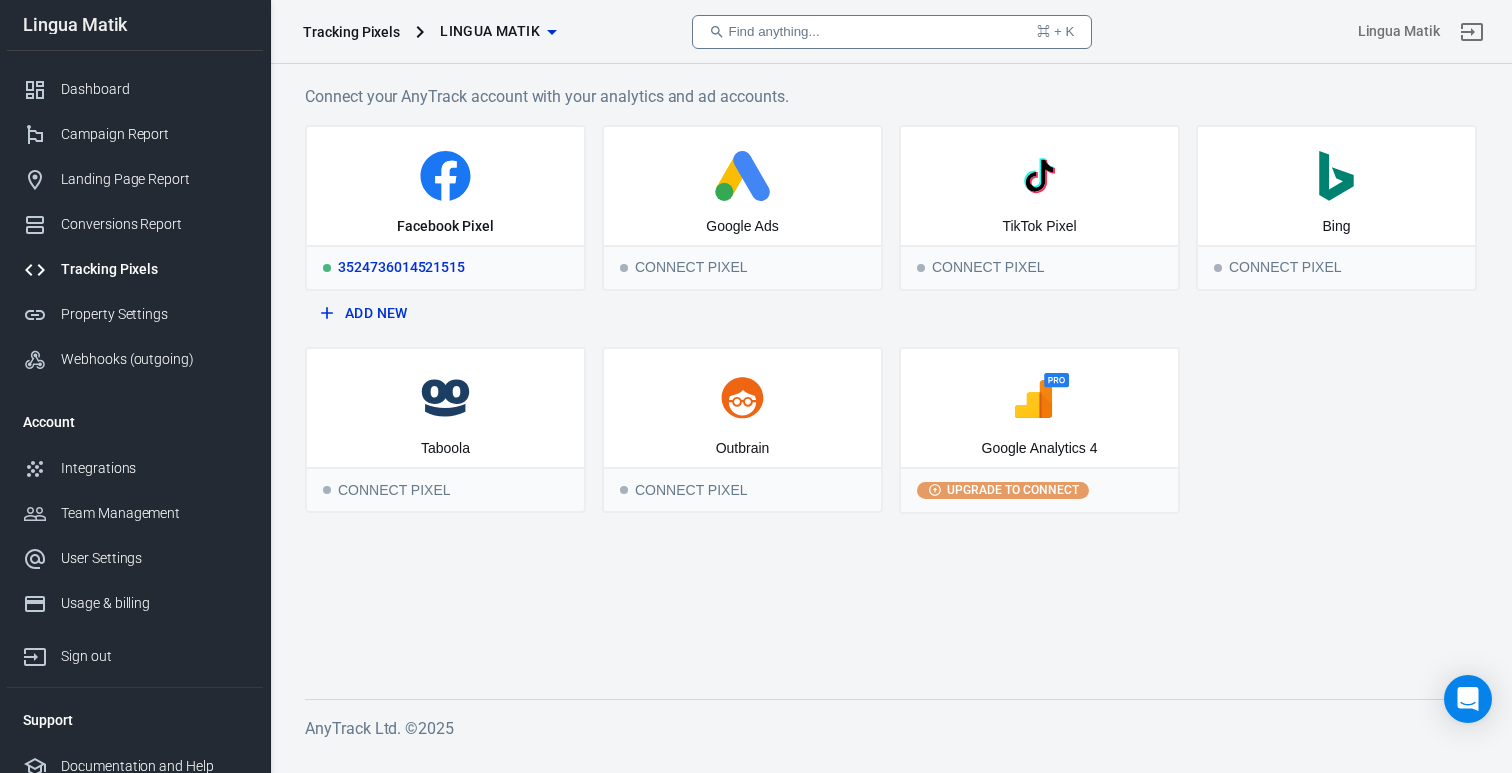 click 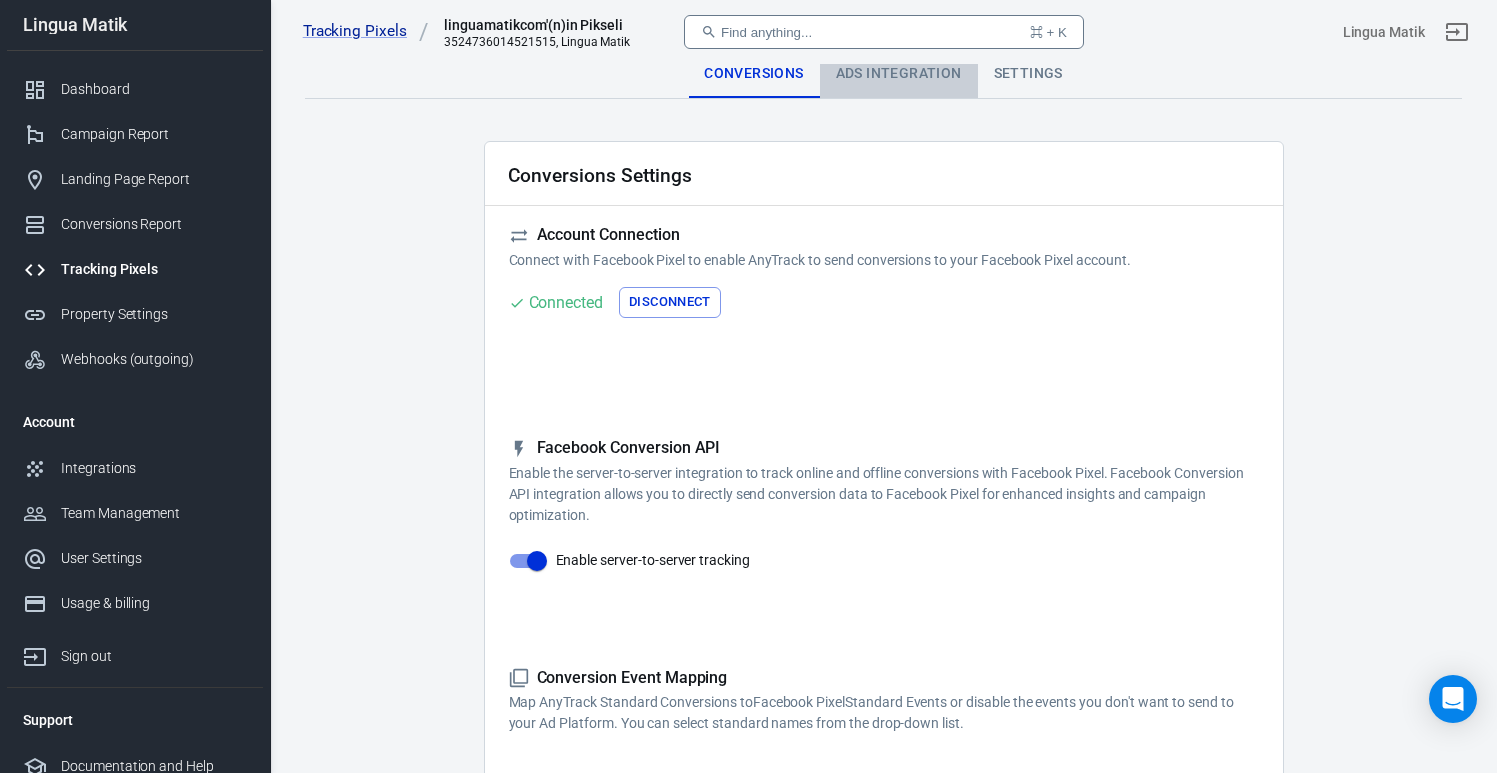 click on "Ads Integration" at bounding box center (899, 74) 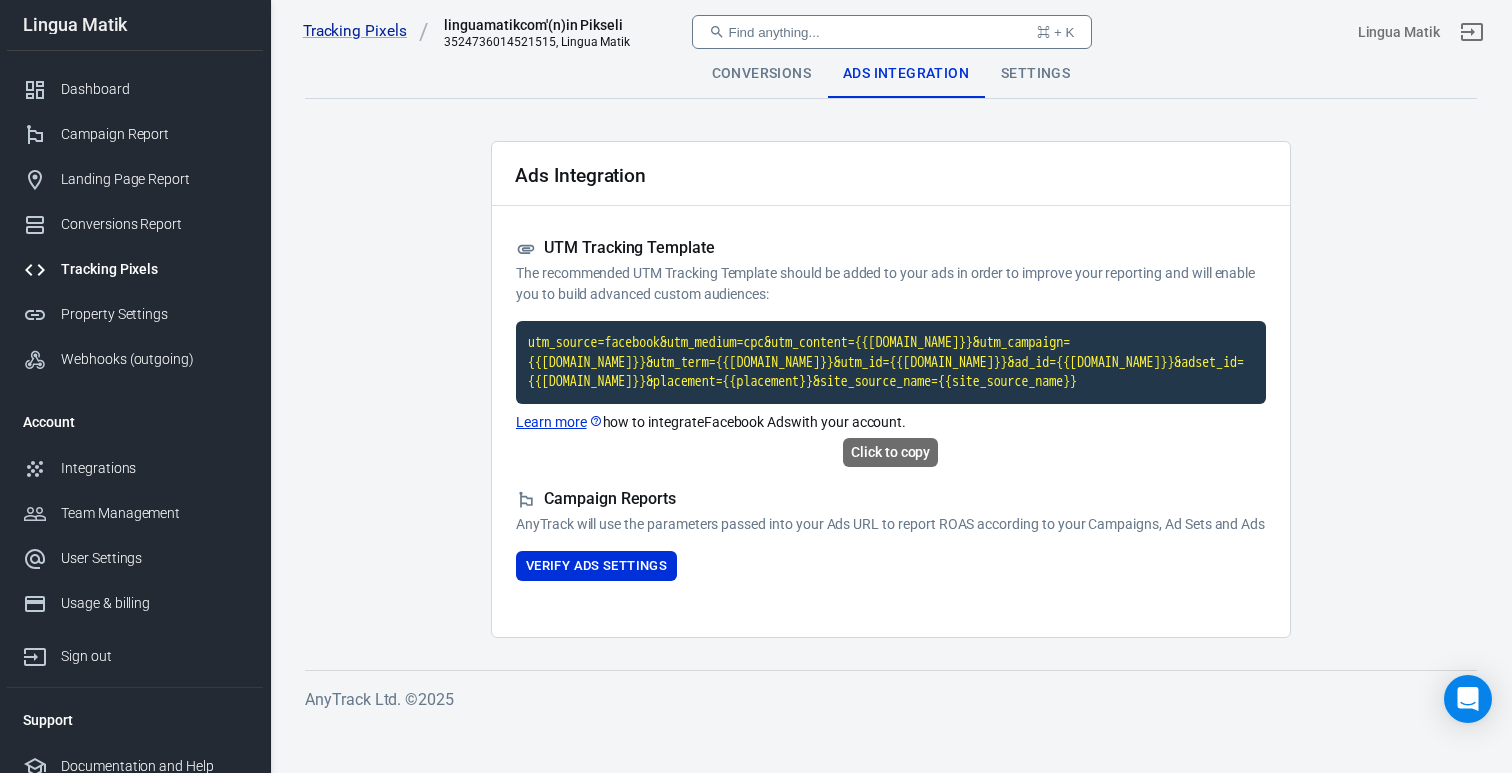 click on "utm_source=facebook&utm_medium=cpc&utm_content={{adset.name}}&utm_campaign={{campaign.name}}&utm_term={{ad.name}}&utm_id={{campaign.id}}&ad_id={{ad.id}}&adset_id={{adset.id}}&placement={{placement}}&site_source_name={{site_source_name}}" at bounding box center [891, 362] 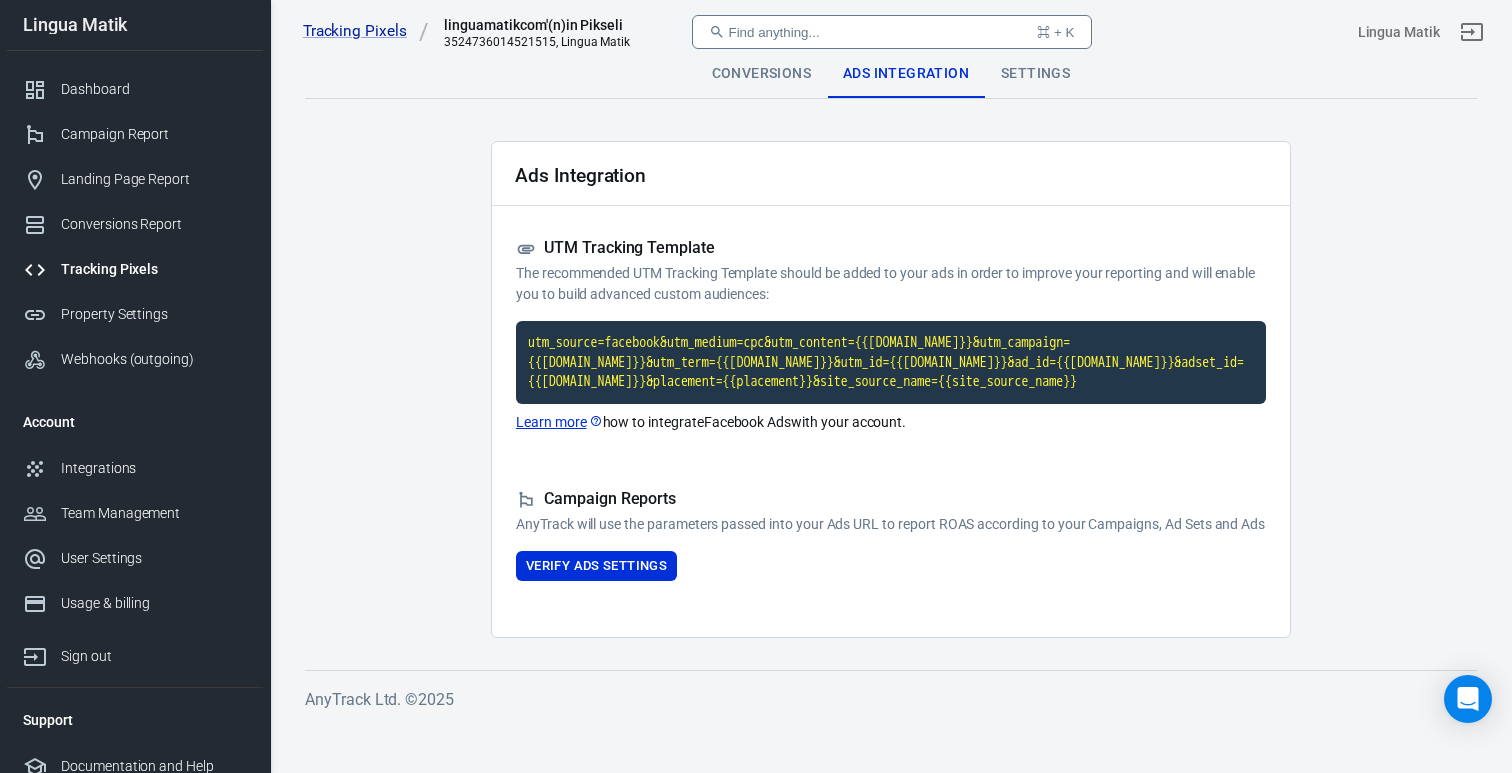 click on "Learn more" at bounding box center (559, 422) 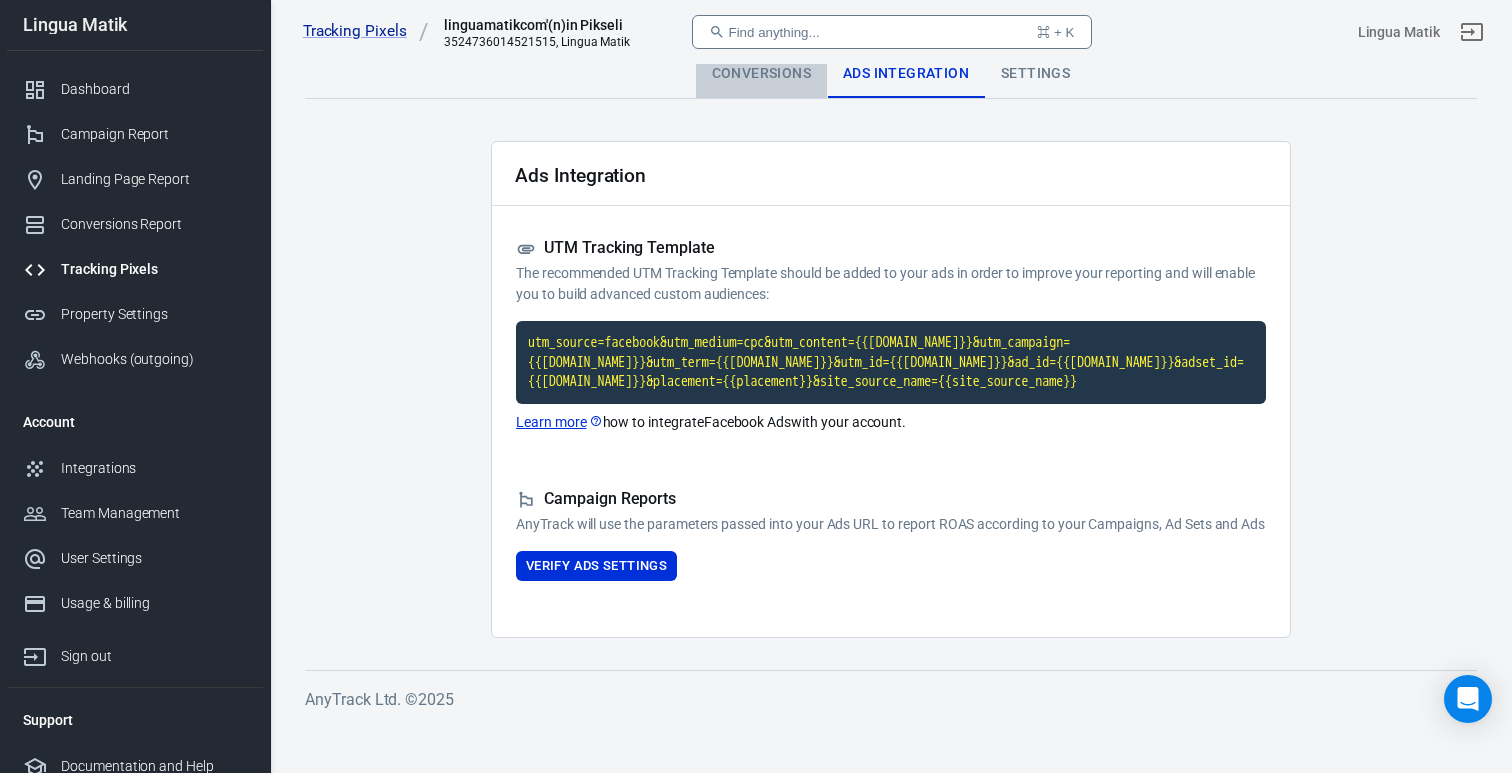 click on "Conversions" at bounding box center [761, 74] 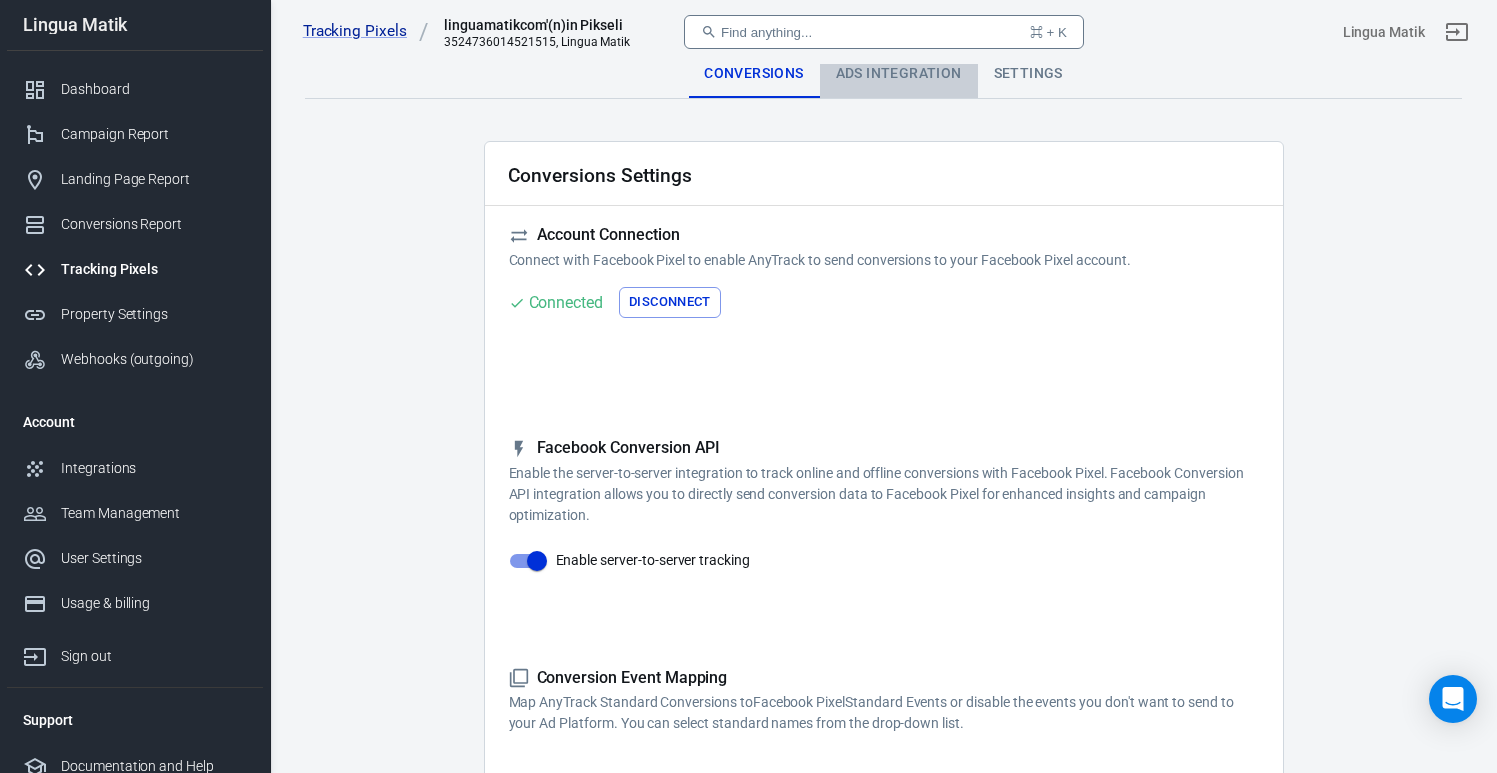 click on "Ads Integration" at bounding box center (899, 74) 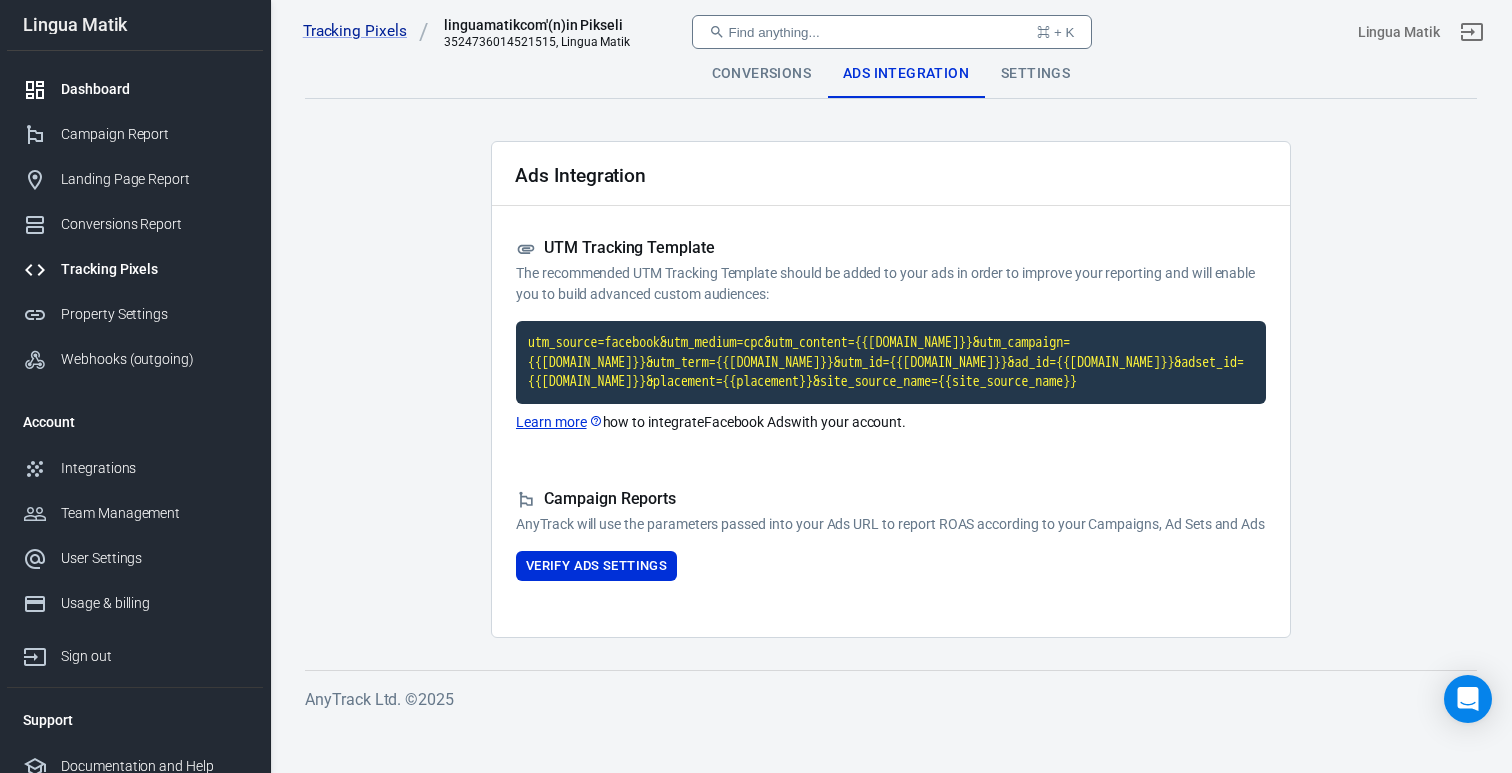 click on "Dashboard" at bounding box center [154, 89] 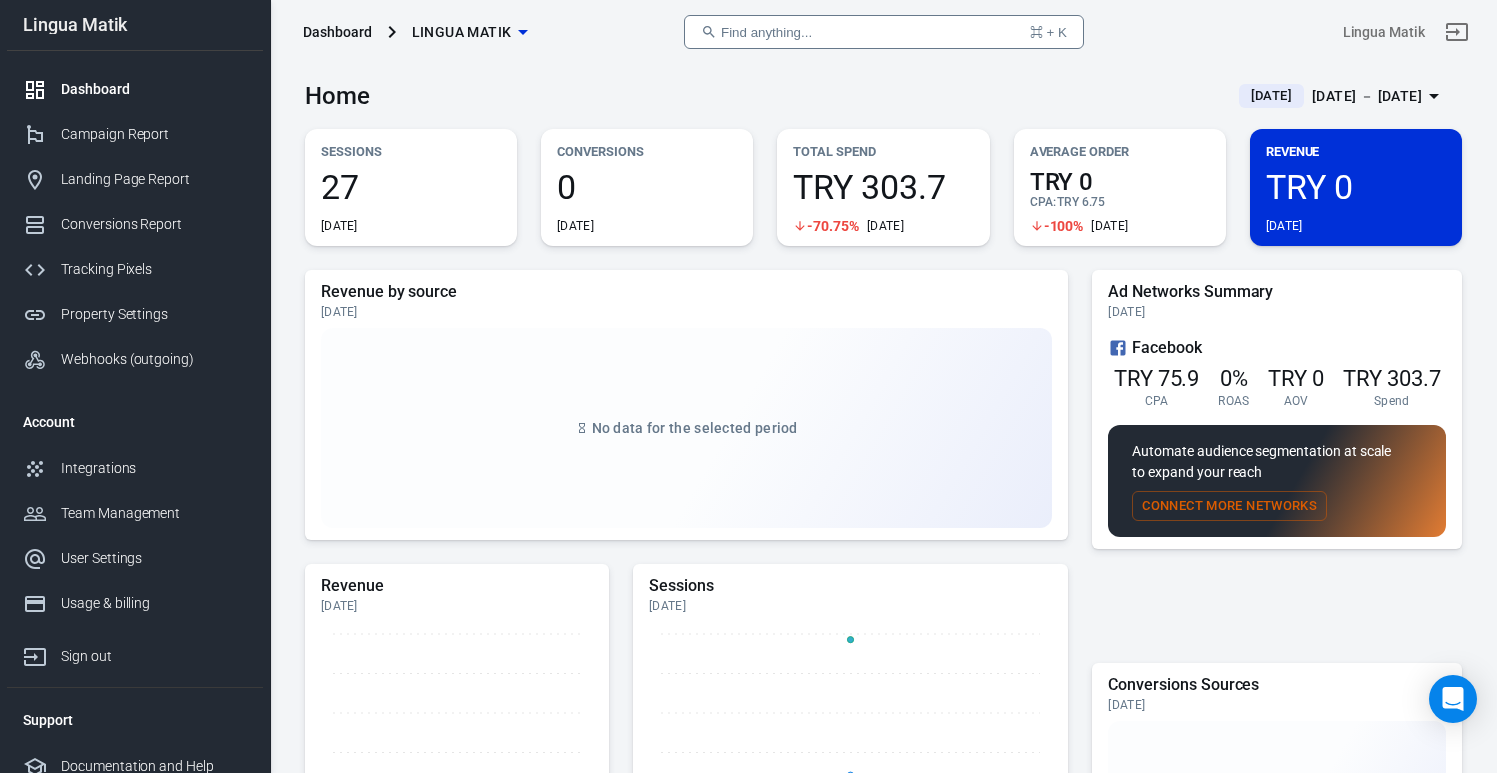 click on "TRY 303.7" at bounding box center (883, 187) 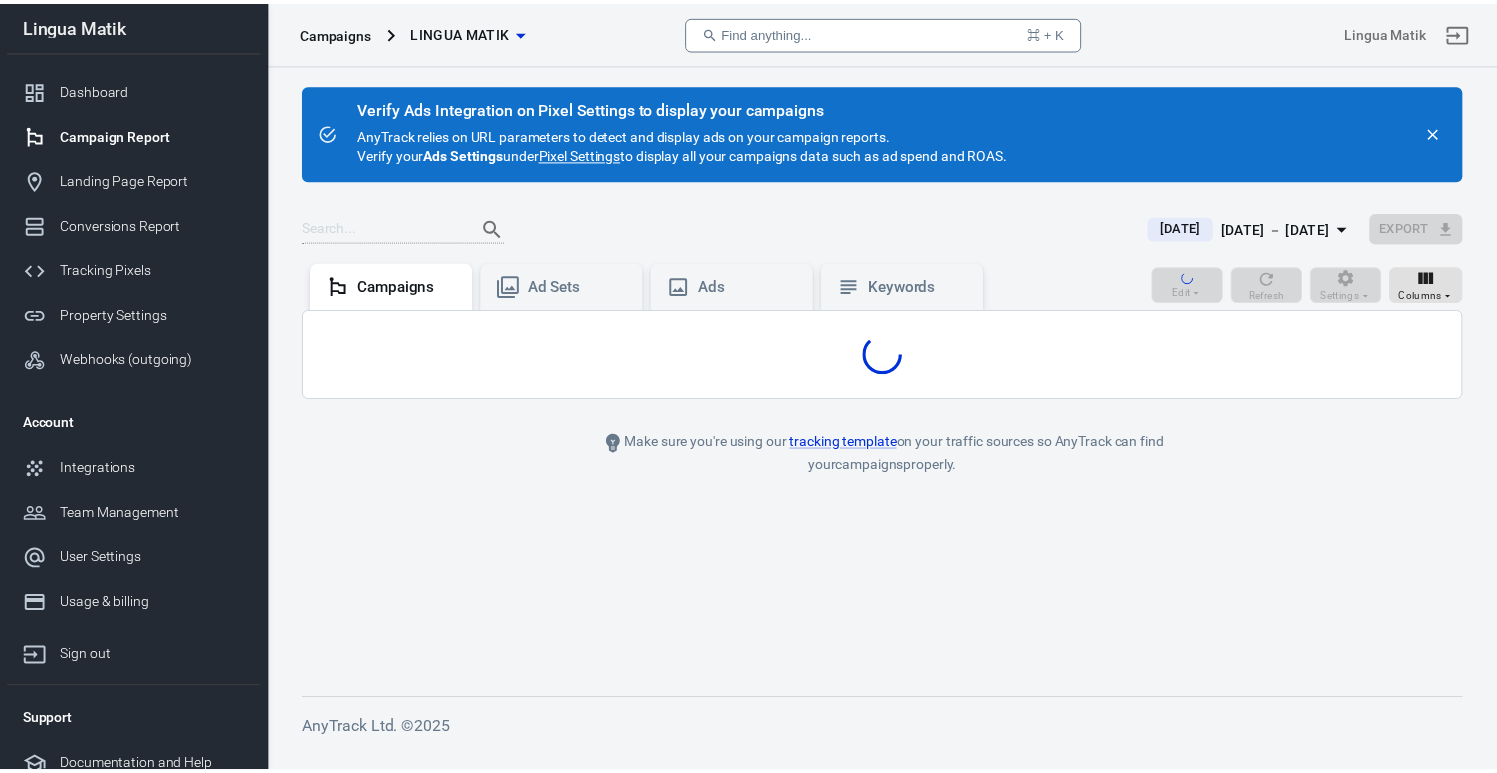 scroll, scrollTop: 0, scrollLeft: 0, axis: both 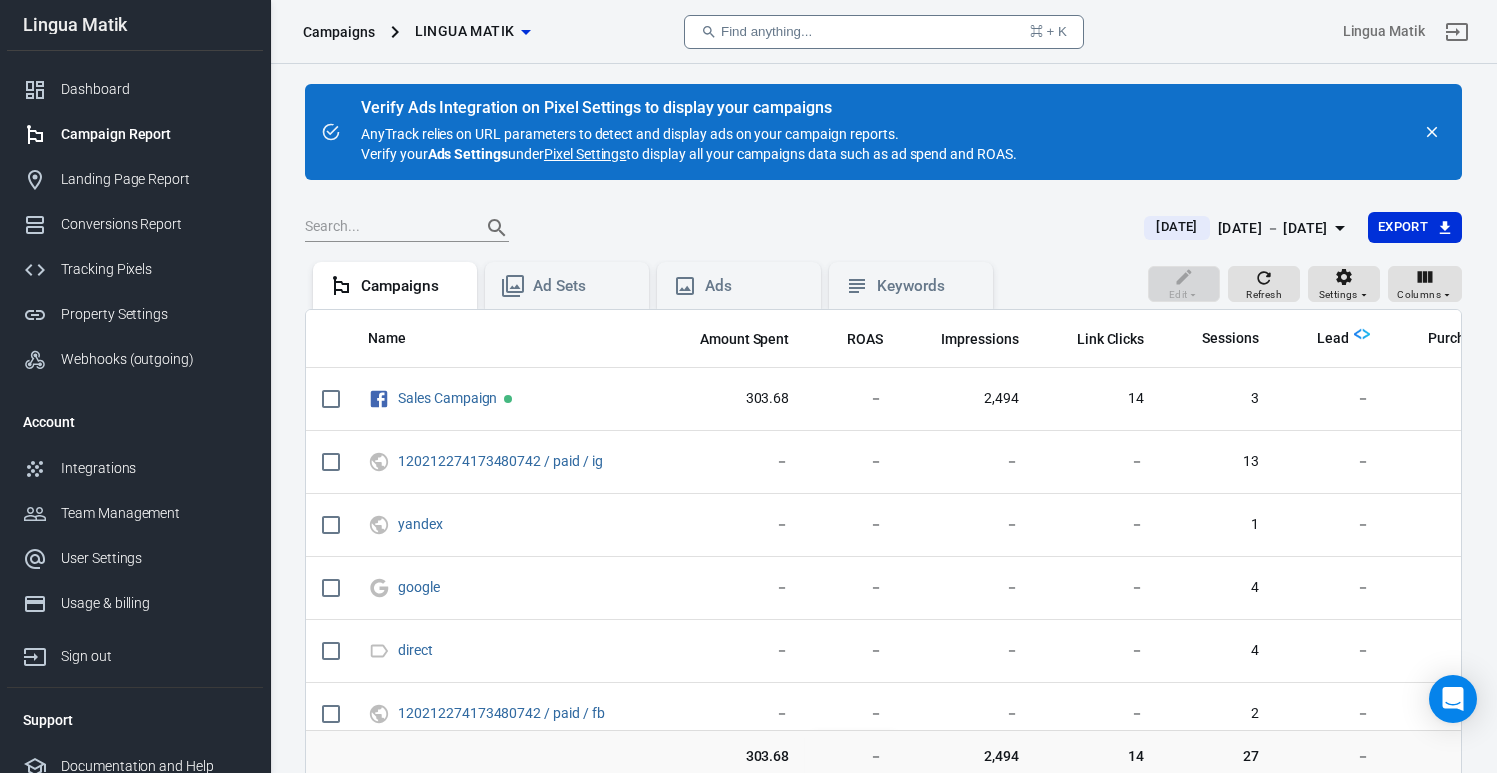 click on "Pixel Settings" at bounding box center [585, 154] 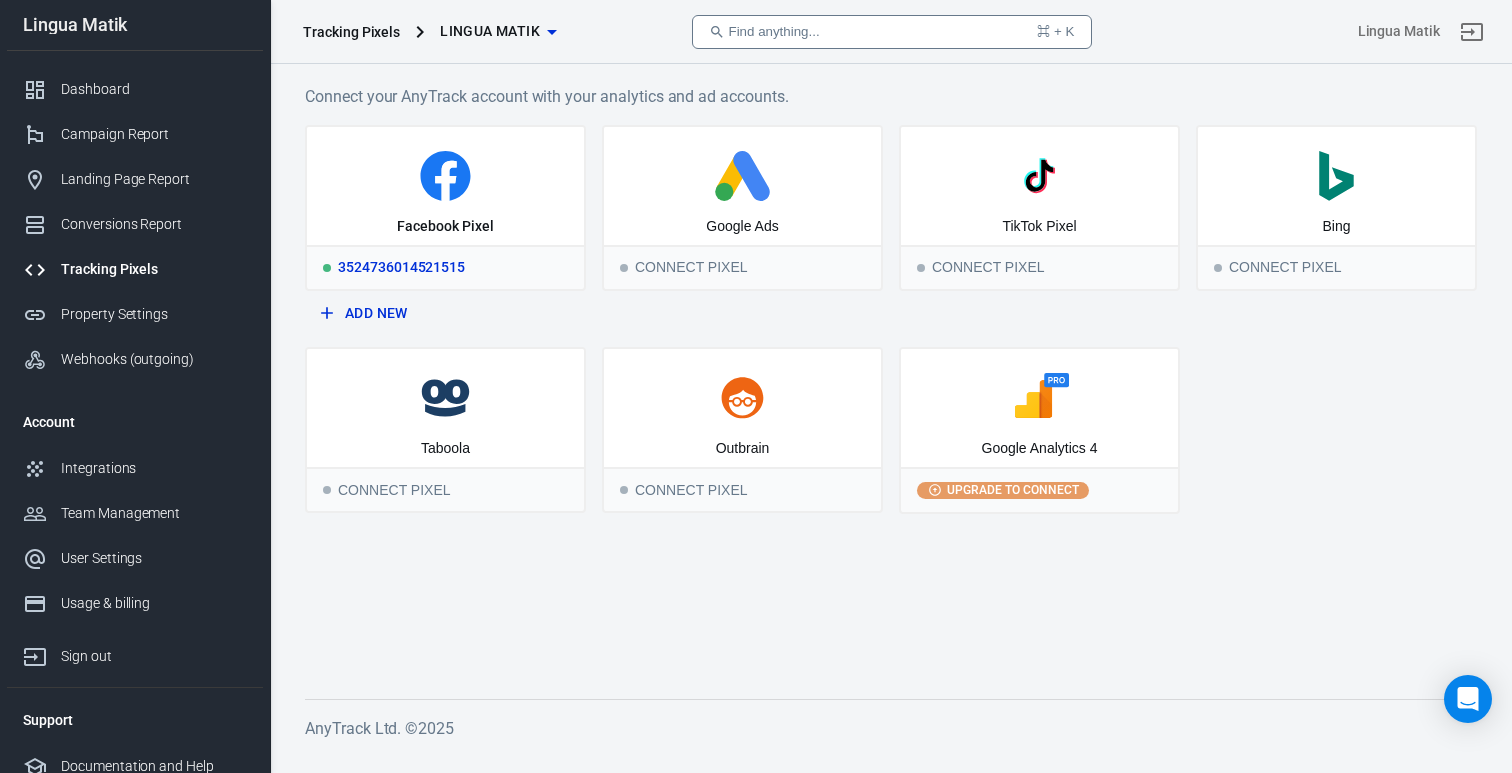 click 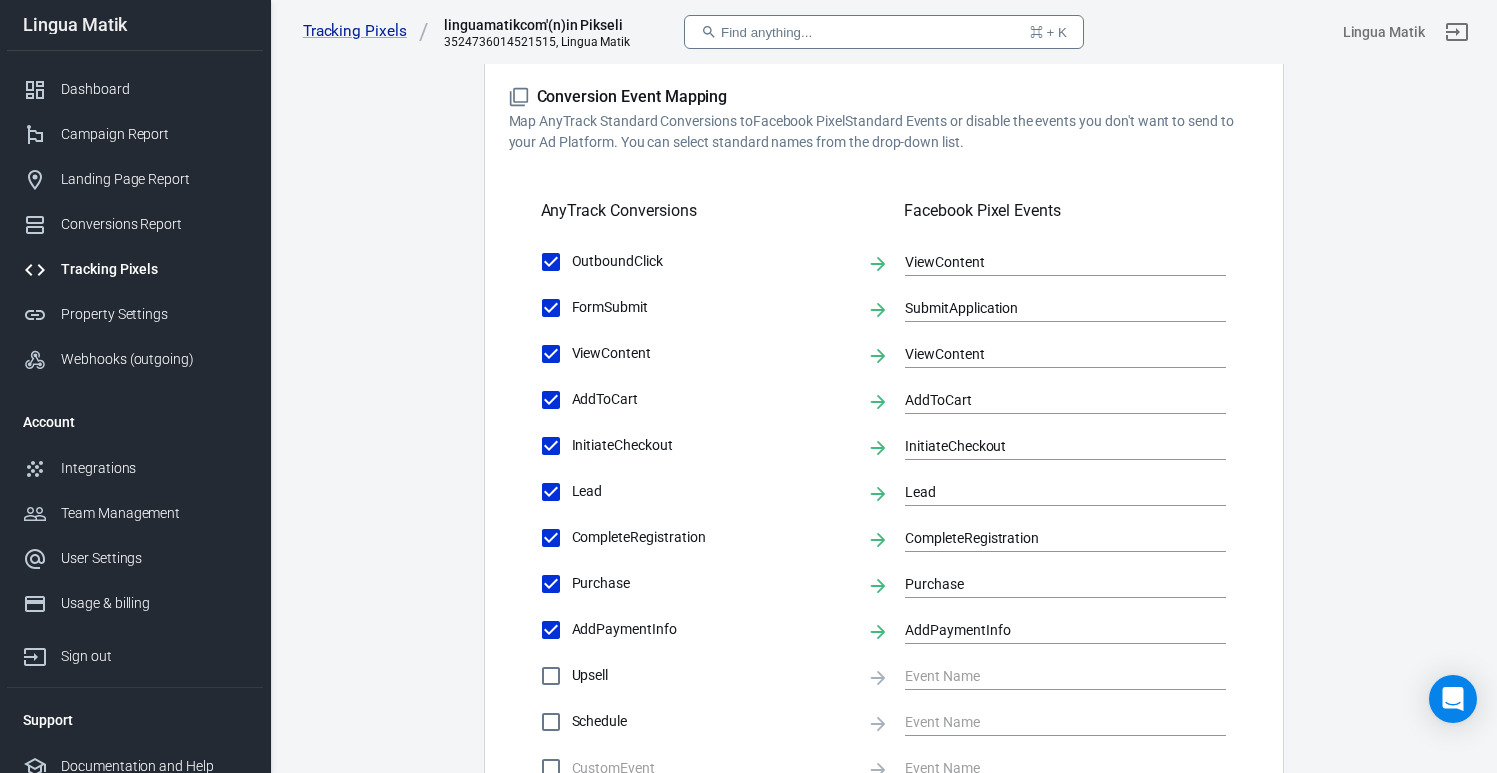 scroll, scrollTop: 0, scrollLeft: 0, axis: both 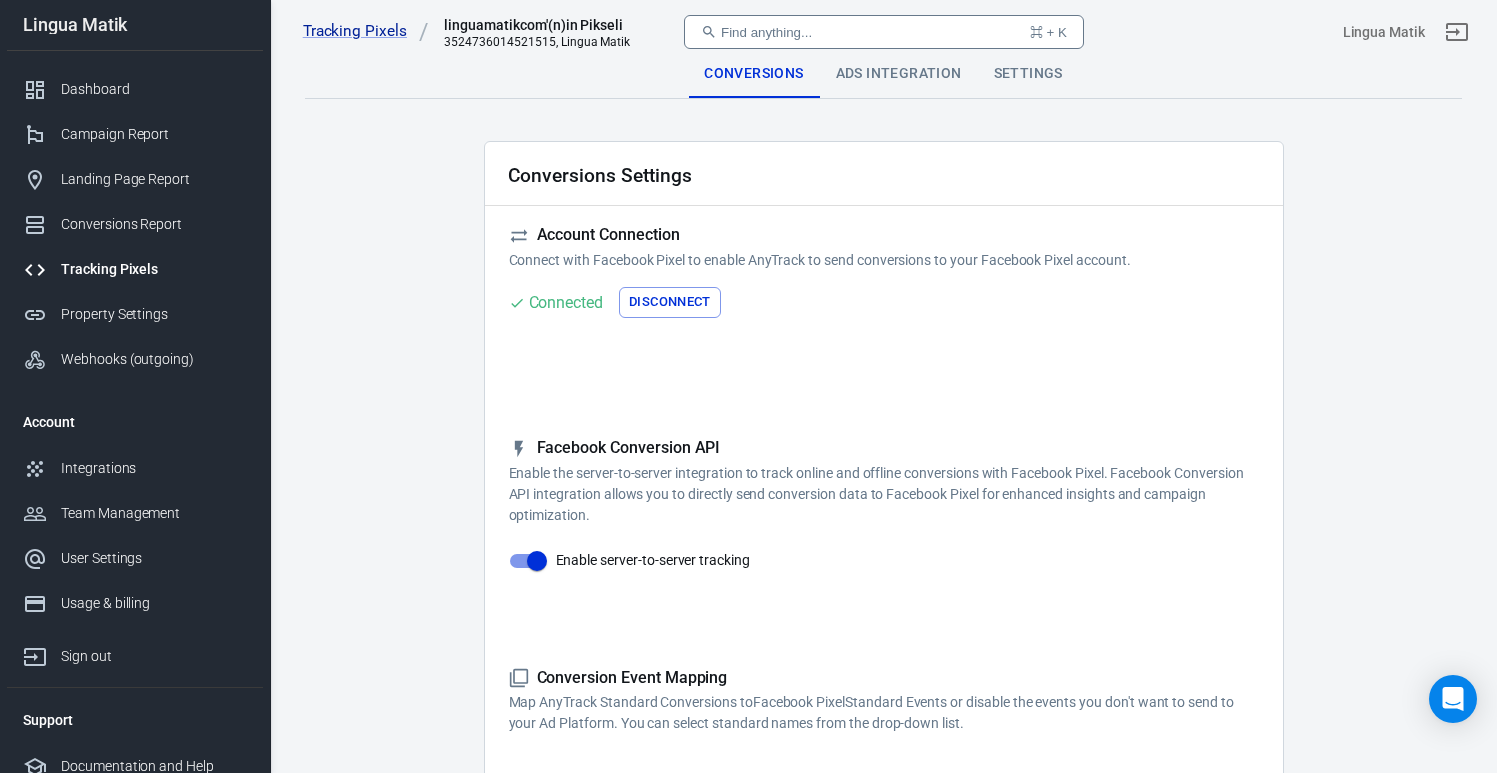 click on "Tracking Pixels linguamatikcom'(n)in Pikseli 3524736014521515, Lingua Matik Find anything... ⌘ + K Lingua Matik" at bounding box center [884, 32] 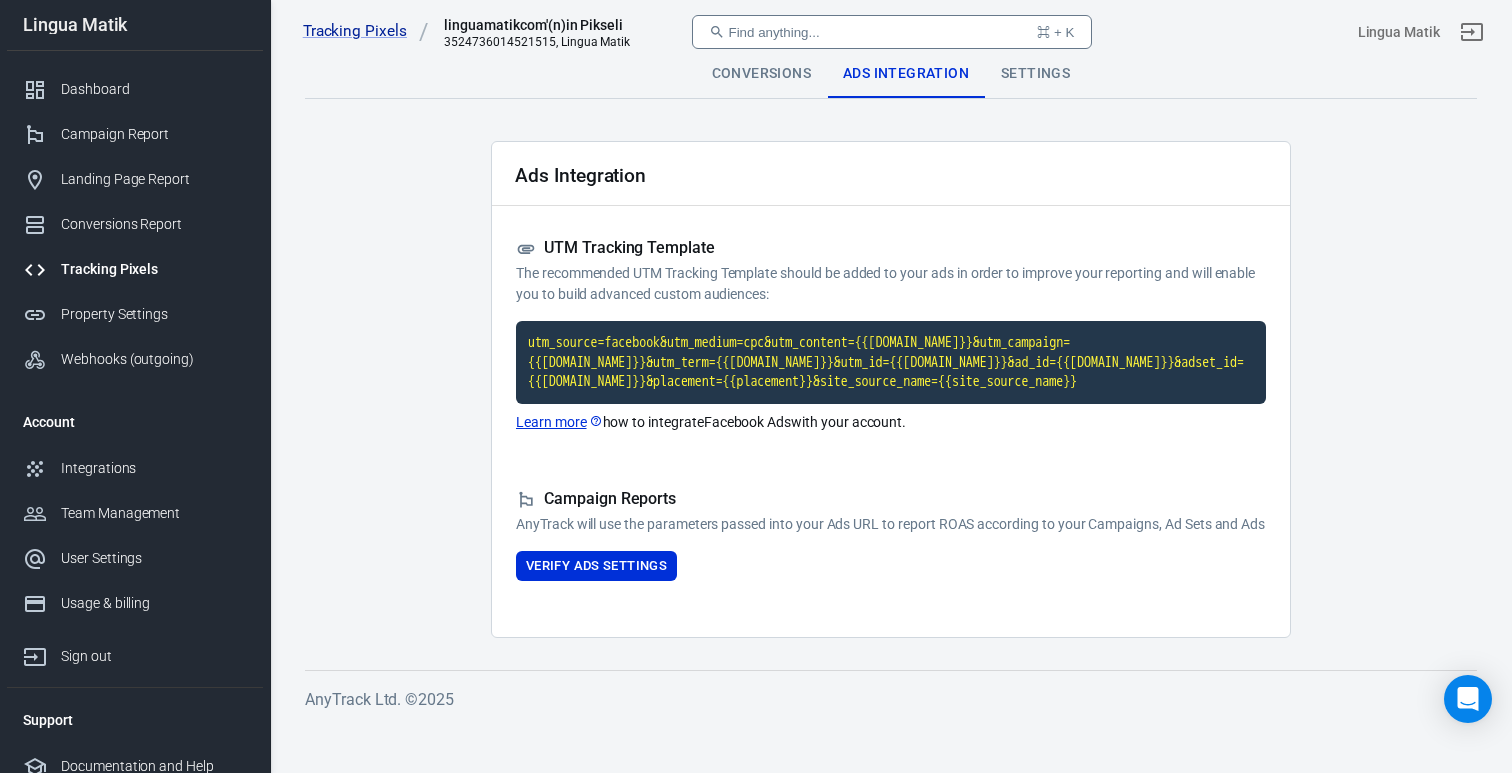 click on "Settings" at bounding box center [1035, 74] 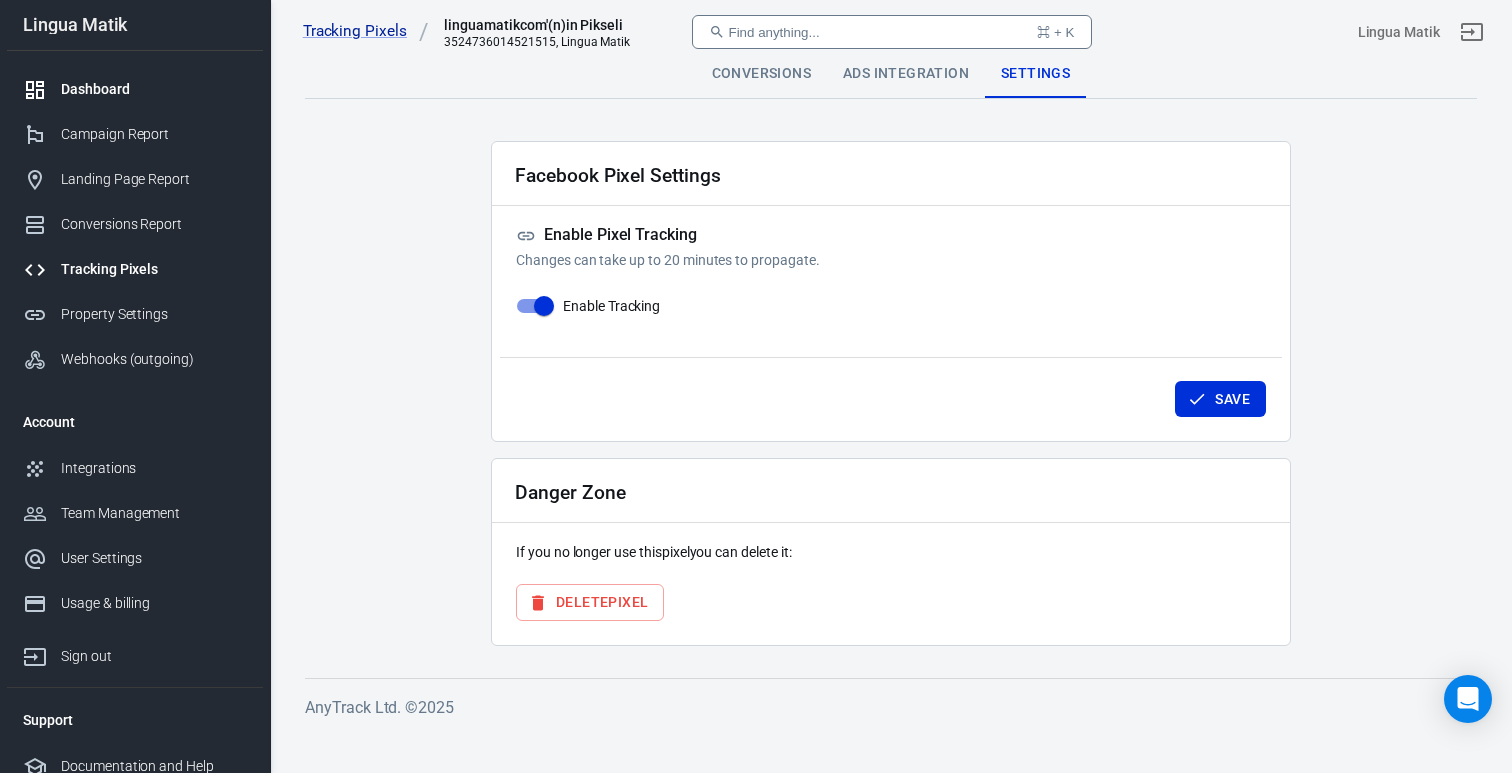 click on "Dashboard" at bounding box center [154, 89] 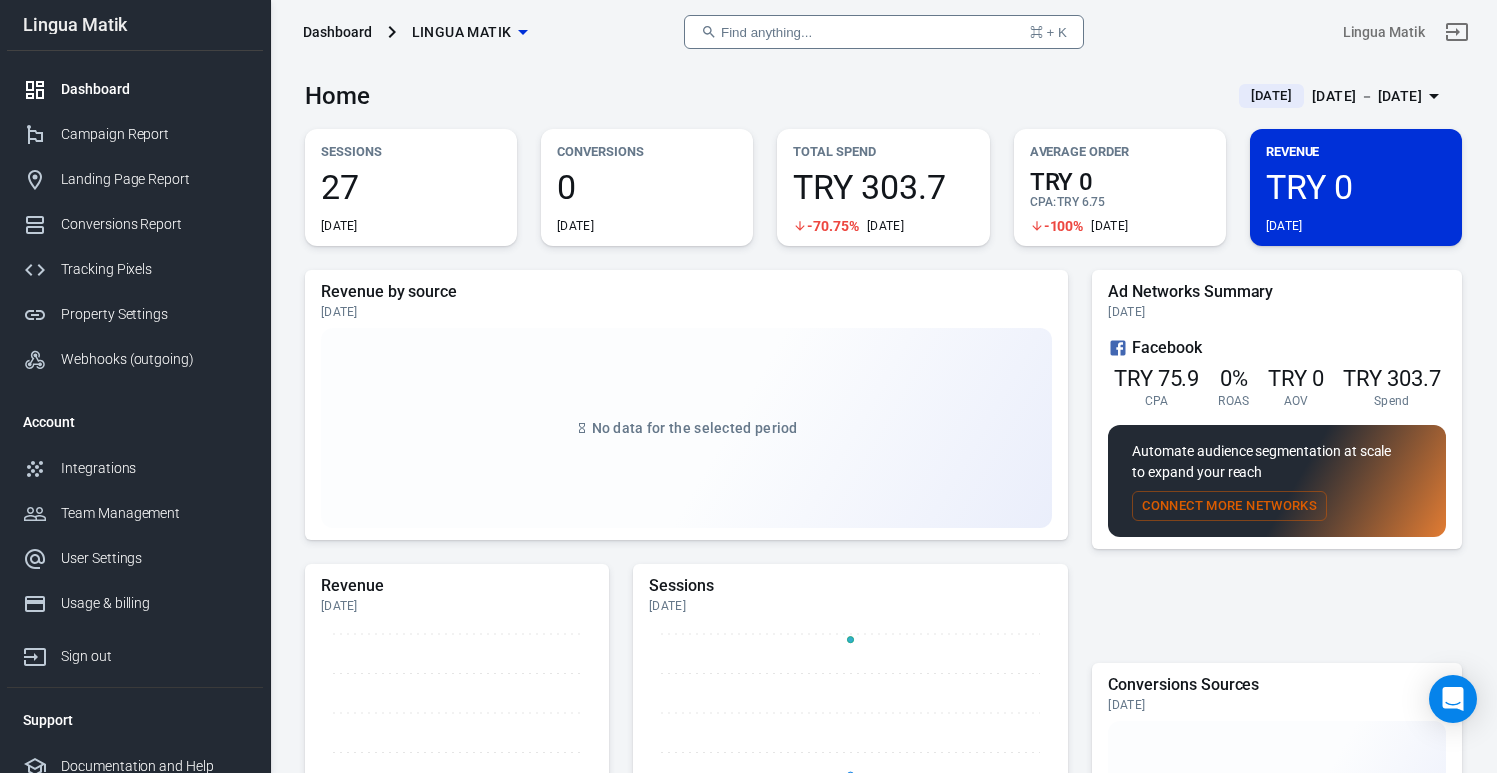 click on "Dashboard" at bounding box center [154, 89] 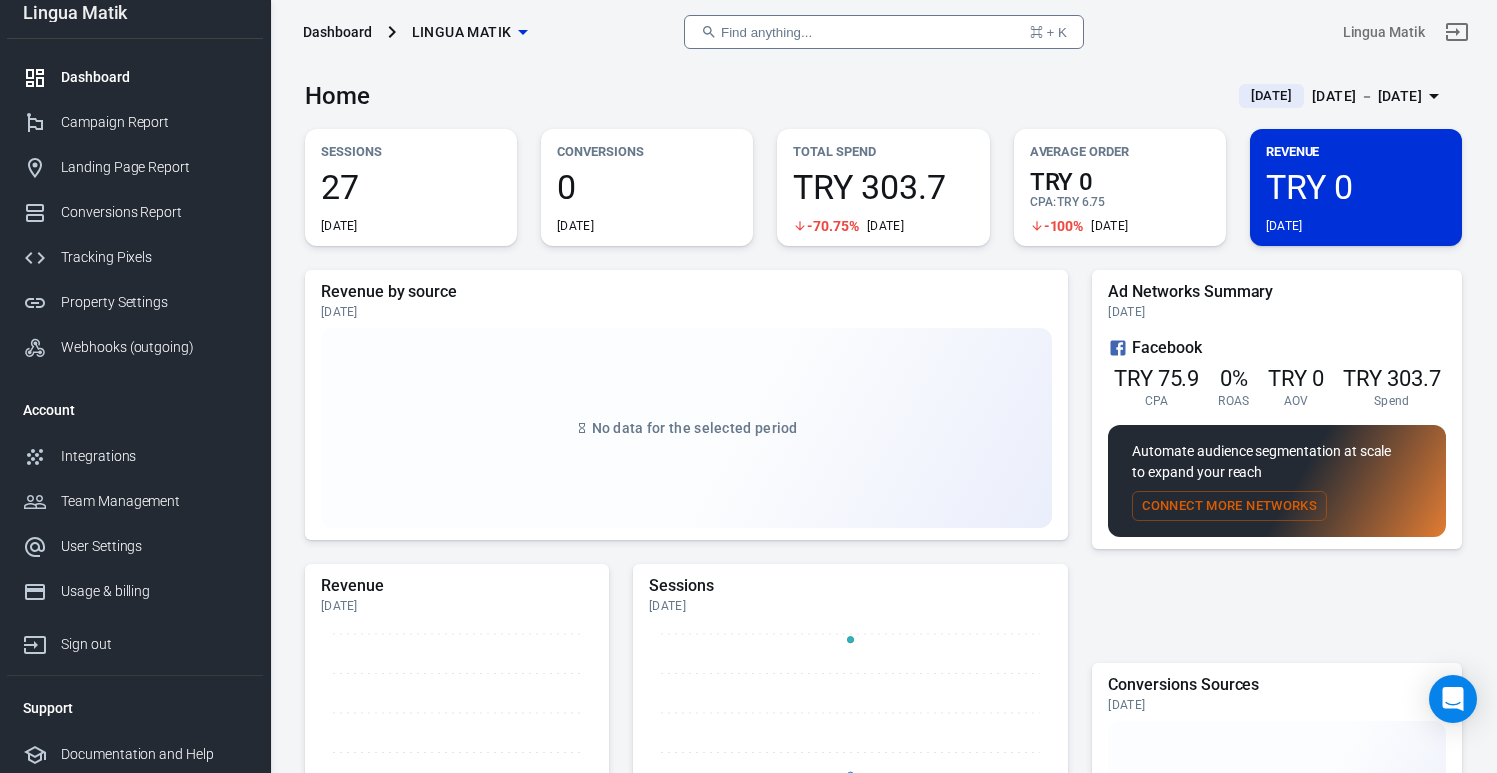 scroll, scrollTop: 16, scrollLeft: 0, axis: vertical 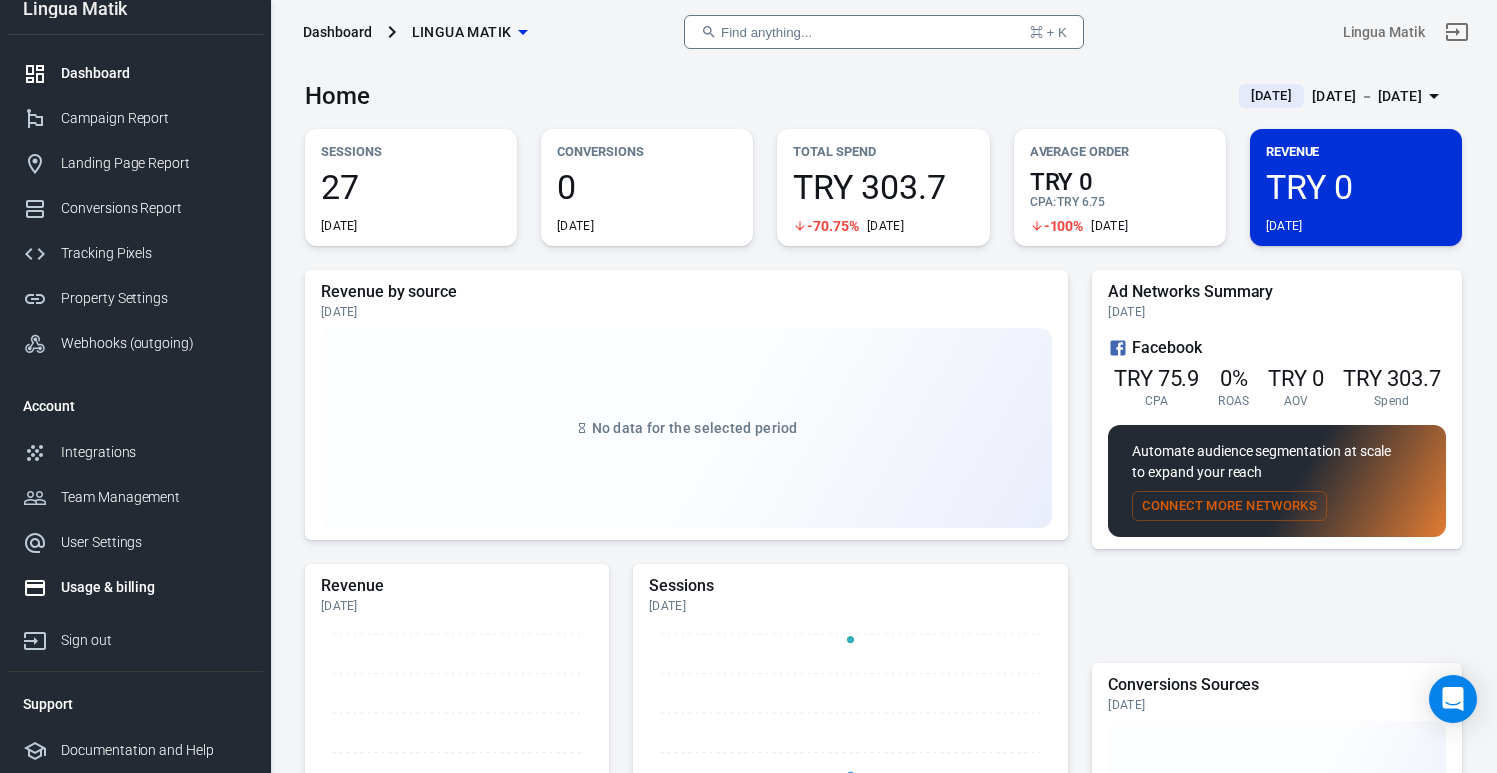 click on "Usage & billing" at bounding box center [154, 587] 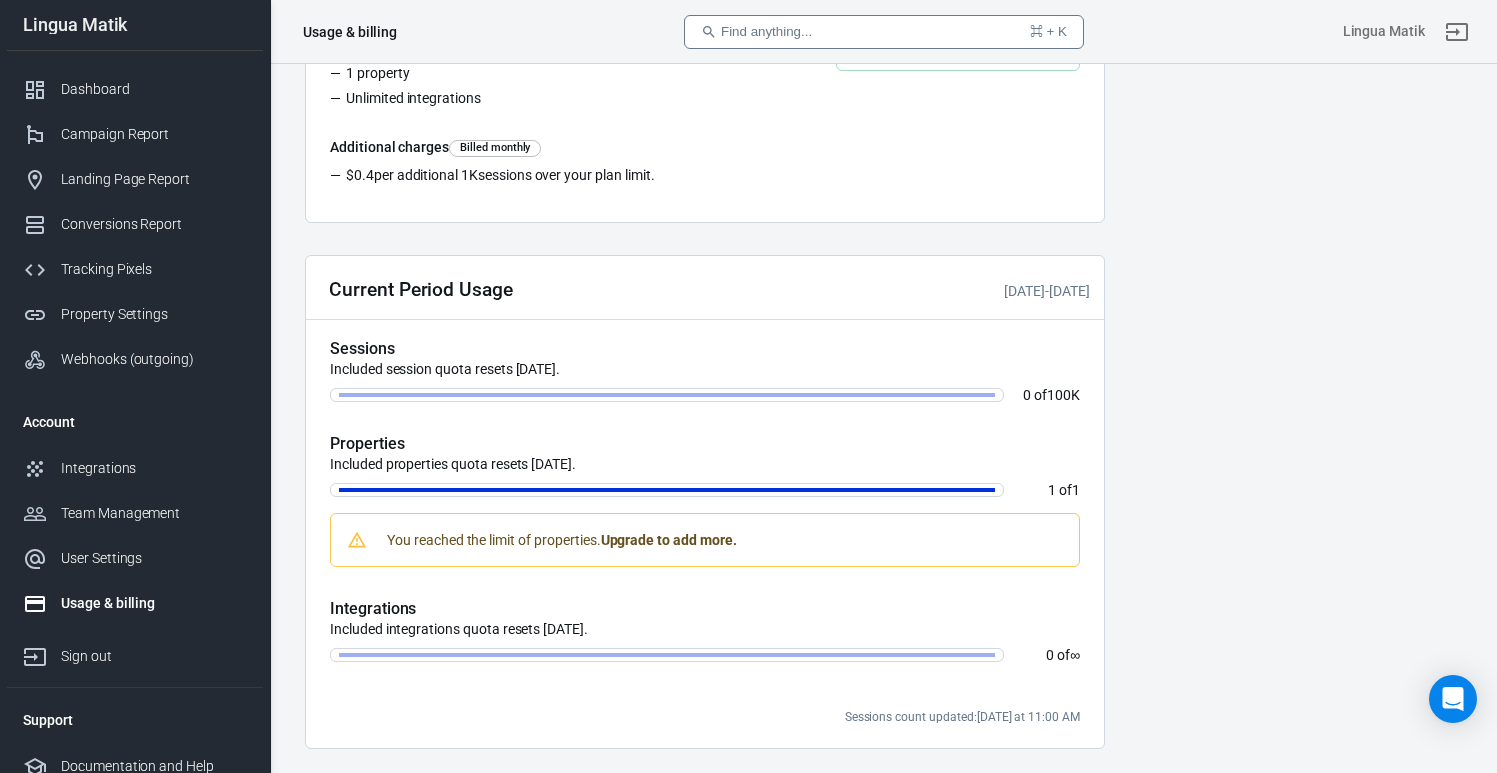 scroll, scrollTop: 351, scrollLeft: 0, axis: vertical 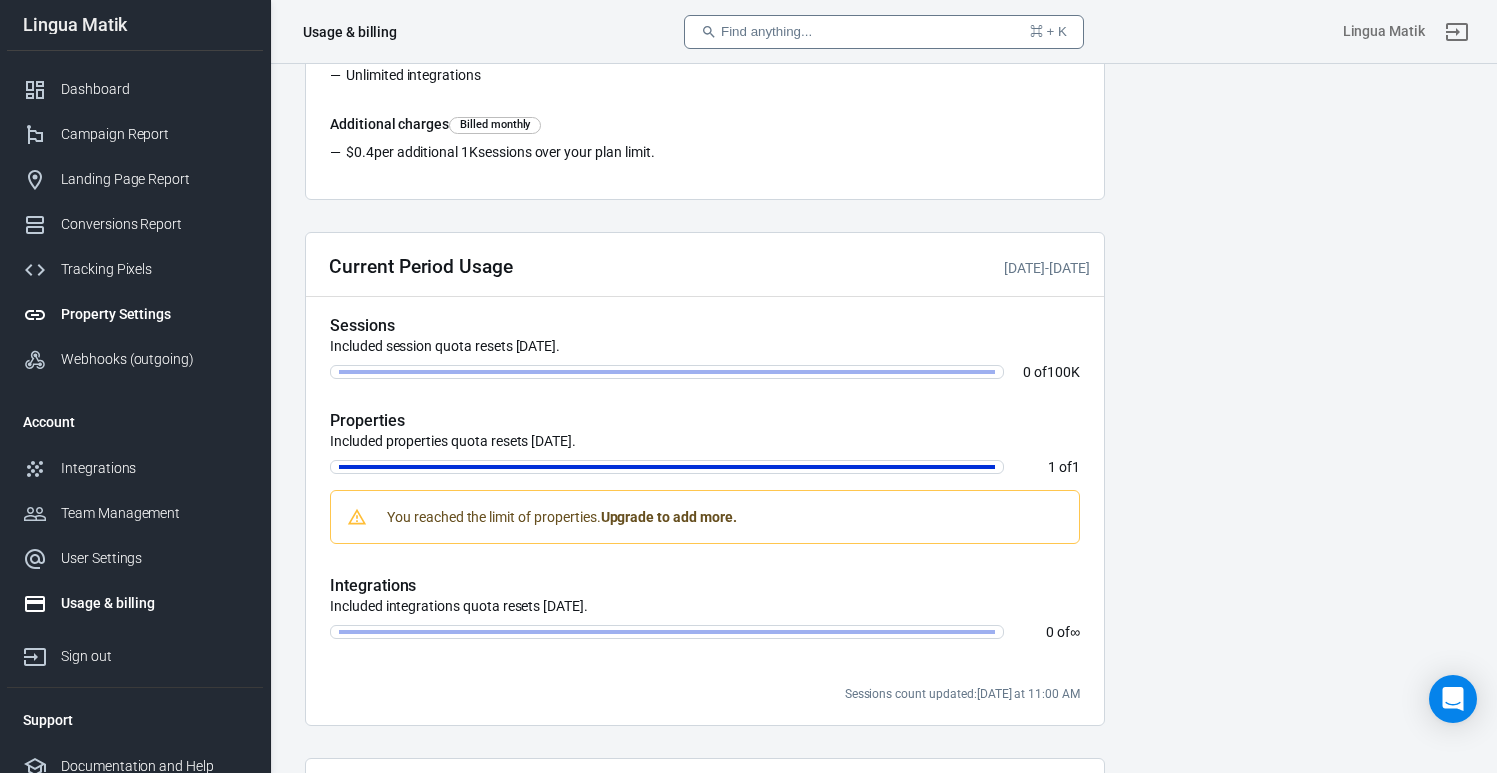 click on "Property Settings" at bounding box center [154, 314] 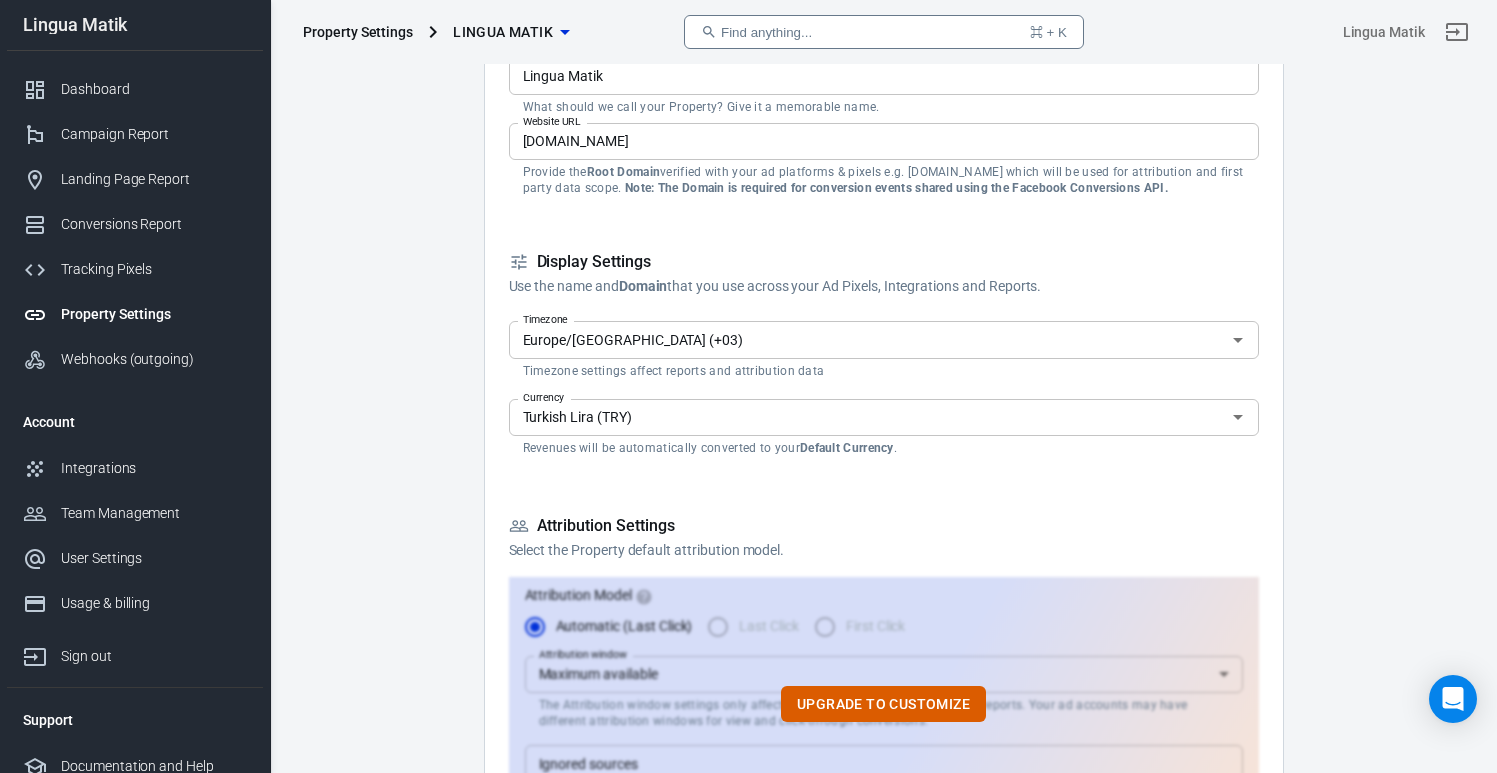 scroll, scrollTop: 0, scrollLeft: 0, axis: both 